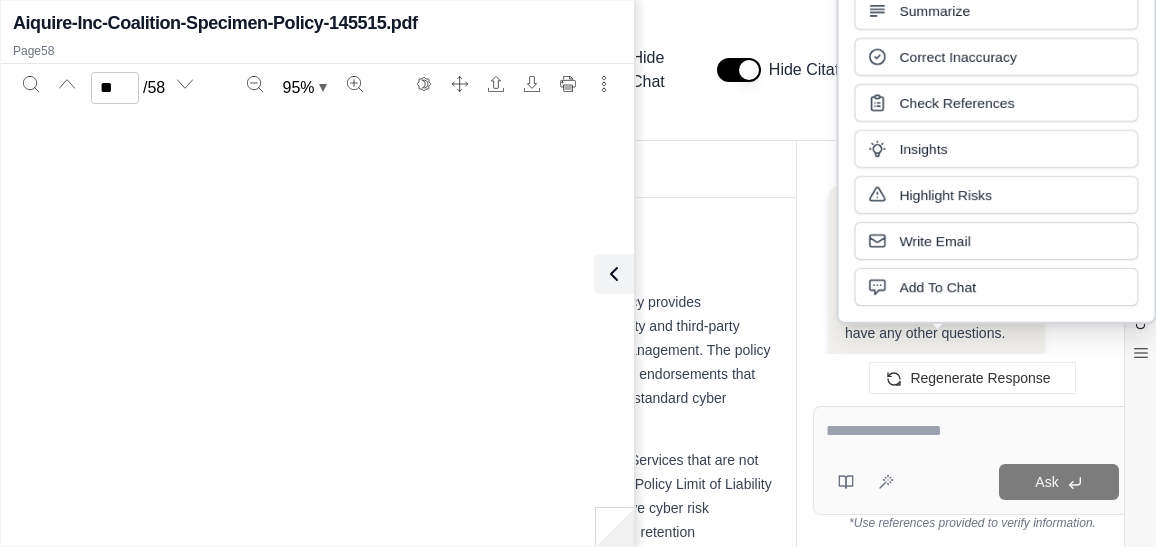 scroll, scrollTop: 0, scrollLeft: 0, axis: both 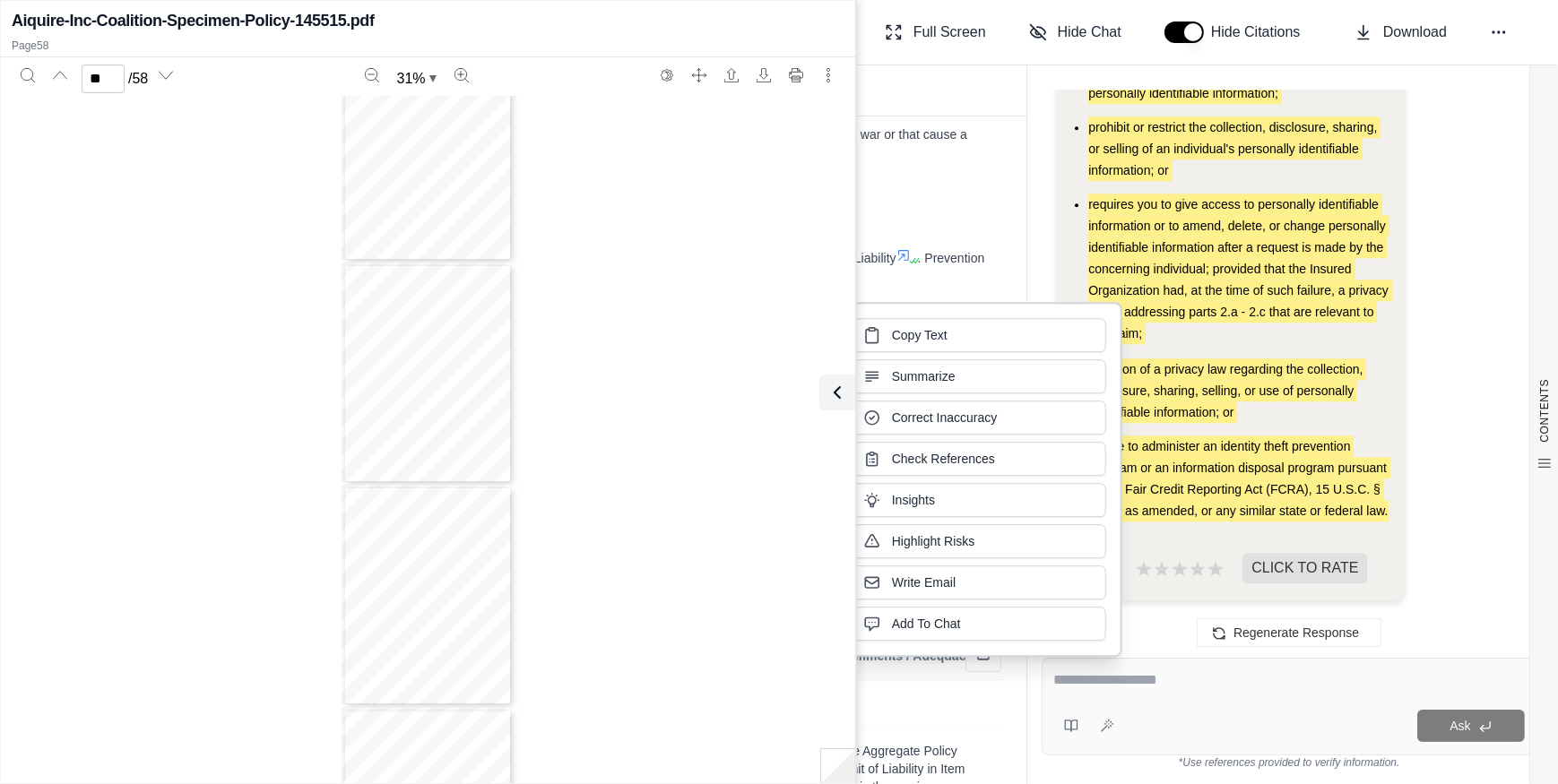 type on "**" 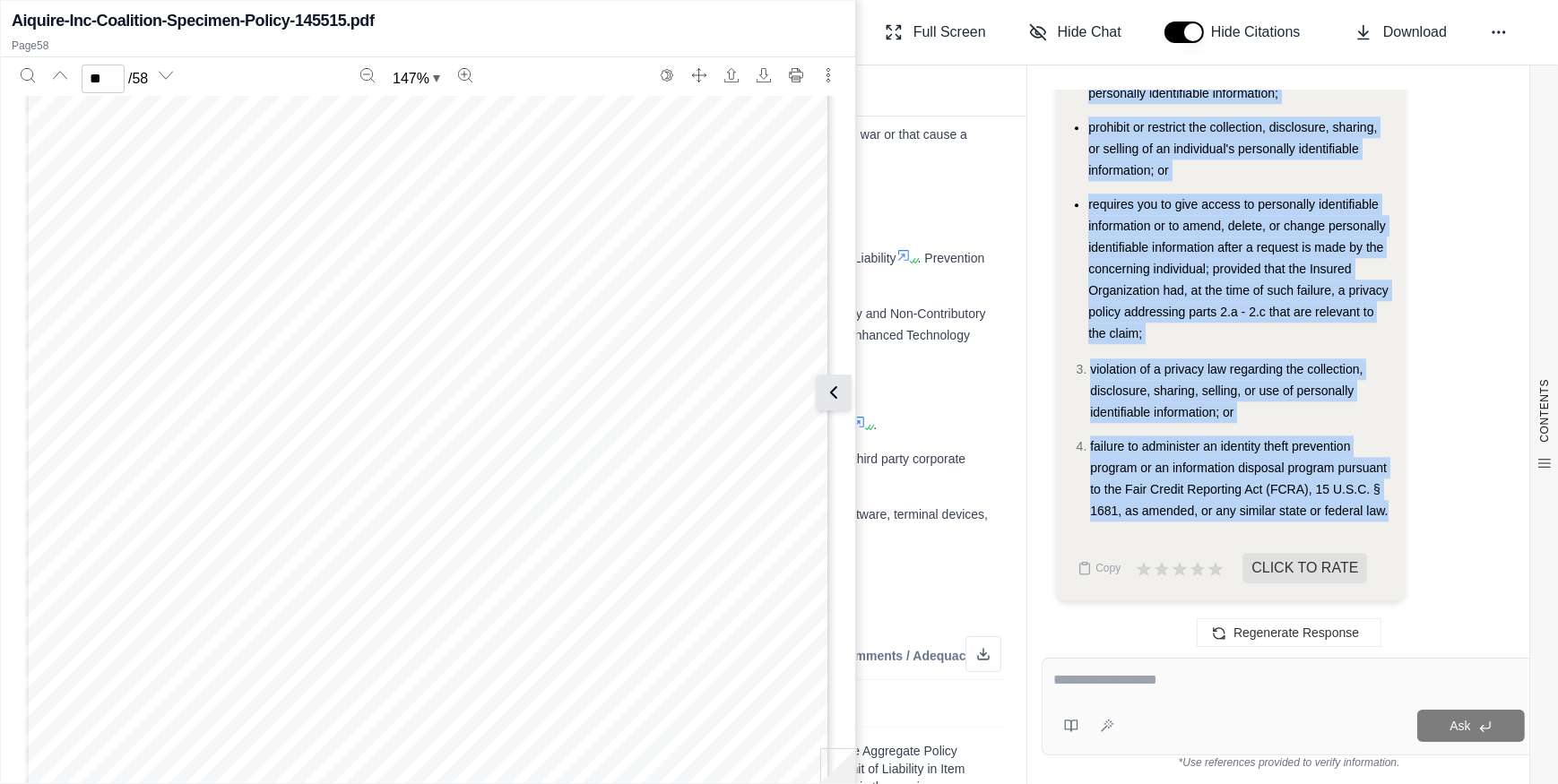 click 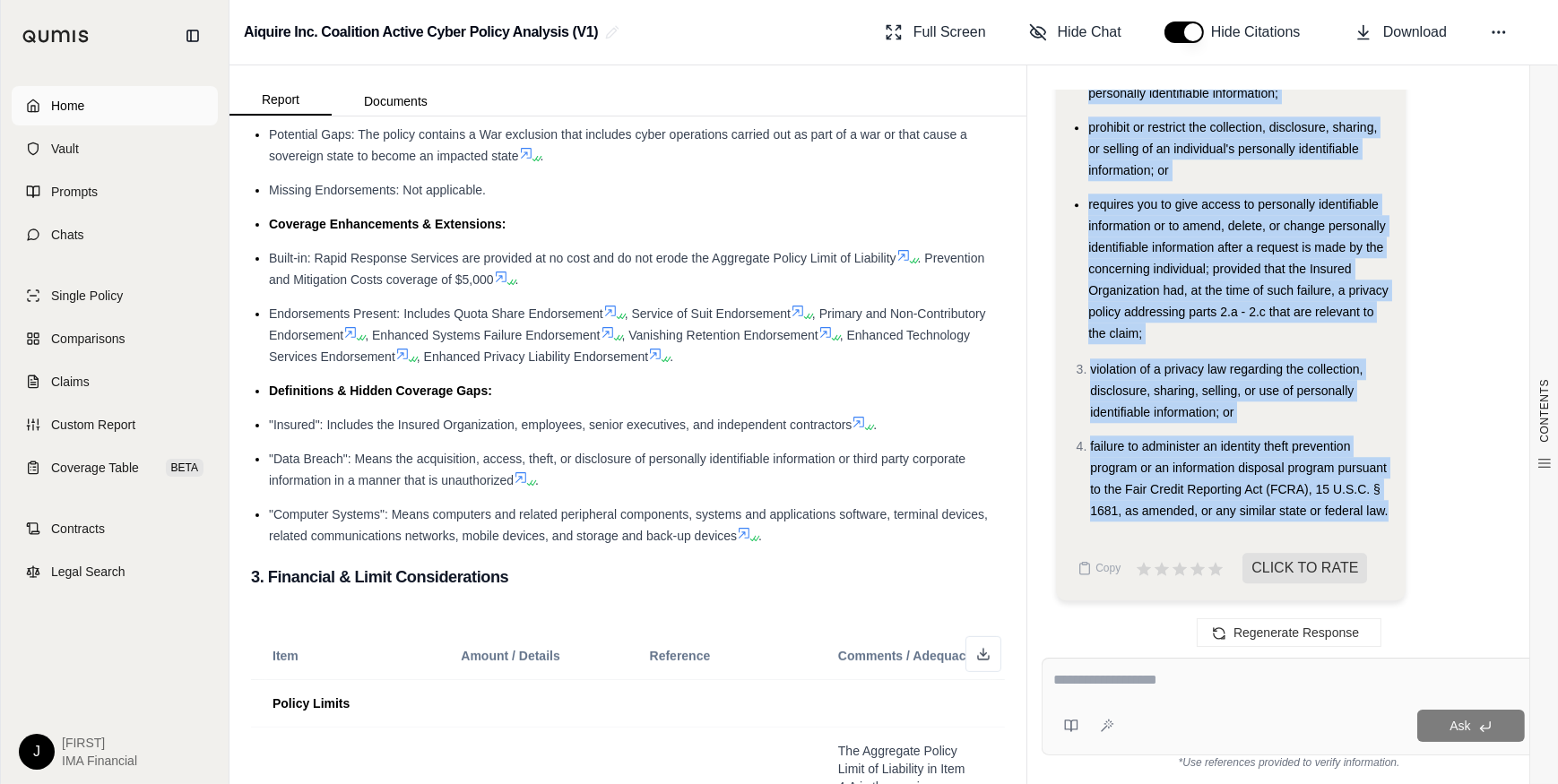 click on "Home" at bounding box center (67, 106) 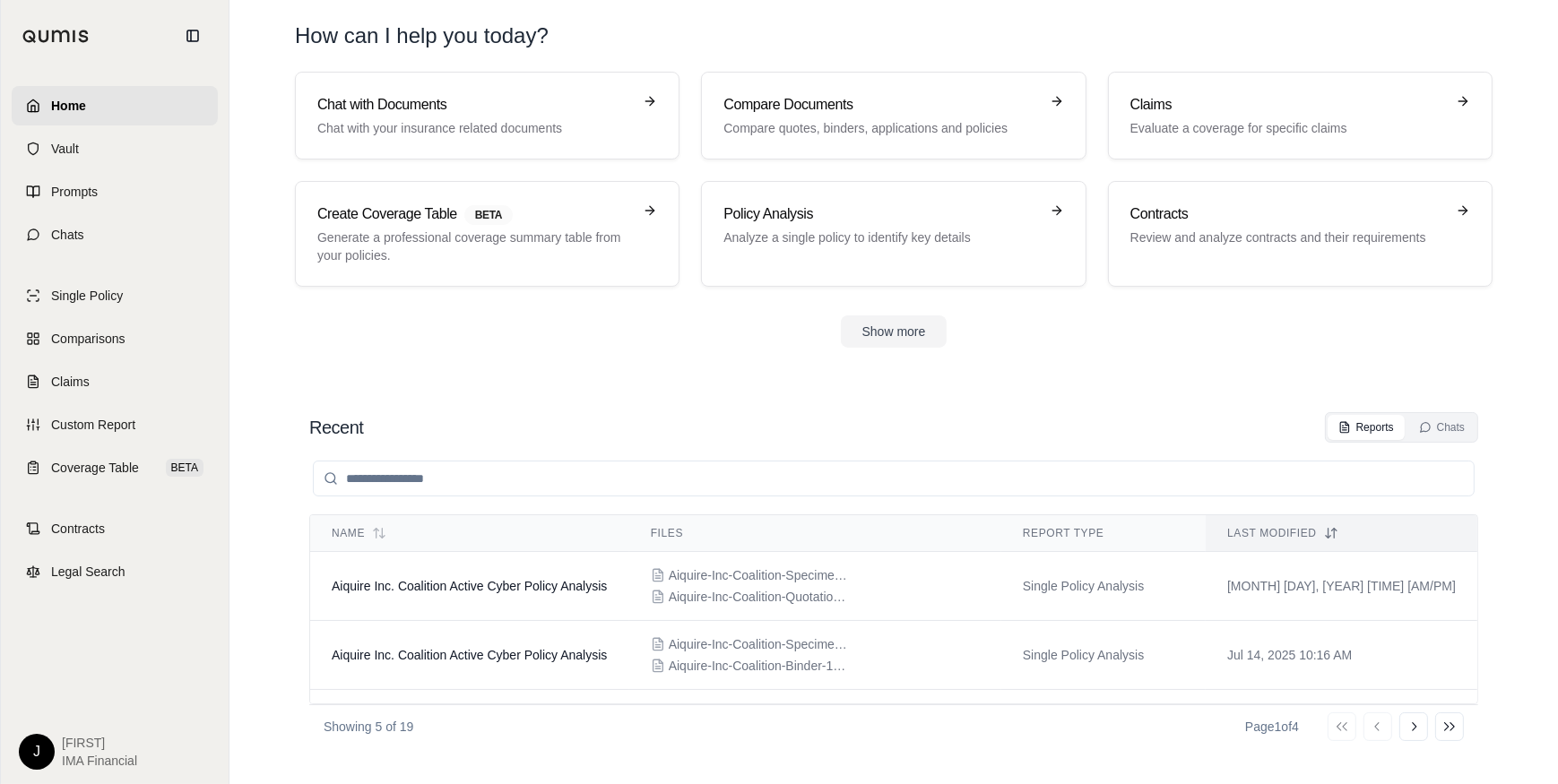 drag, startPoint x: 566, startPoint y: 587, endPoint x: 466, endPoint y: 409, distance: 204.1666 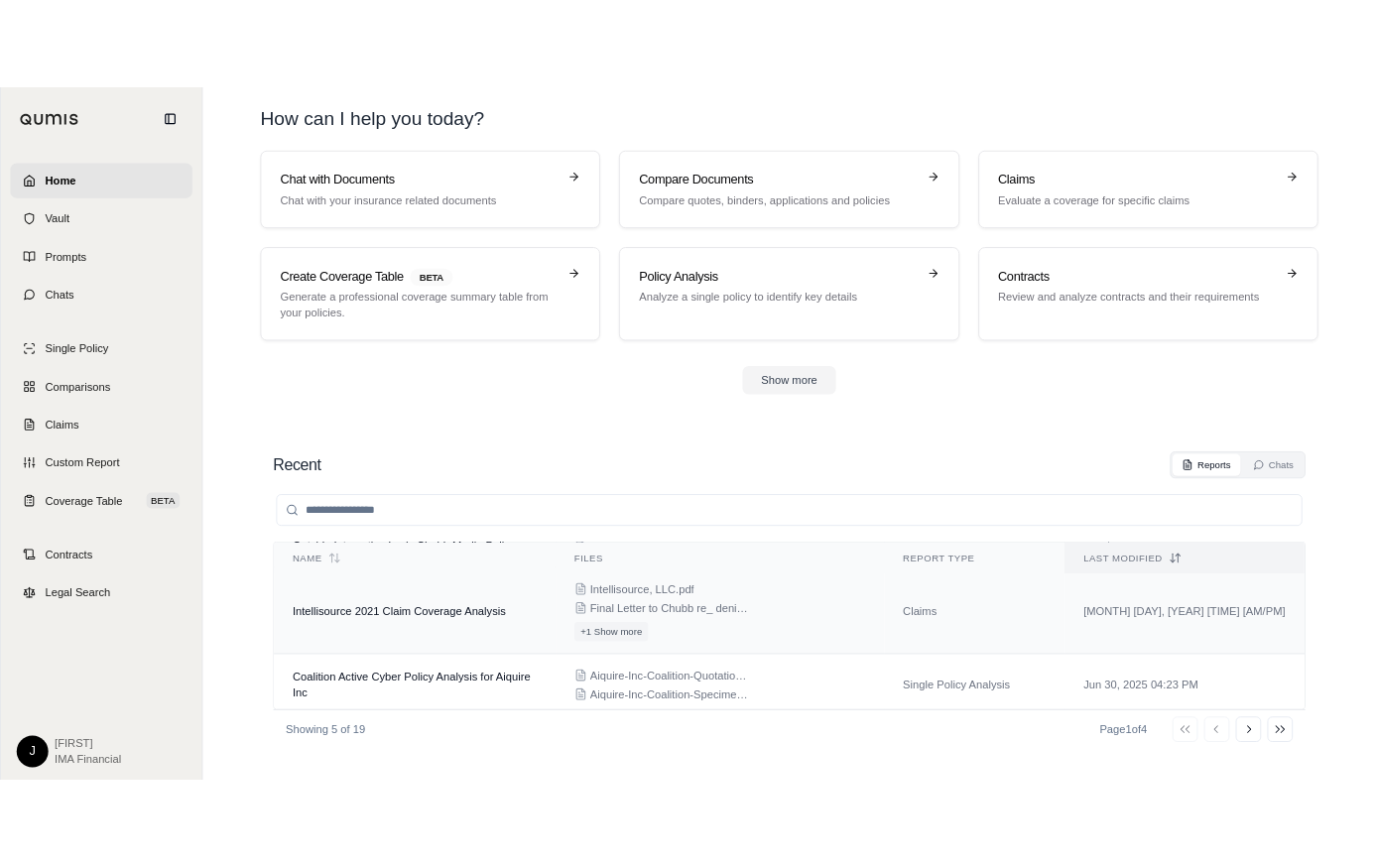 scroll, scrollTop: 243, scrollLeft: 0, axis: vertical 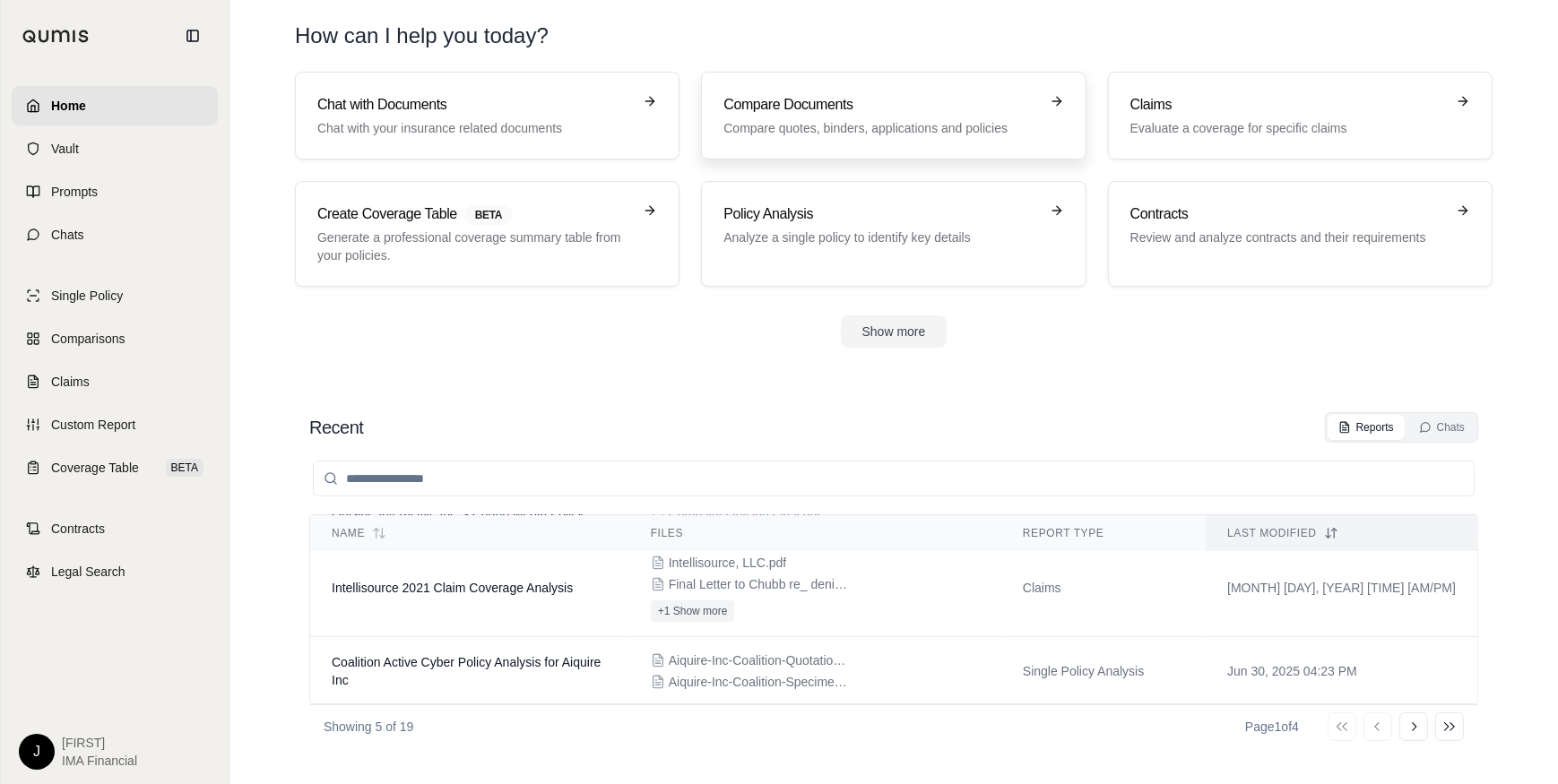 click on "Compare quotes, binders, applications and policies" at bounding box center [880, 128] 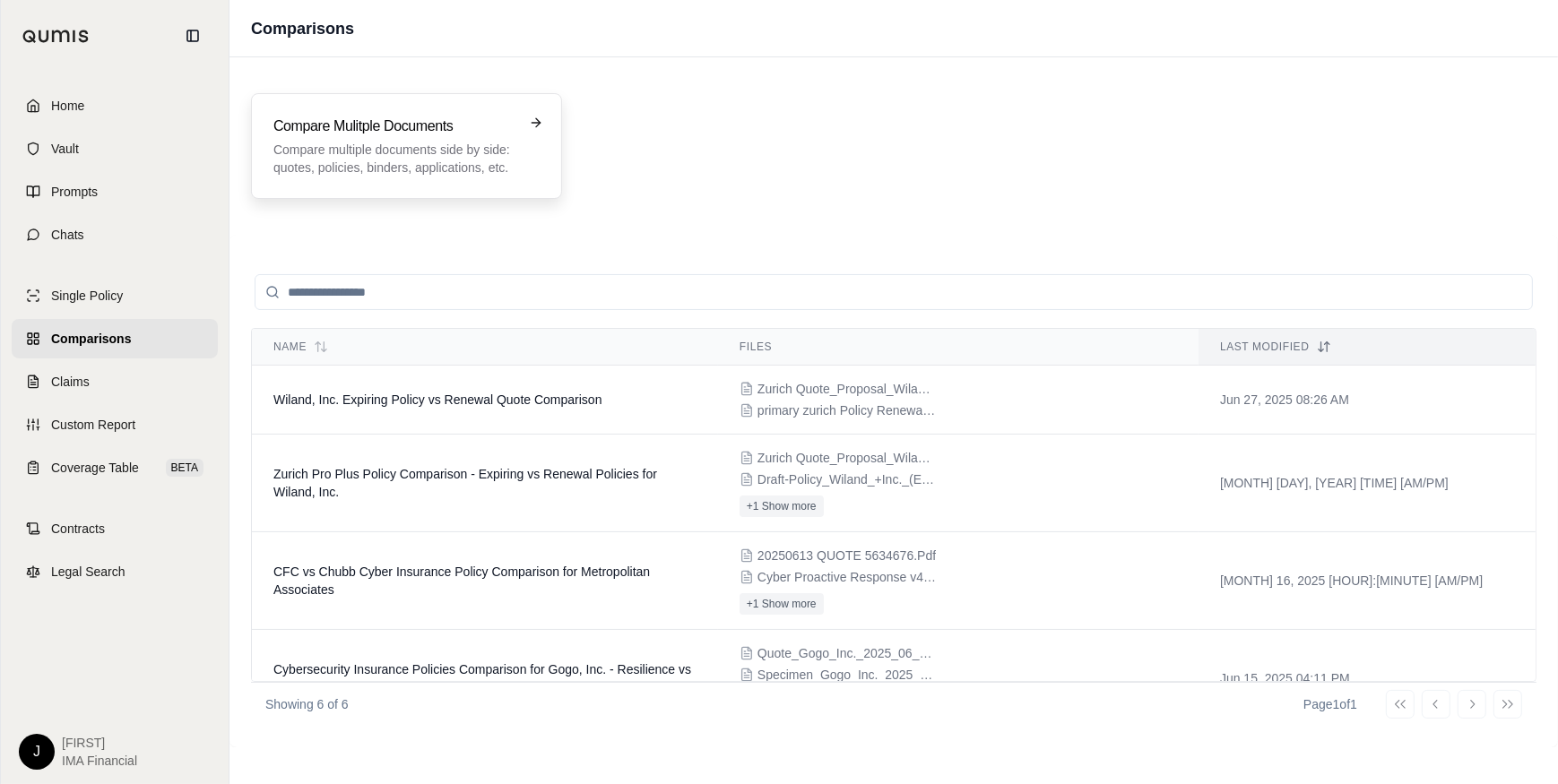 click on "Compare multiple documents side by side: quotes, policies, binders, applications, etc." at bounding box center (394, 159) 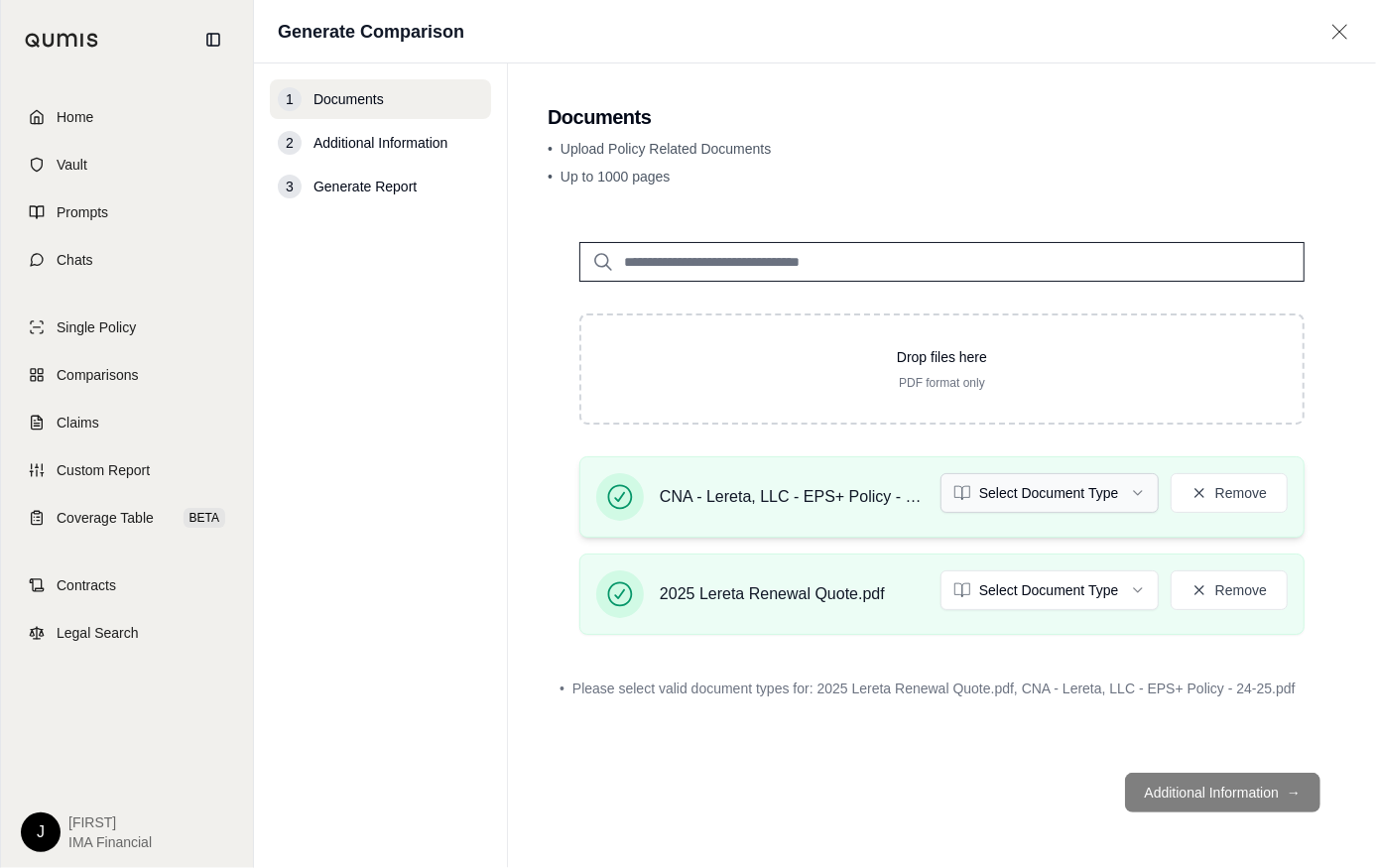 click on "Home Vault Prompts Chats Single Policy Comparisons Claims Custom Report Coverage Table BETA Contracts Legal Search J James IMA Financial Generate Comparison 1 Documents 2 Additional Information 3 Generate Report Documents • Upload Policy Related Documents • Up to 1000 pages Drop files here PDF format only CNA - Lereta, LLC - EPS+ Policy - 24-25.pdf Select Document Type Remove 2025 Lereta Renewal Quote.pdf Select Document Type Remove • Please select valid document types for: 2025 Lereta Renewal Quote.pdf,
CNA - Lereta, LLC - EPS+ Policy - 24-25.pdf Additional Information →" at bounding box center [688, 434] 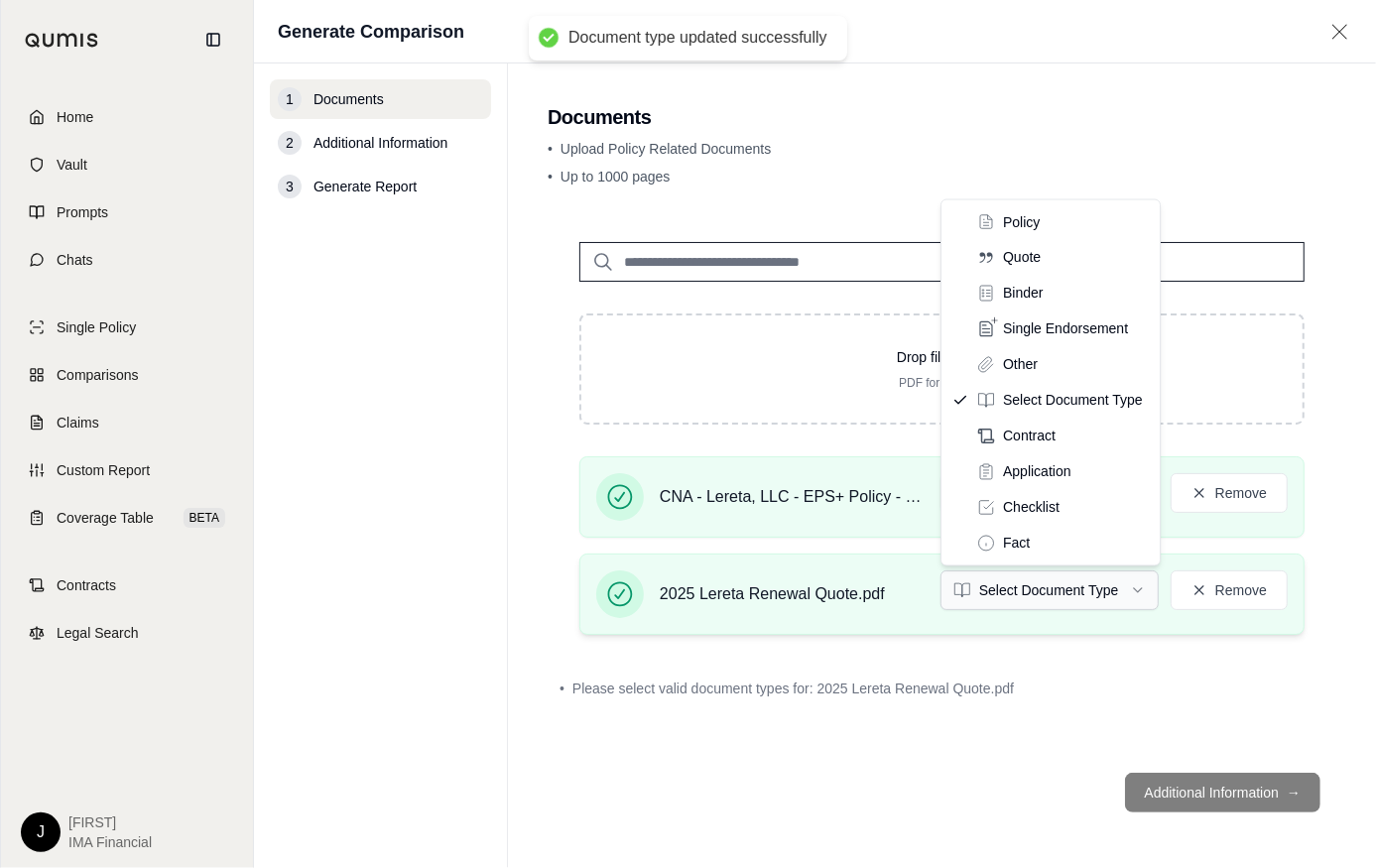click on "Document type updated successfully Home Vault Prompts Chats Single Policy Comparisons Claims Custom Report Coverage Table BETA Contracts Legal Search J James IMA Financial Generate Comparison 1 Documents 2 Additional Information 3 Generate Report Documents • Upload Policy Related Documents • Up to 1000 pages Drop files here PDF format only CNA - Lereta, LLC - EPS+ Policy - 24-25.pdf Policy Remove 2025 Lereta Renewal Quote.pdf Select Document Type Remove • Please select valid document types for: 2025 Lereta Renewal Quote.pdf Additional Information →
Policy Quote Binder Single Endorsement Other Select Document Type Contract Application Checklist Fact" at bounding box center [688, 434] 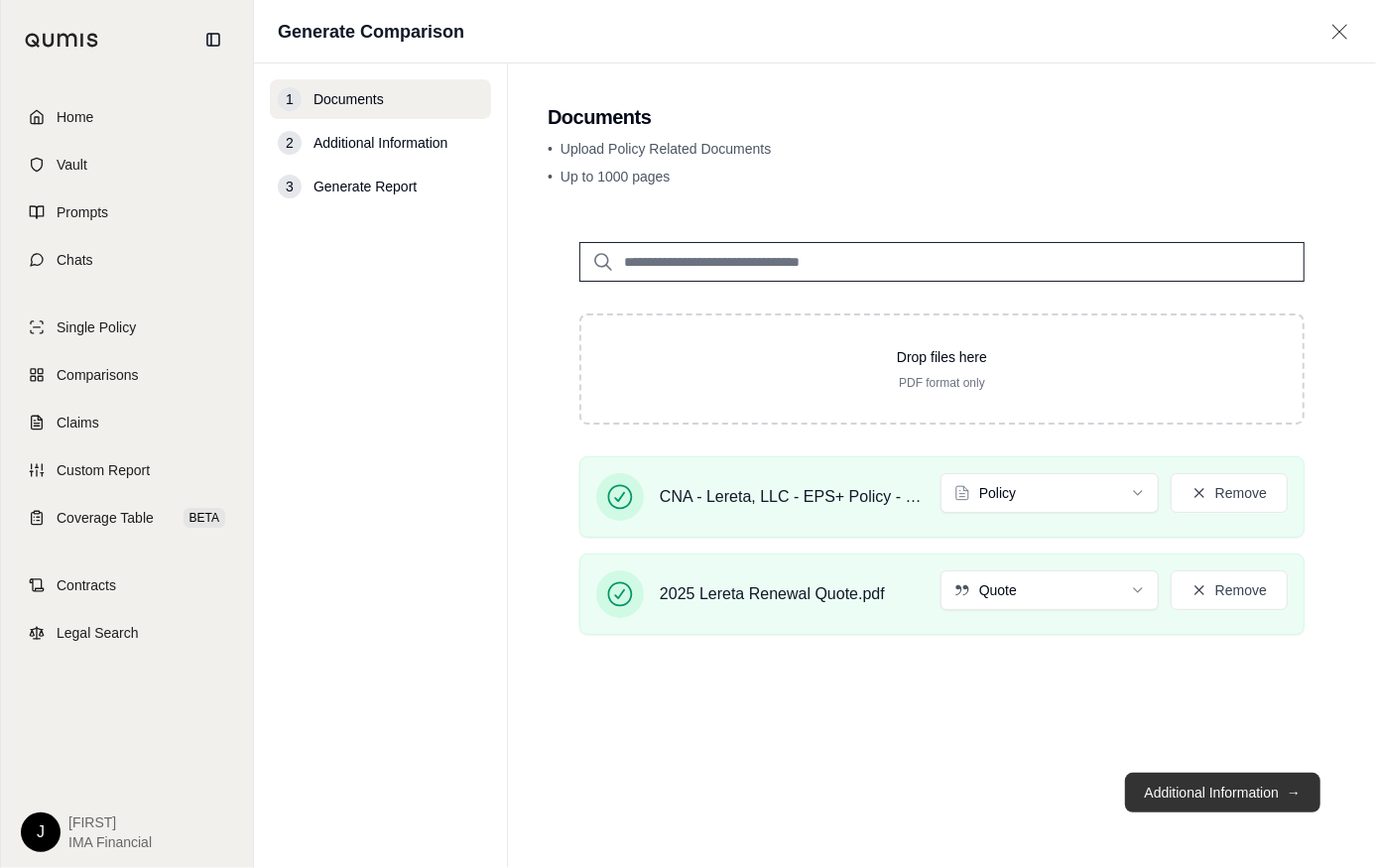 click on "Additional Information →" at bounding box center (1222, 793) 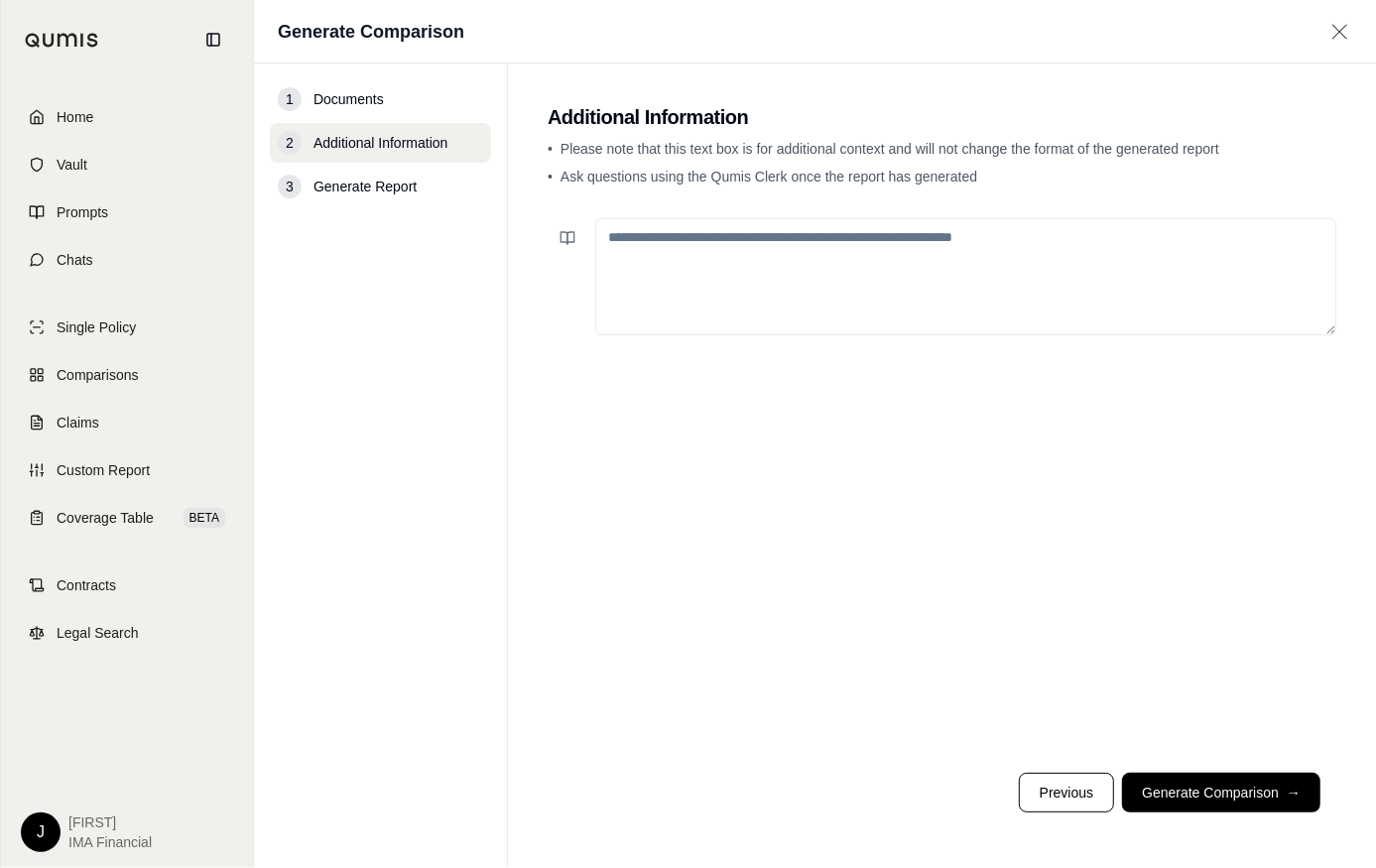 click at bounding box center (965, 277) 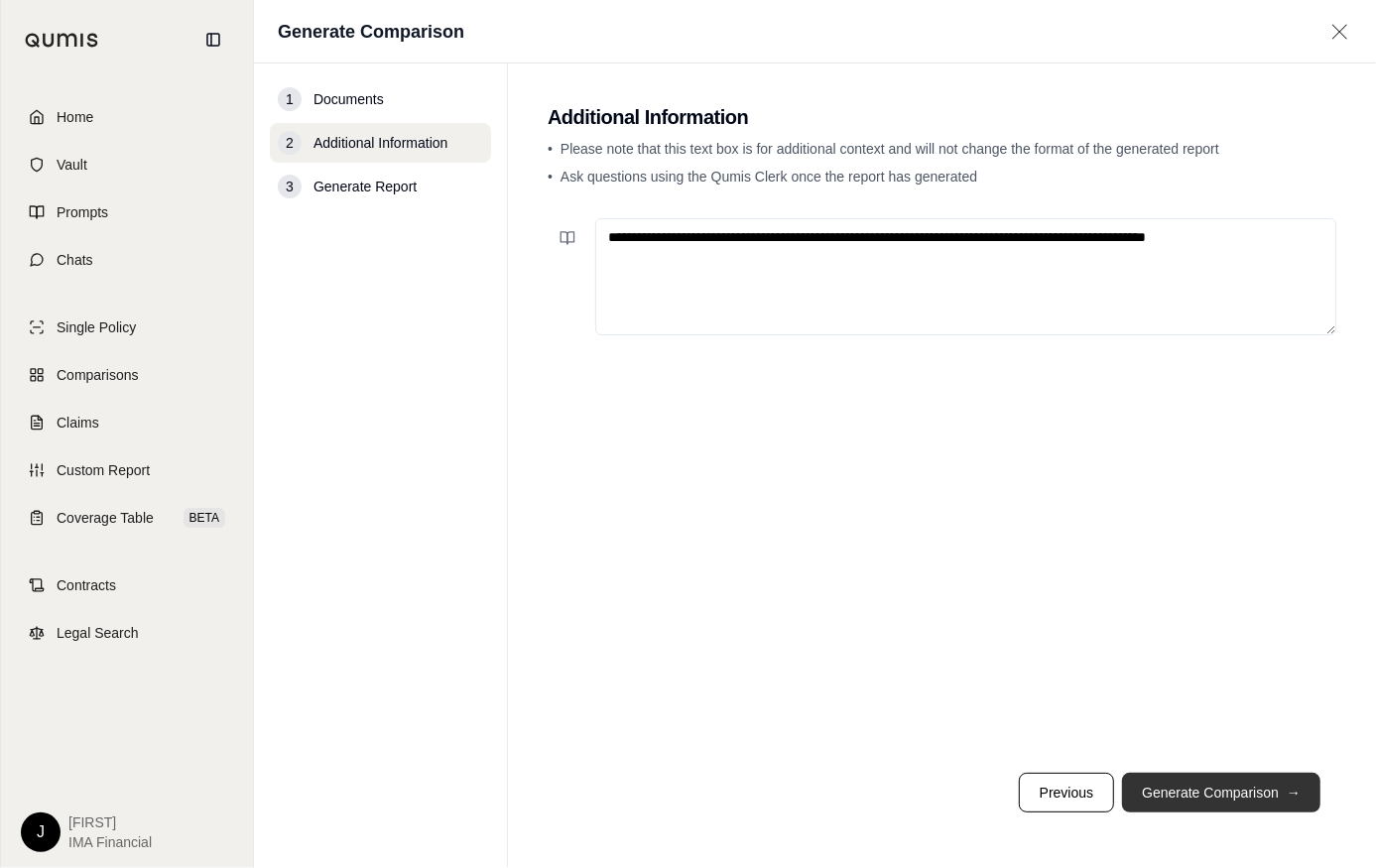 type on "**********" 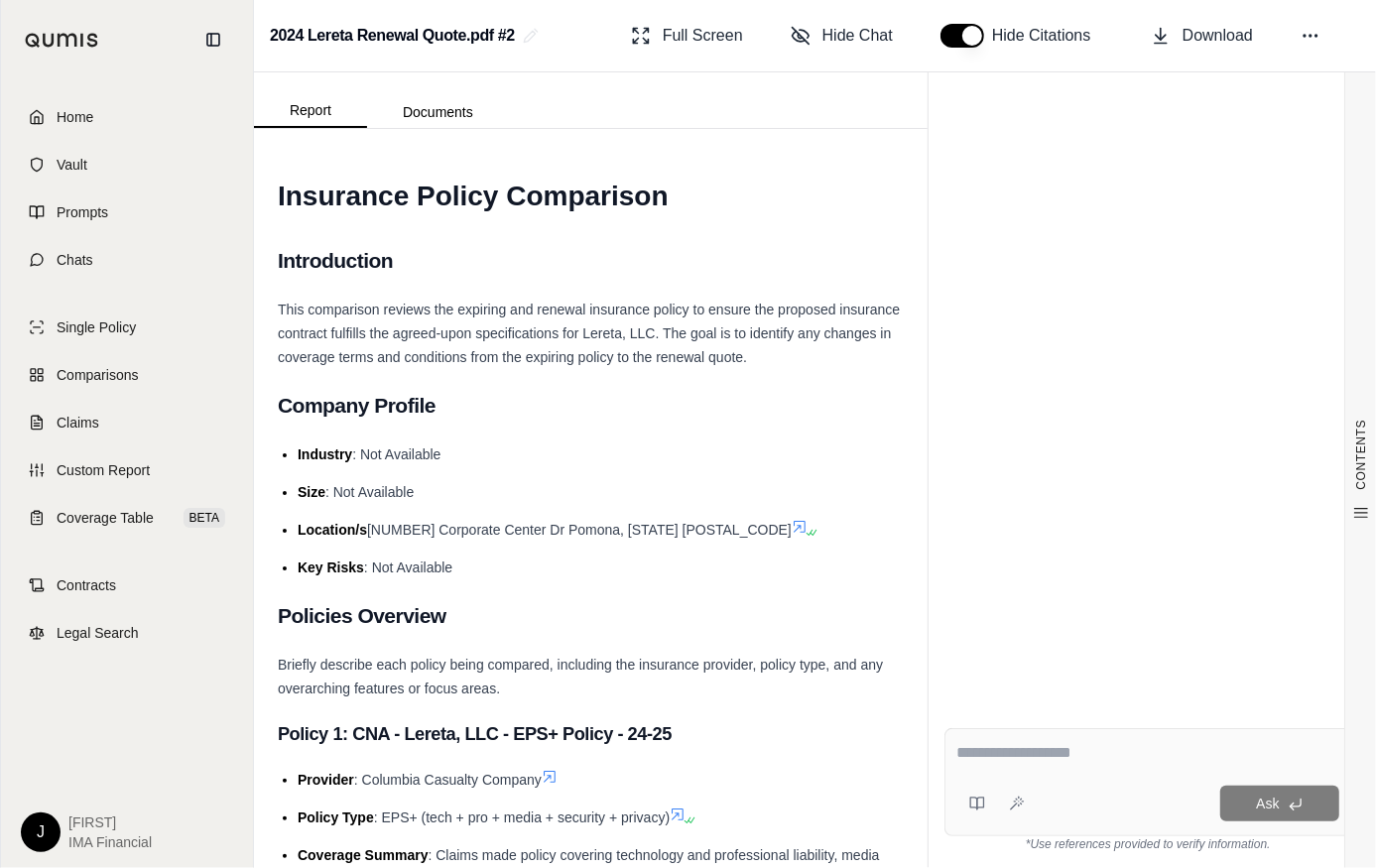 scroll, scrollTop: 0, scrollLeft: 0, axis: both 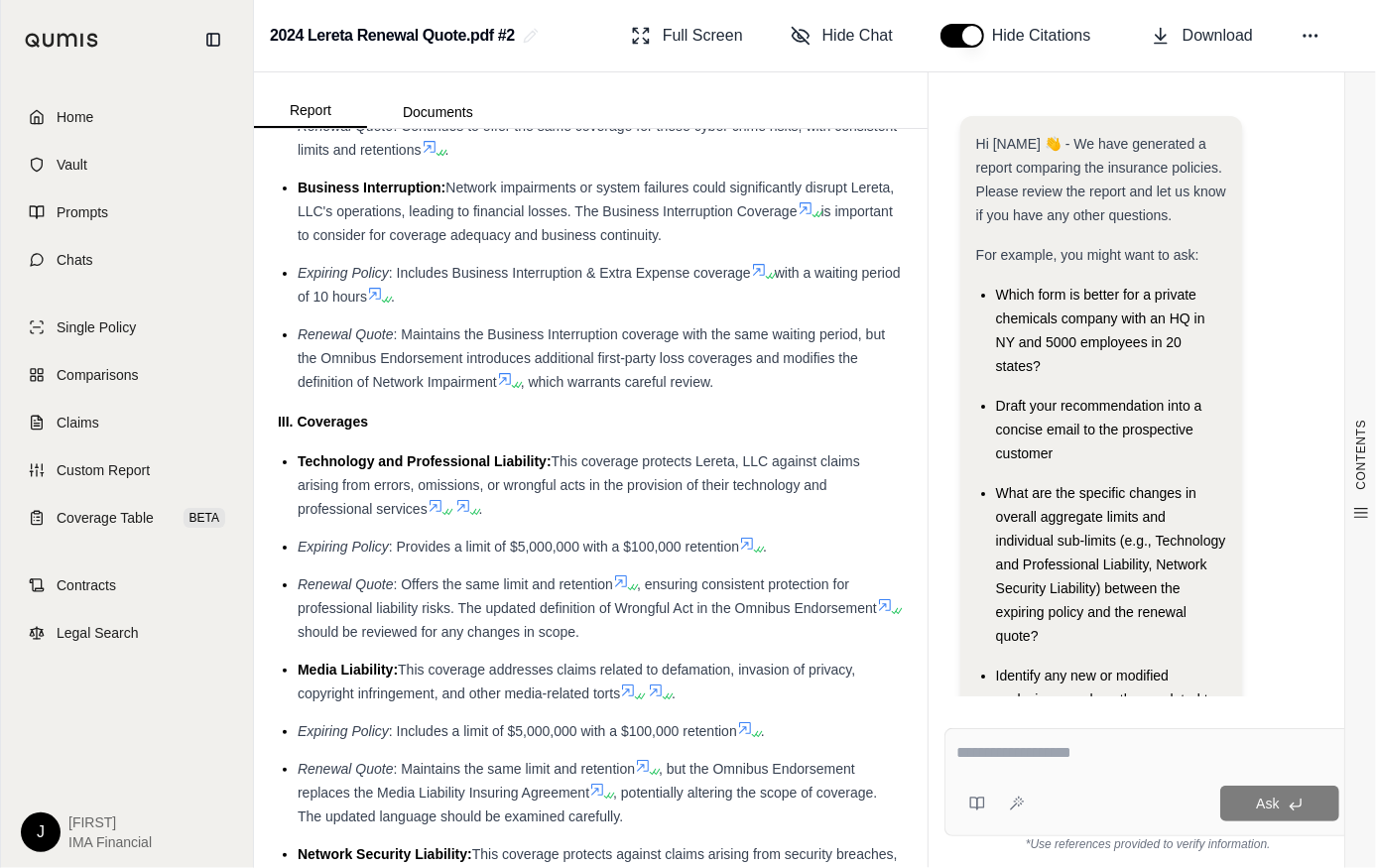 click 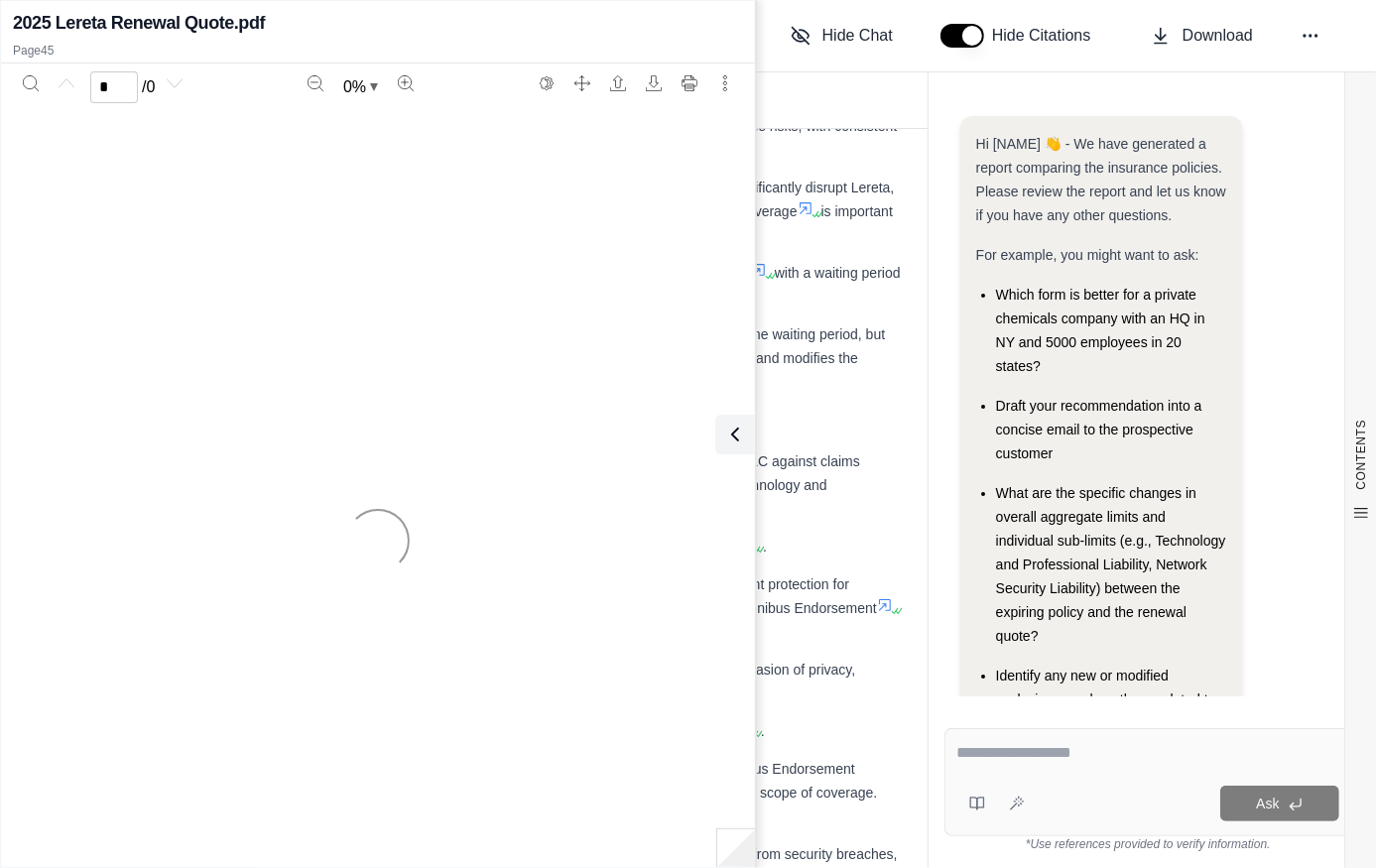 scroll, scrollTop: 228, scrollLeft: 0, axis: vertical 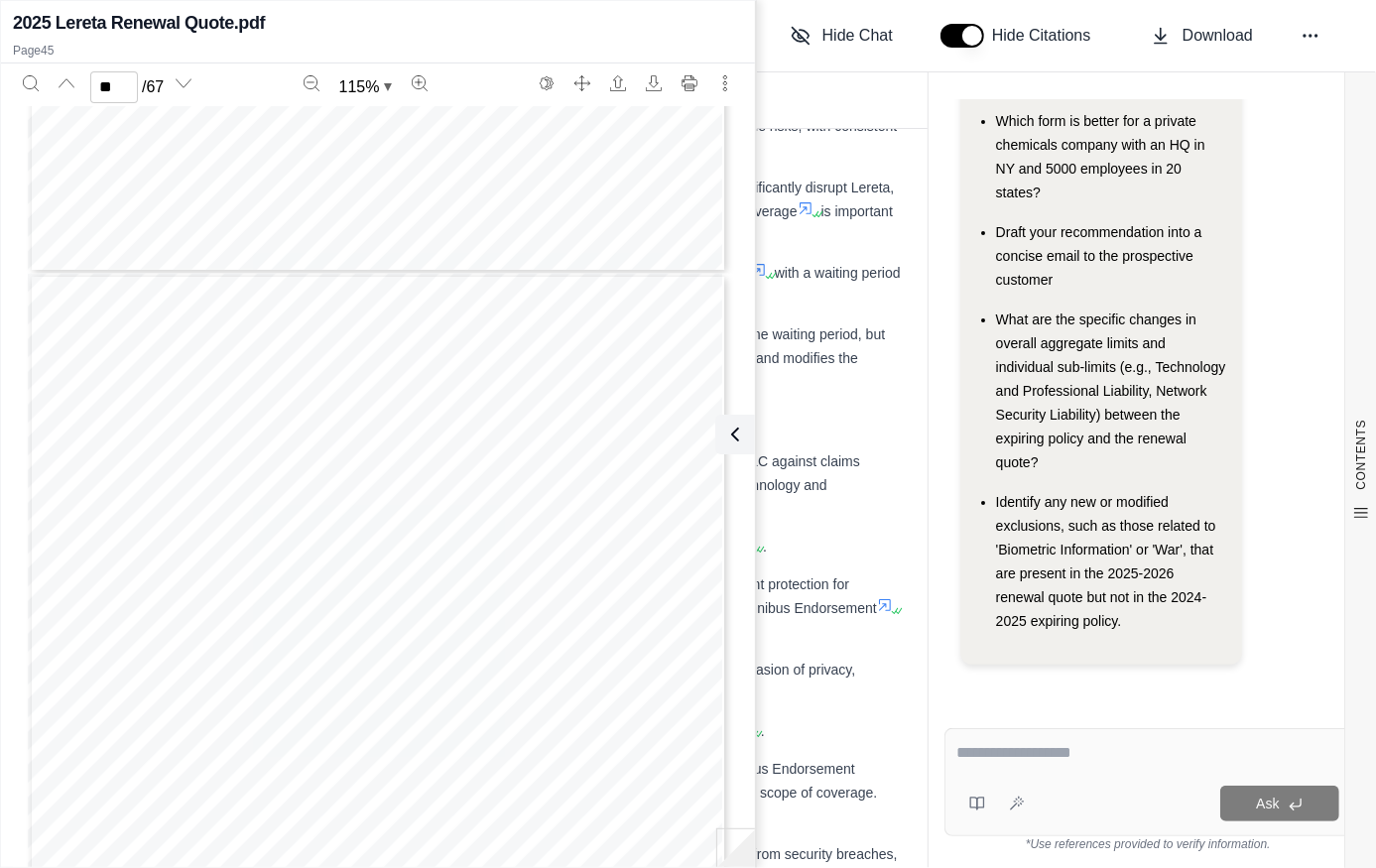 type on "**" 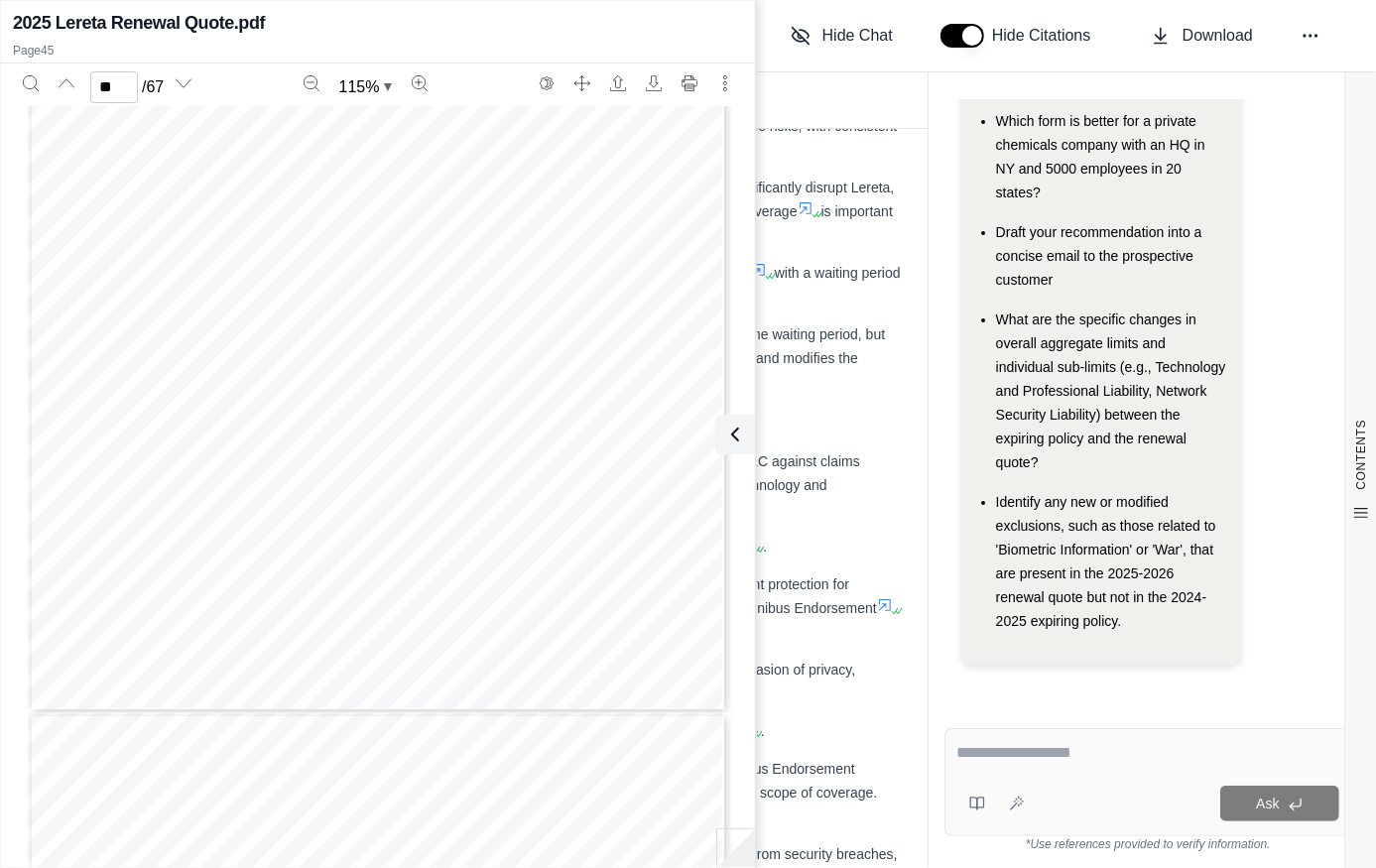 scroll, scrollTop: 36362, scrollLeft: 0, axis: vertical 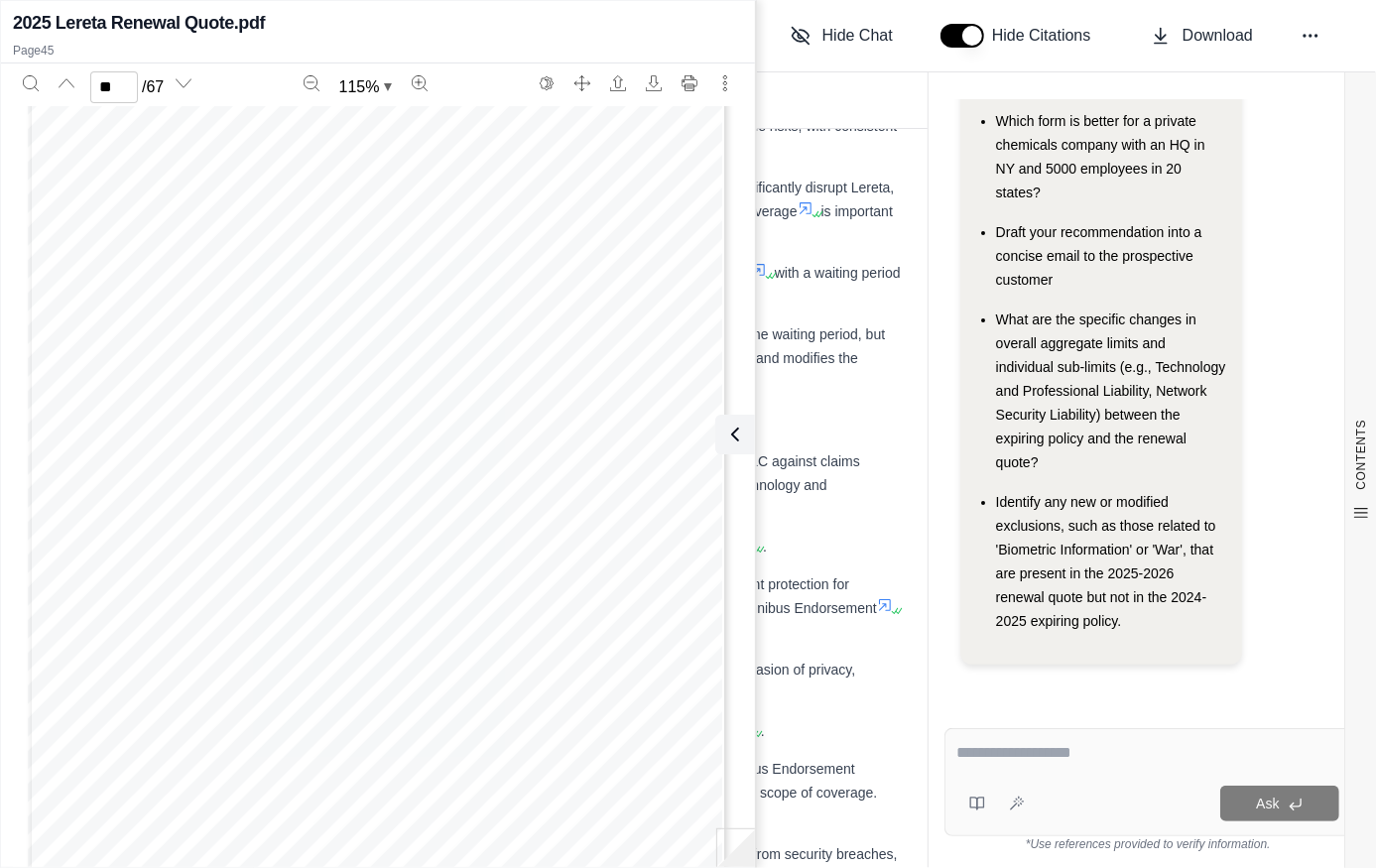 click on "Regulatory Compliance: Lereta, LLC handles sensitive financial and personal data, making compliance with privacy regulations (e.g., GDPR, CCPA) a paramount concern. Both policies include Privacy Injury Liability and Privacy Regulation Proceeding coverages, which are essential for addressing potential violations. The renewal policy's alignment with current regulatory requirements should be confirmed .
Expiring Policy : Provides coverage for Privacy Injury Liability and Privacy Regulation Proceeding , including fines .
Renewal Quote : Mirrors the expiring policy in providing Privacy Injury Liability and Privacy Regulation Proceeding coverage, including fines , but the updated definitions in the Omnibus Endorsement should be carefully reviewed
Professional Services: Lereta, LLC's Professional Services Endorsement covers a range of services, including Escrow Agent Support Services, Mortgage Lien Services, Tax Services, Flood Zone services and Title Agent services .
Expiring Policy .." at bounding box center [590, -75] 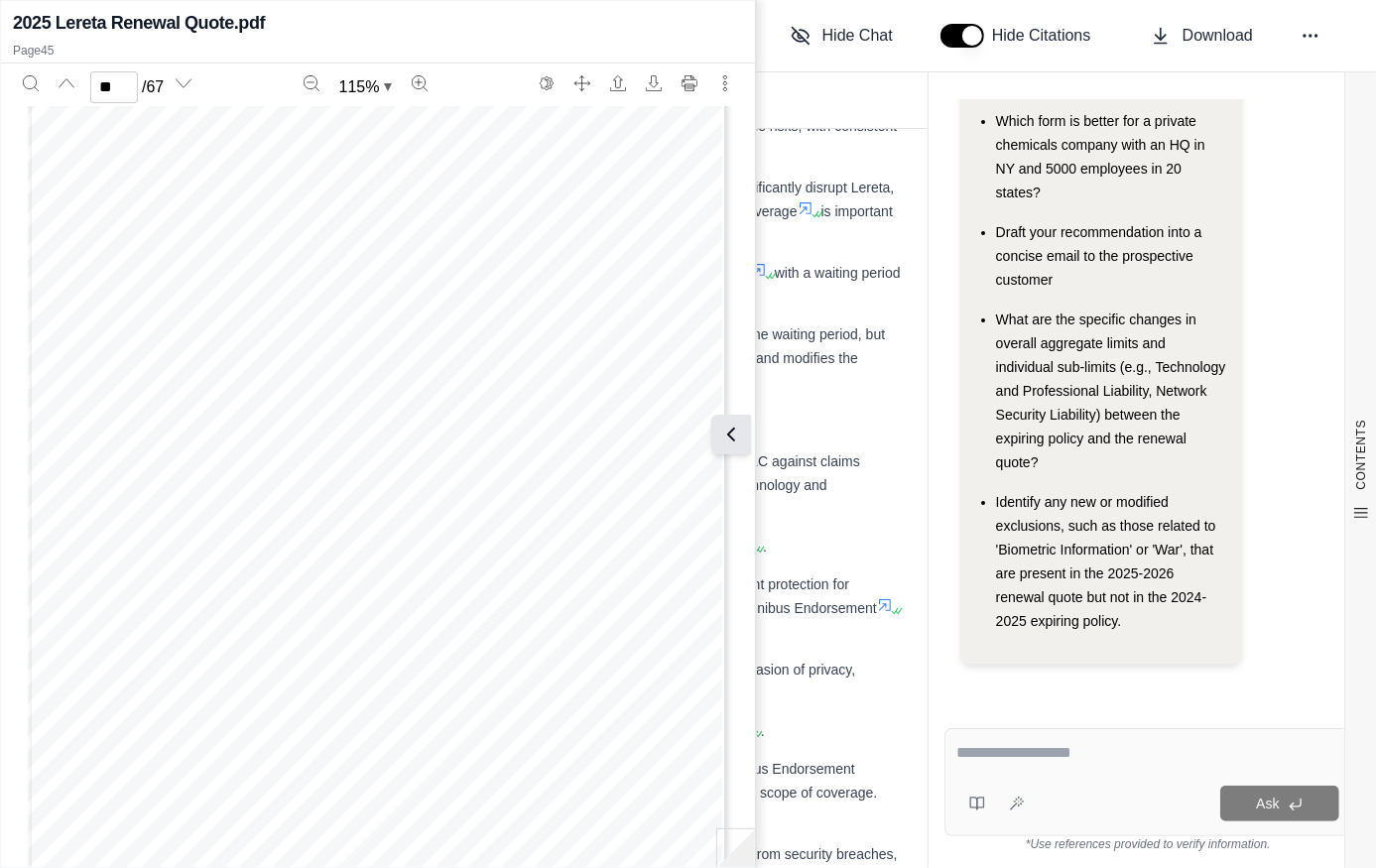 click 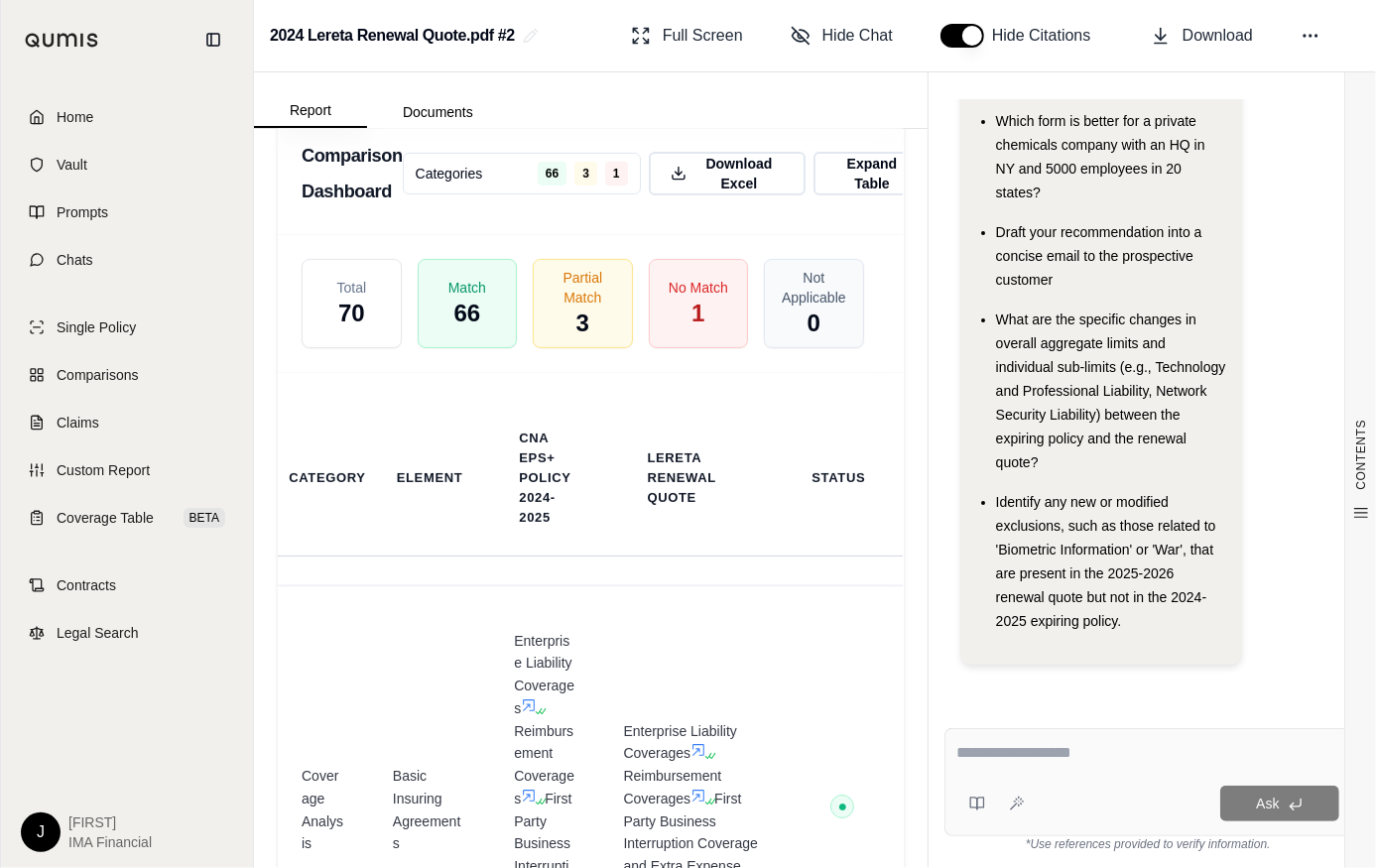scroll, scrollTop: 5681, scrollLeft: 0, axis: vertical 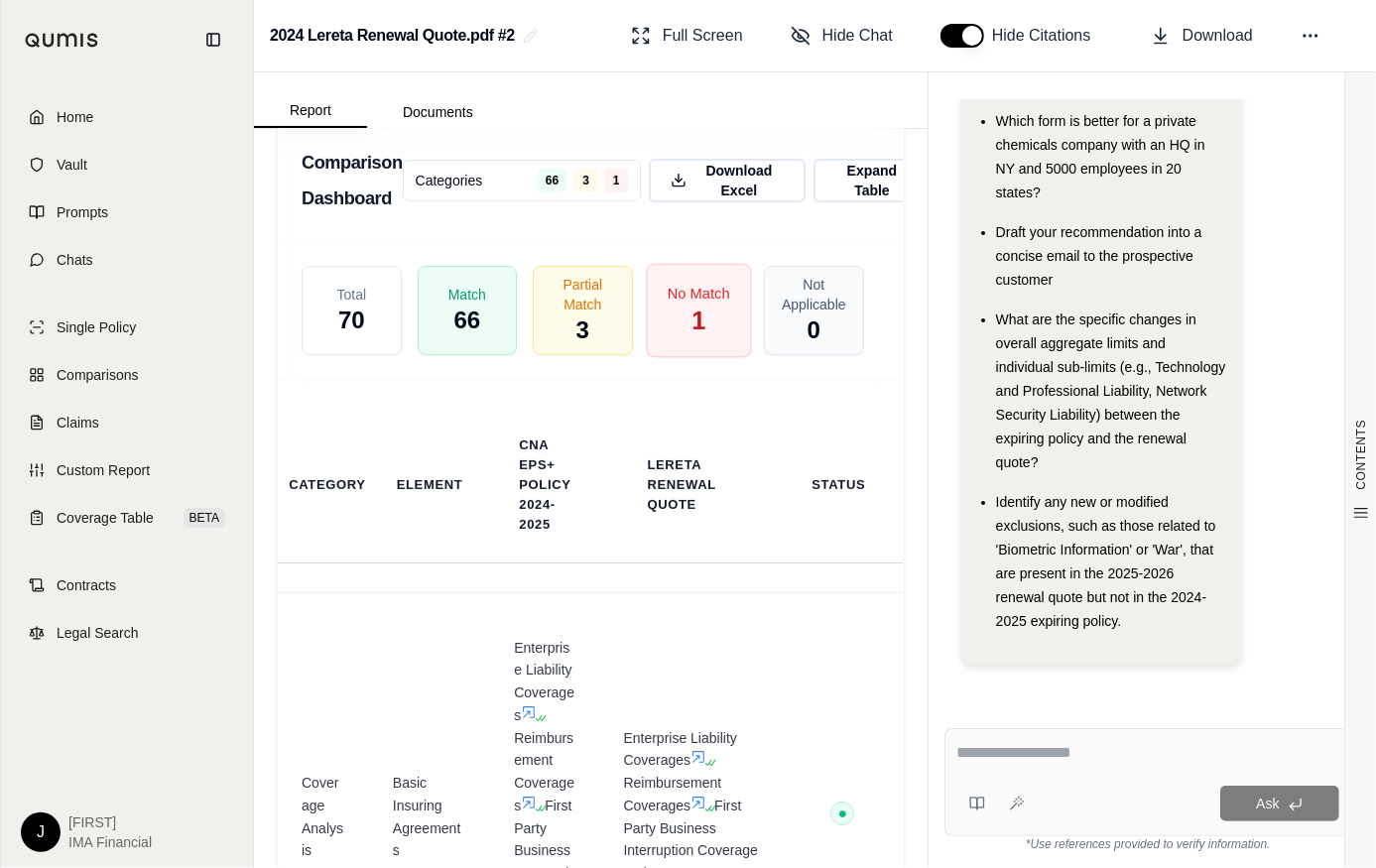 click on "No Match 1" at bounding box center (698, 310) 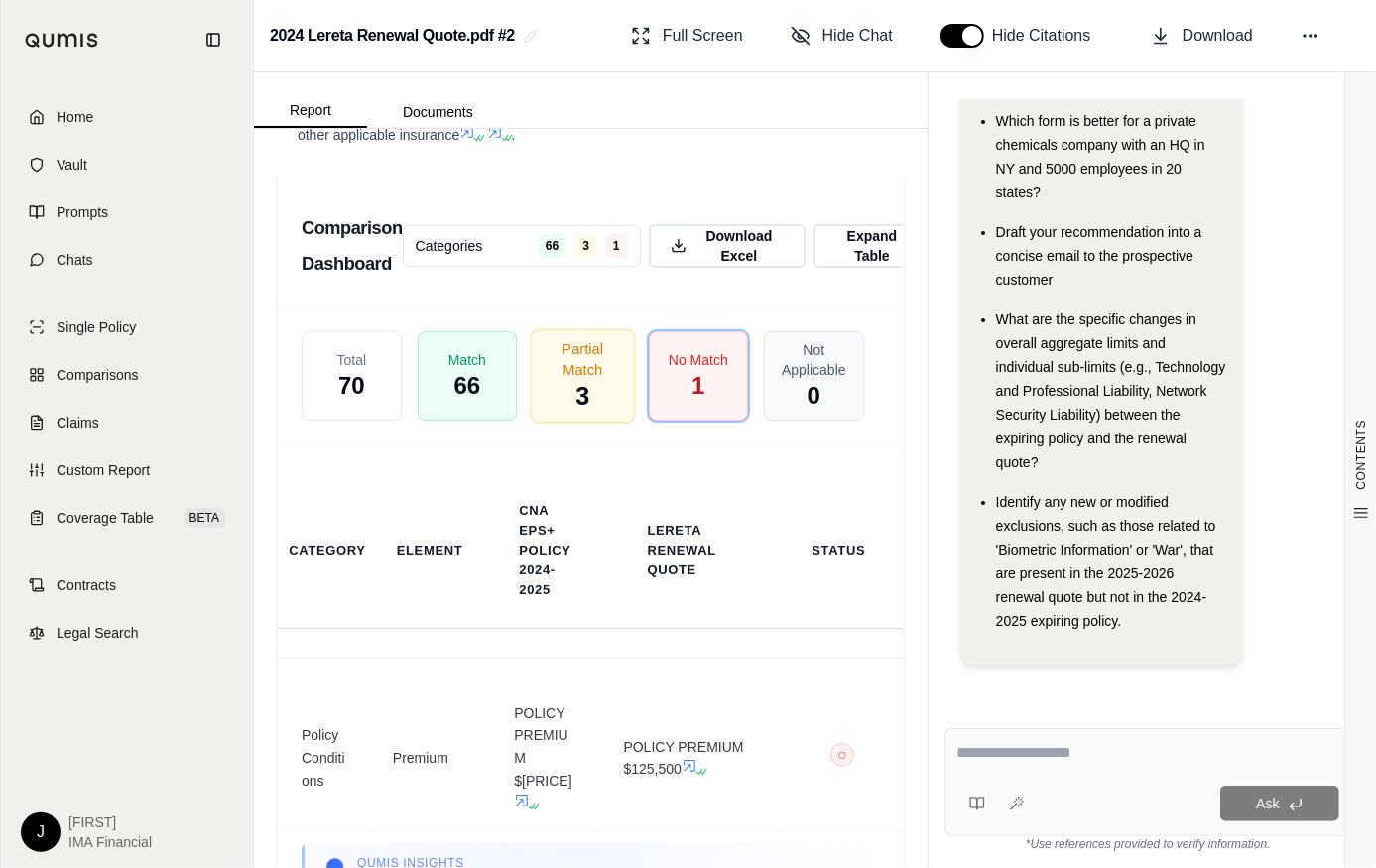 click on "Partial Match" at bounding box center (582, 359) 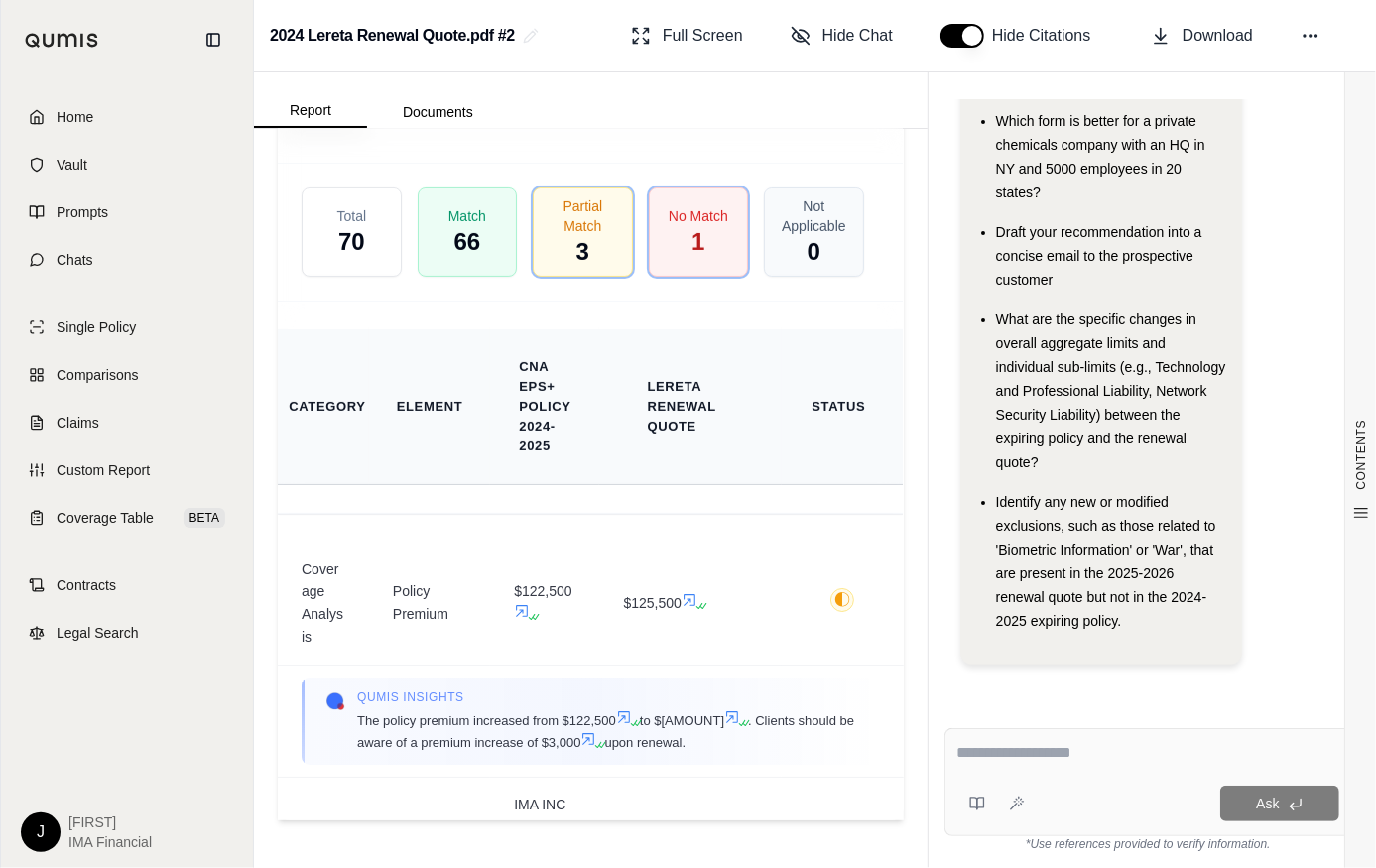 scroll, scrollTop: 5796, scrollLeft: 0, axis: vertical 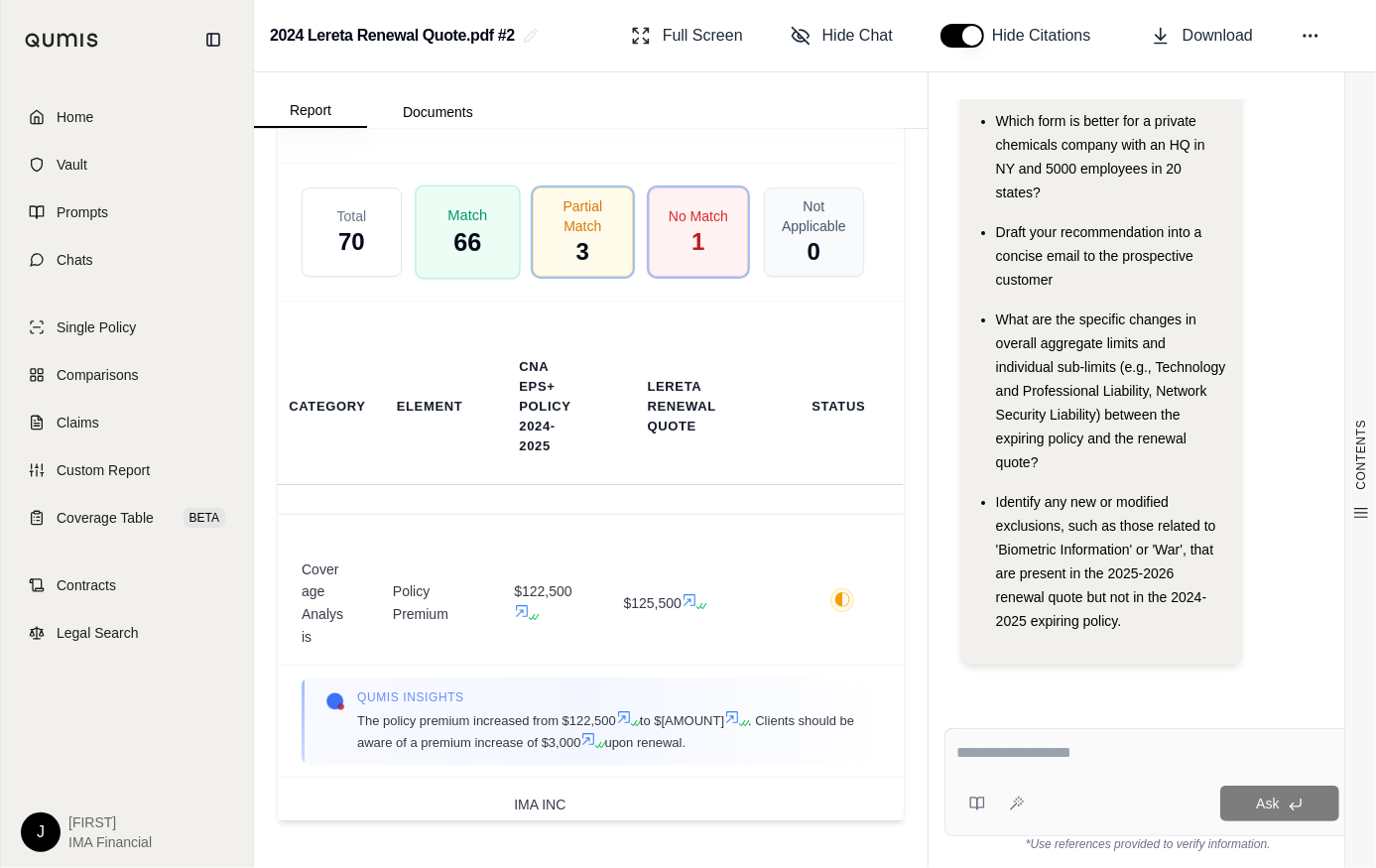 click on "Match" at bounding box center (467, 214) 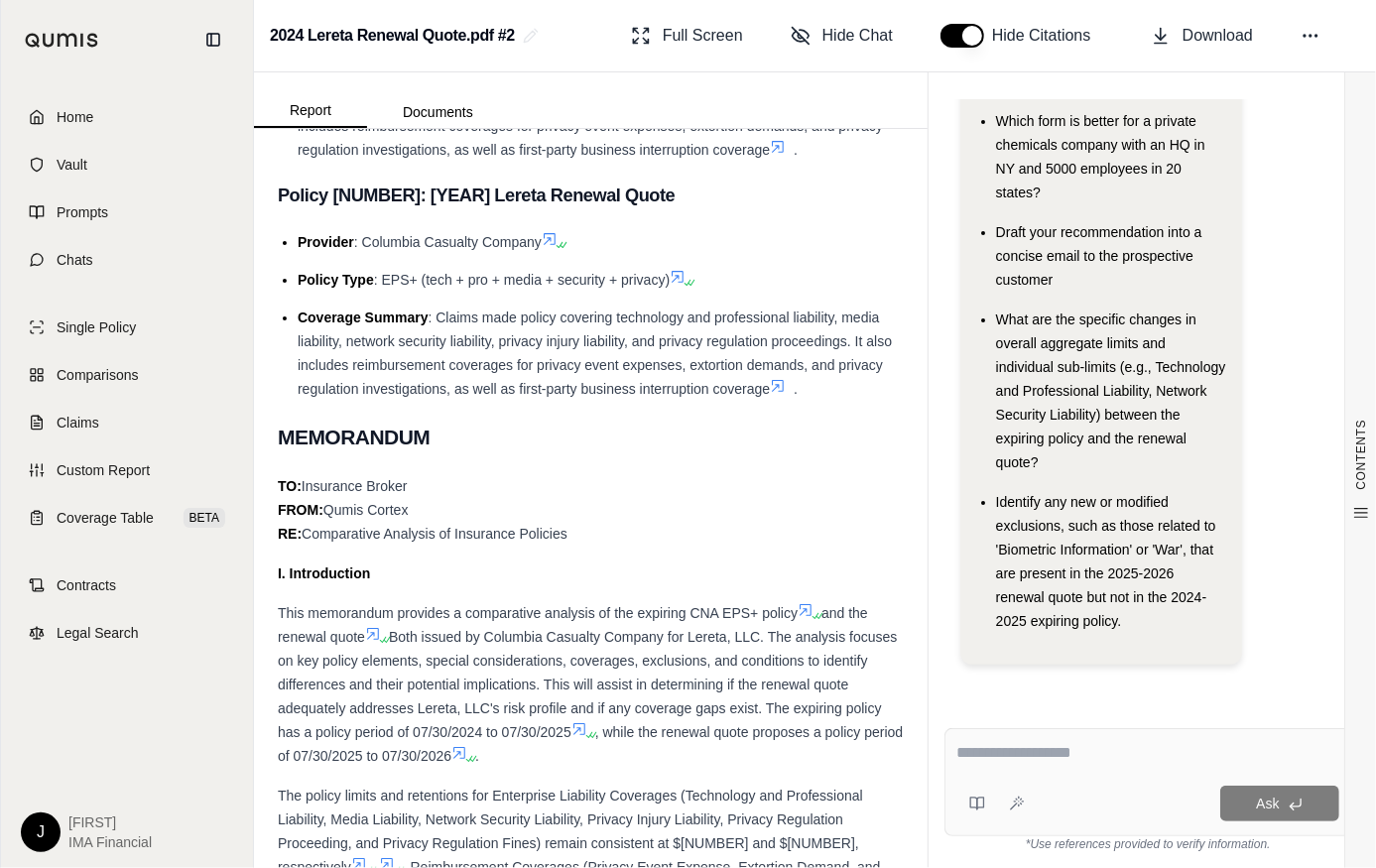 scroll, scrollTop: 992, scrollLeft: 0, axis: vertical 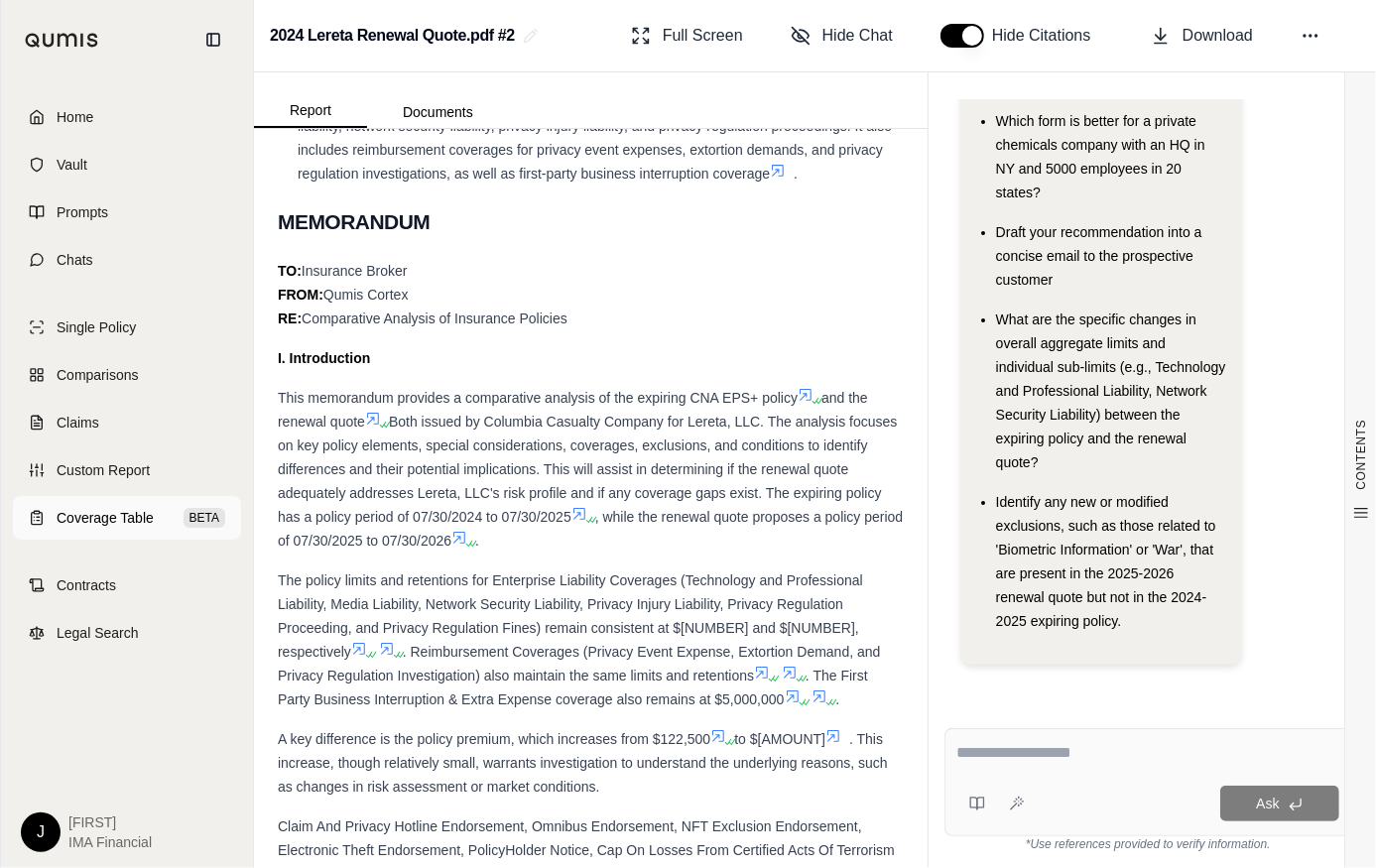 click on "Coverage Table" at bounding box center (105, 518) 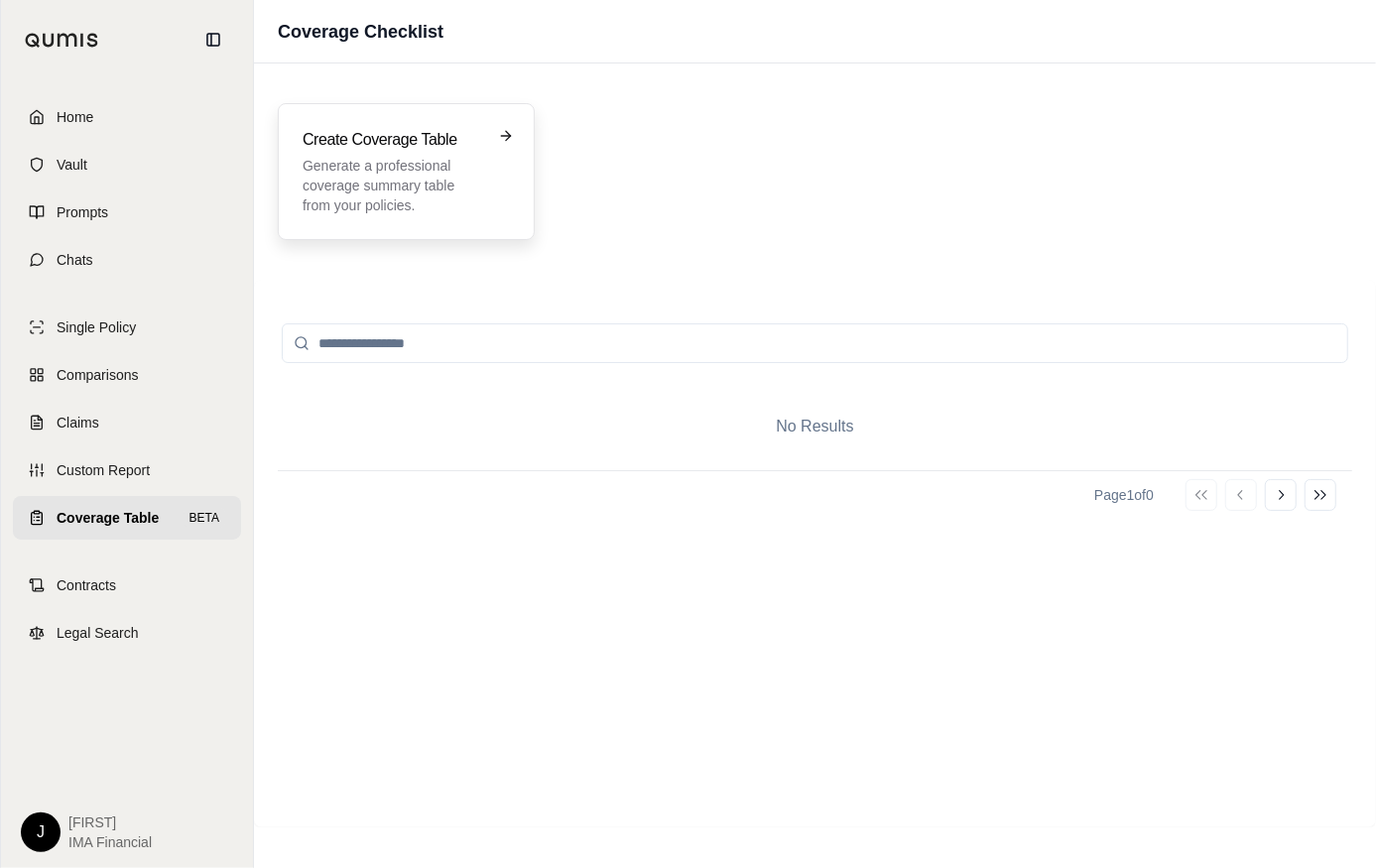 click on "Generate a professional coverage summary table from your policies." at bounding box center [392, 186] 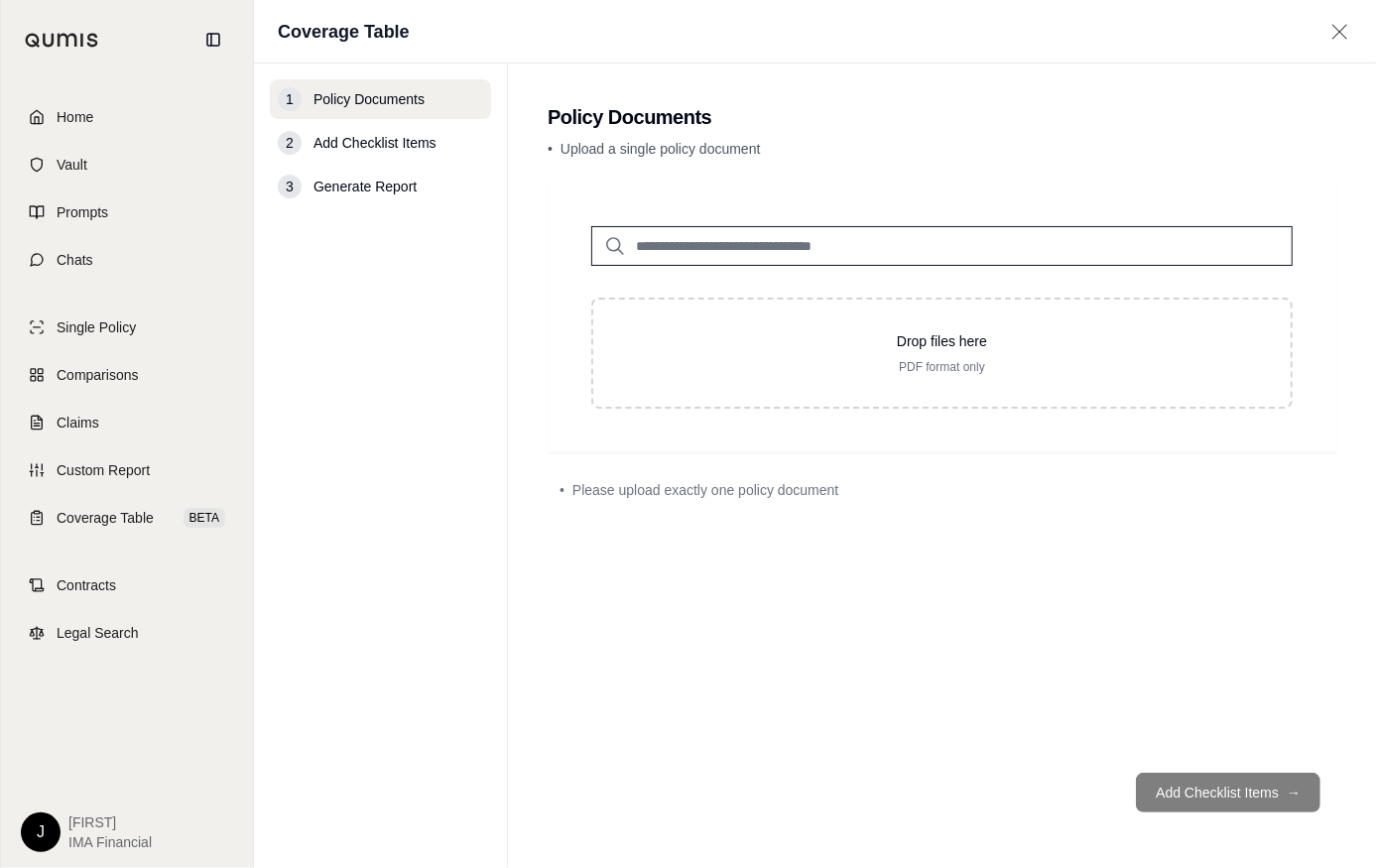click at bounding box center (941, 246) 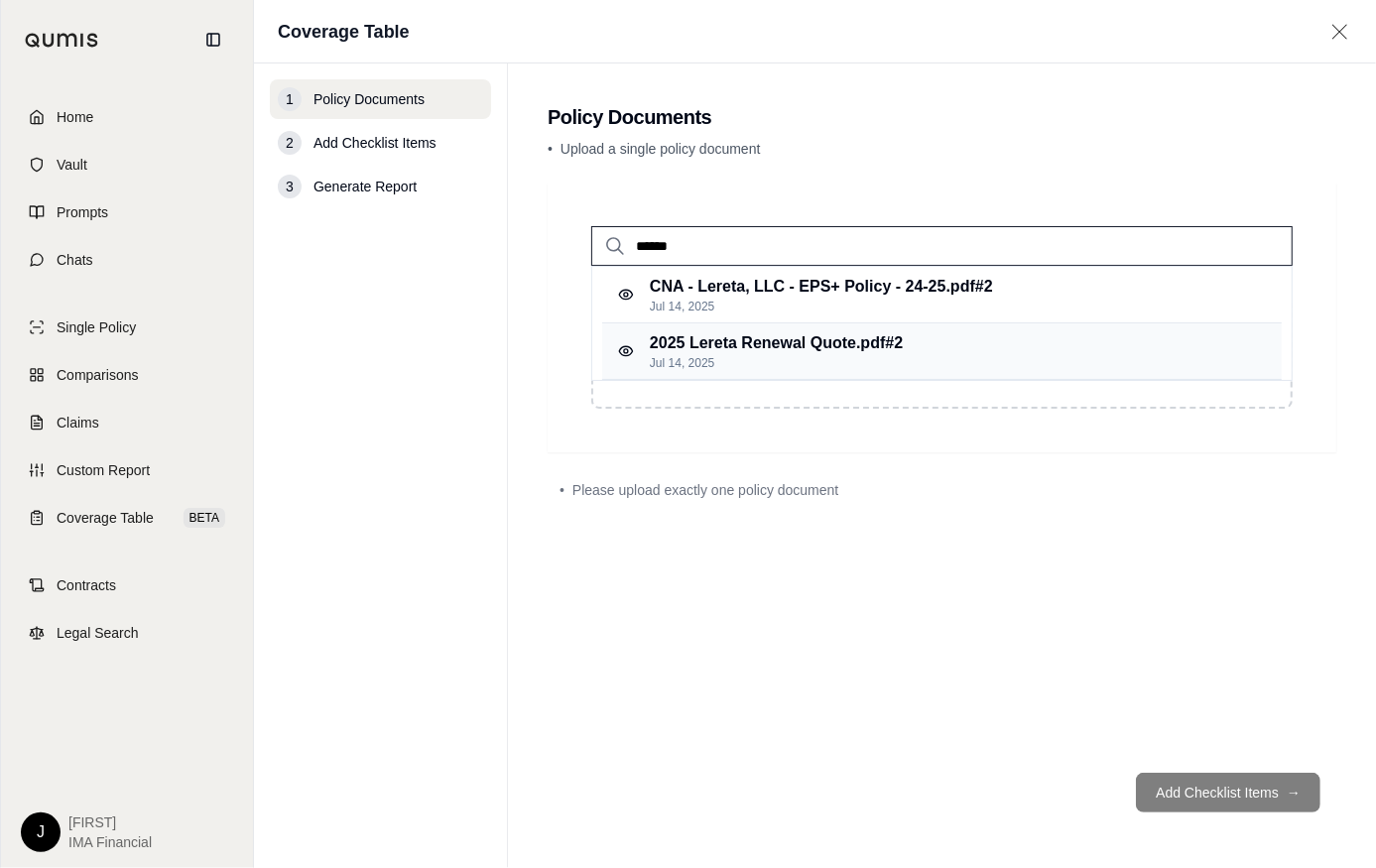 type on "******" 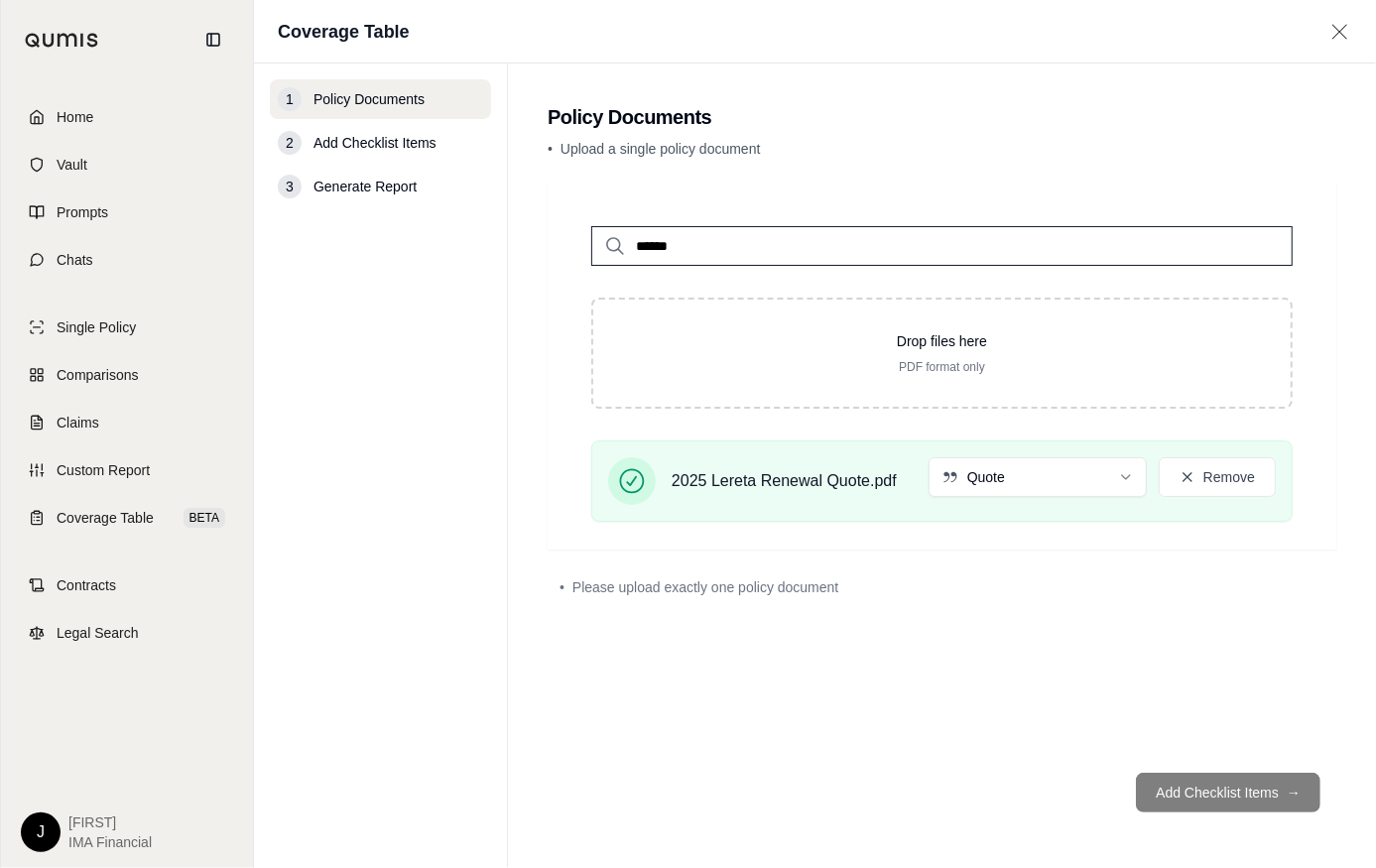 click on "******" at bounding box center (941, 246) 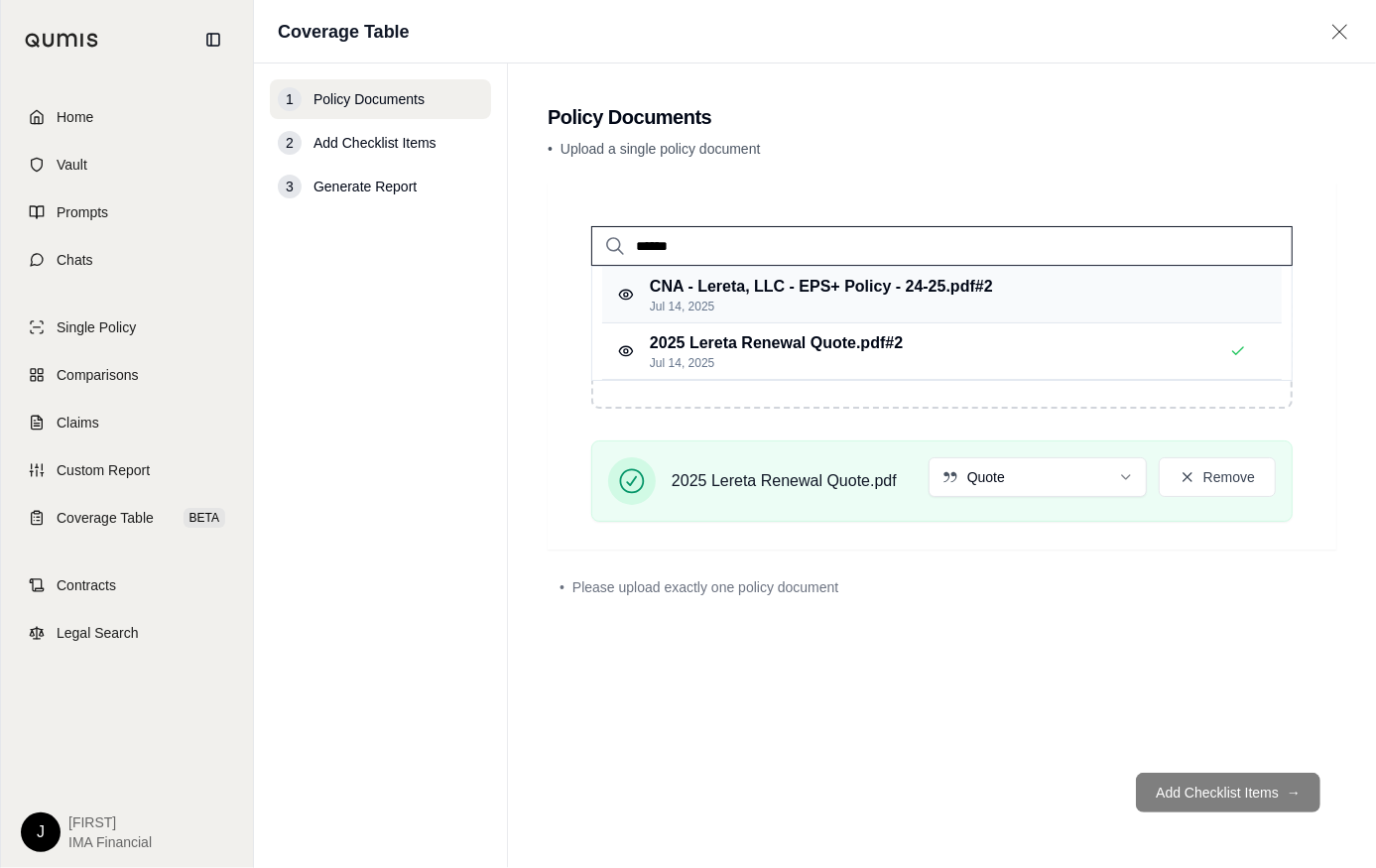 click on "Jul 14, 2025" at bounding box center [821, 307] 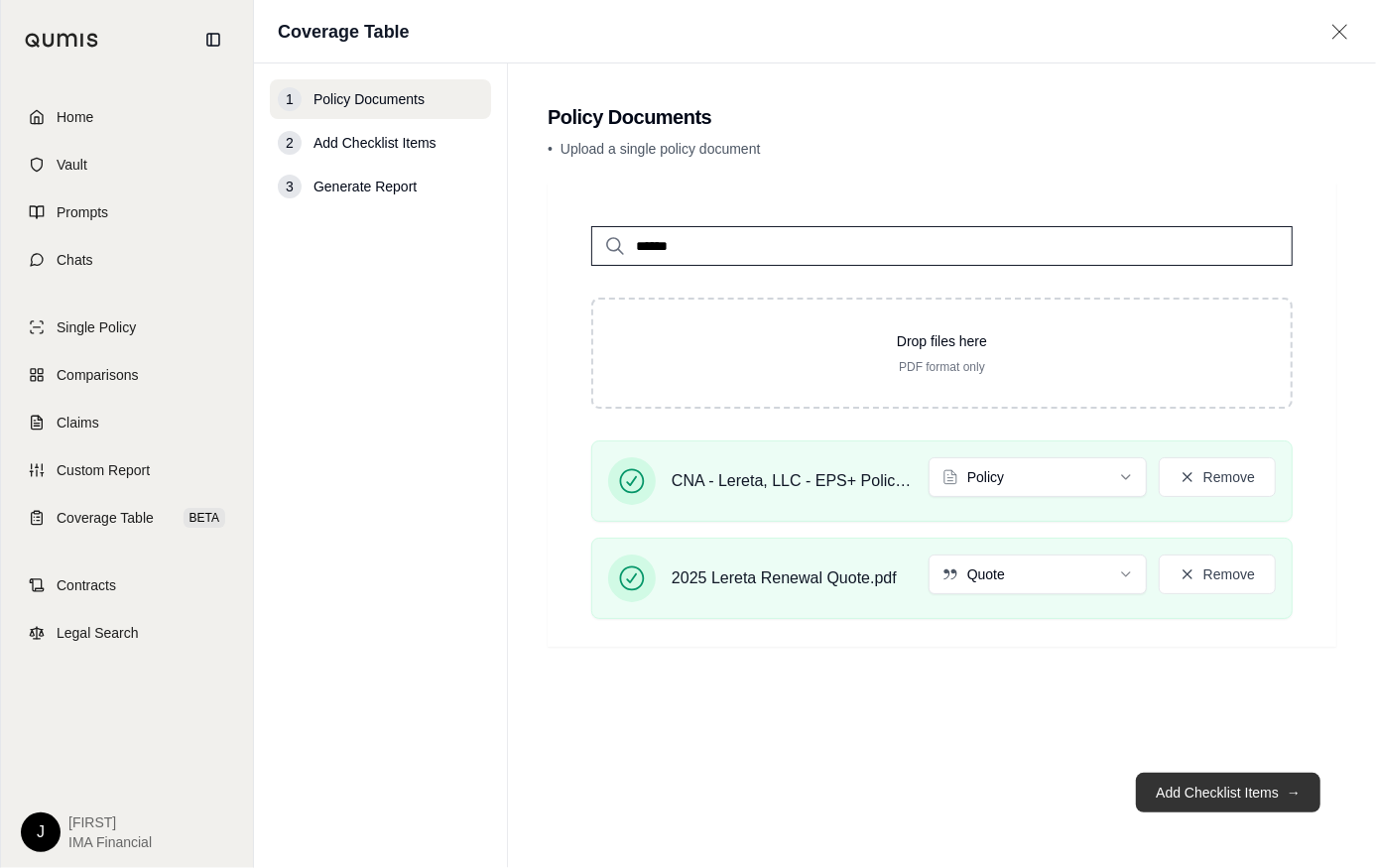 click on "Add Checklist Items →" at bounding box center (1228, 793) 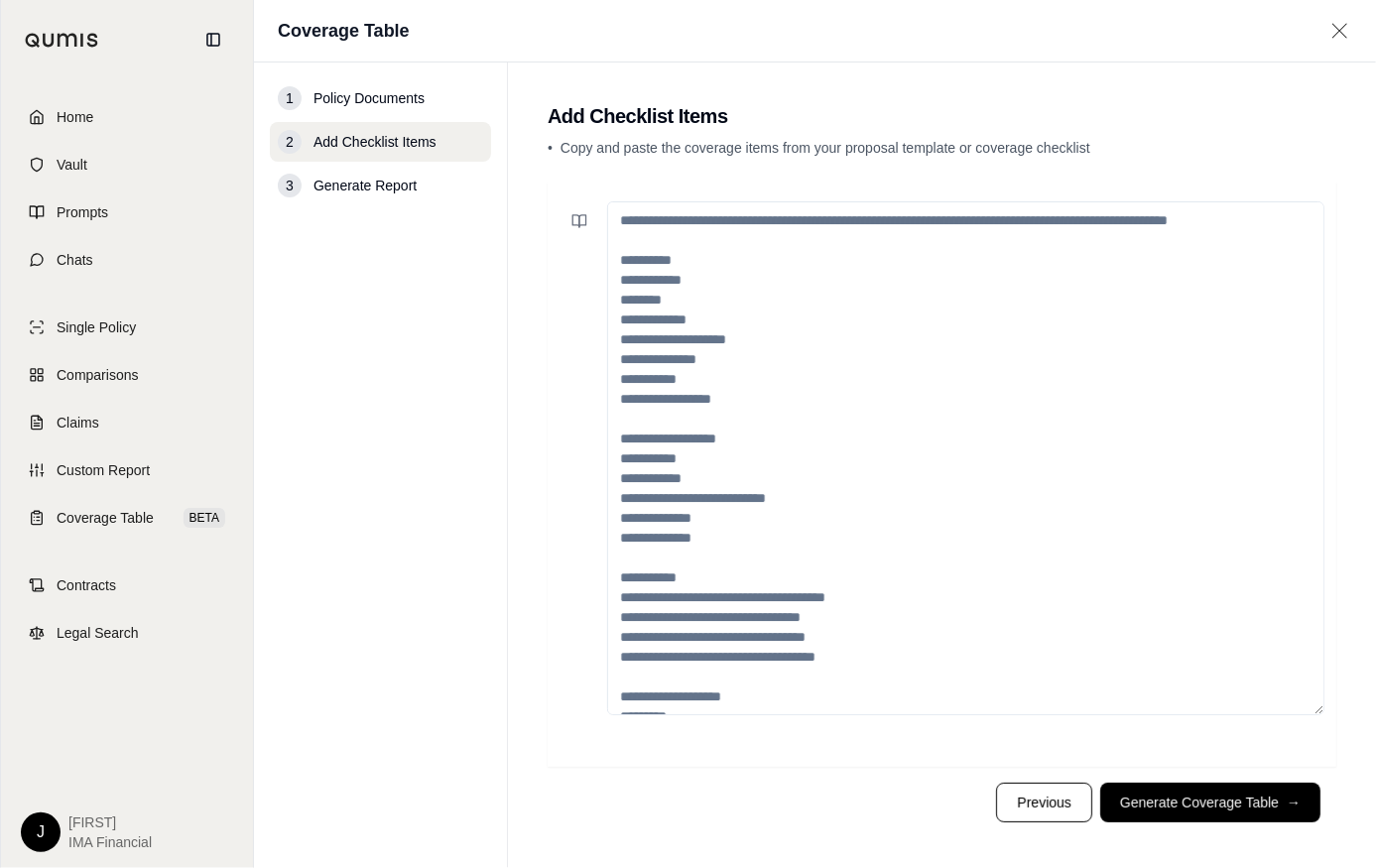 click at bounding box center (965, 458) 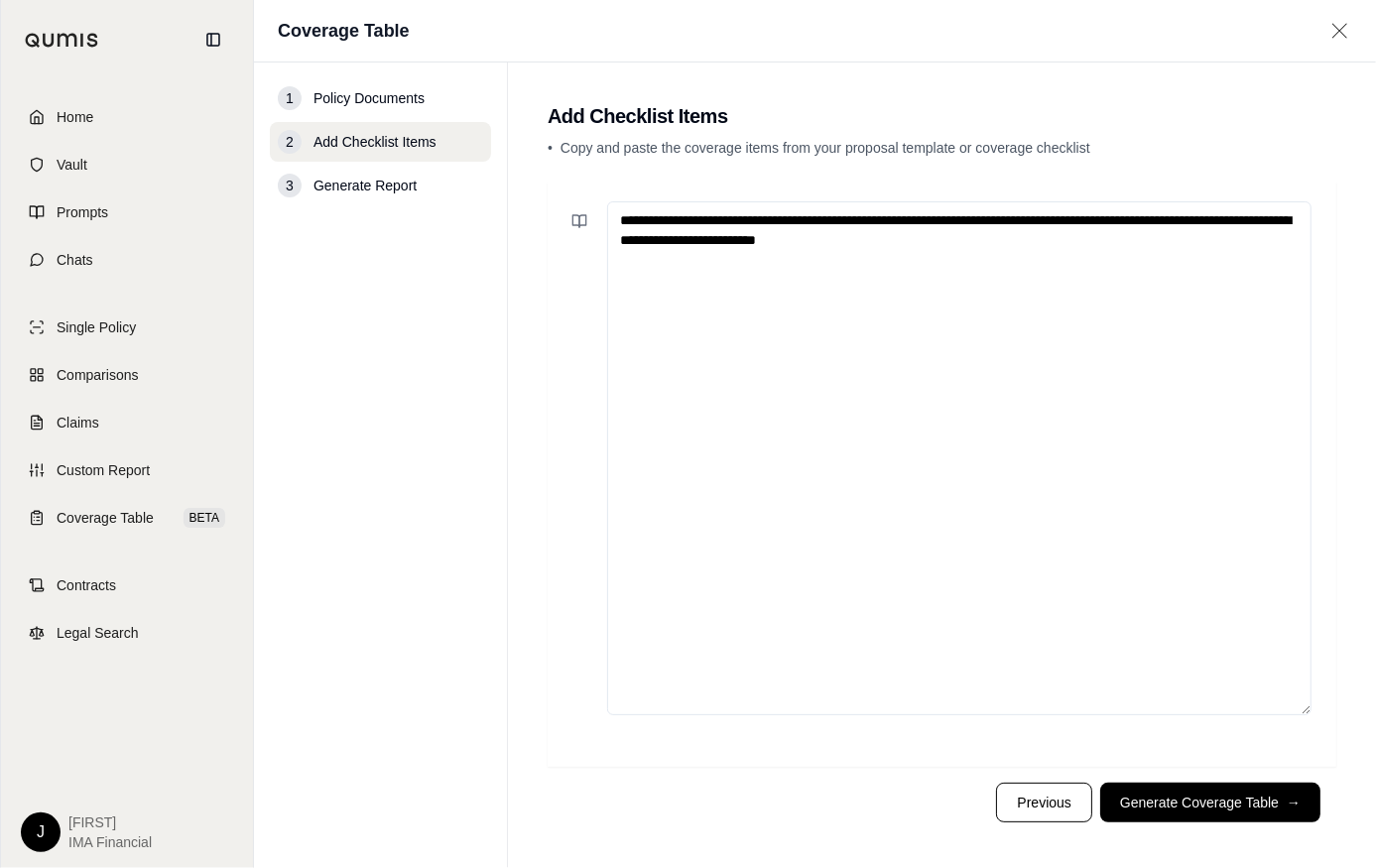 type on "**********" 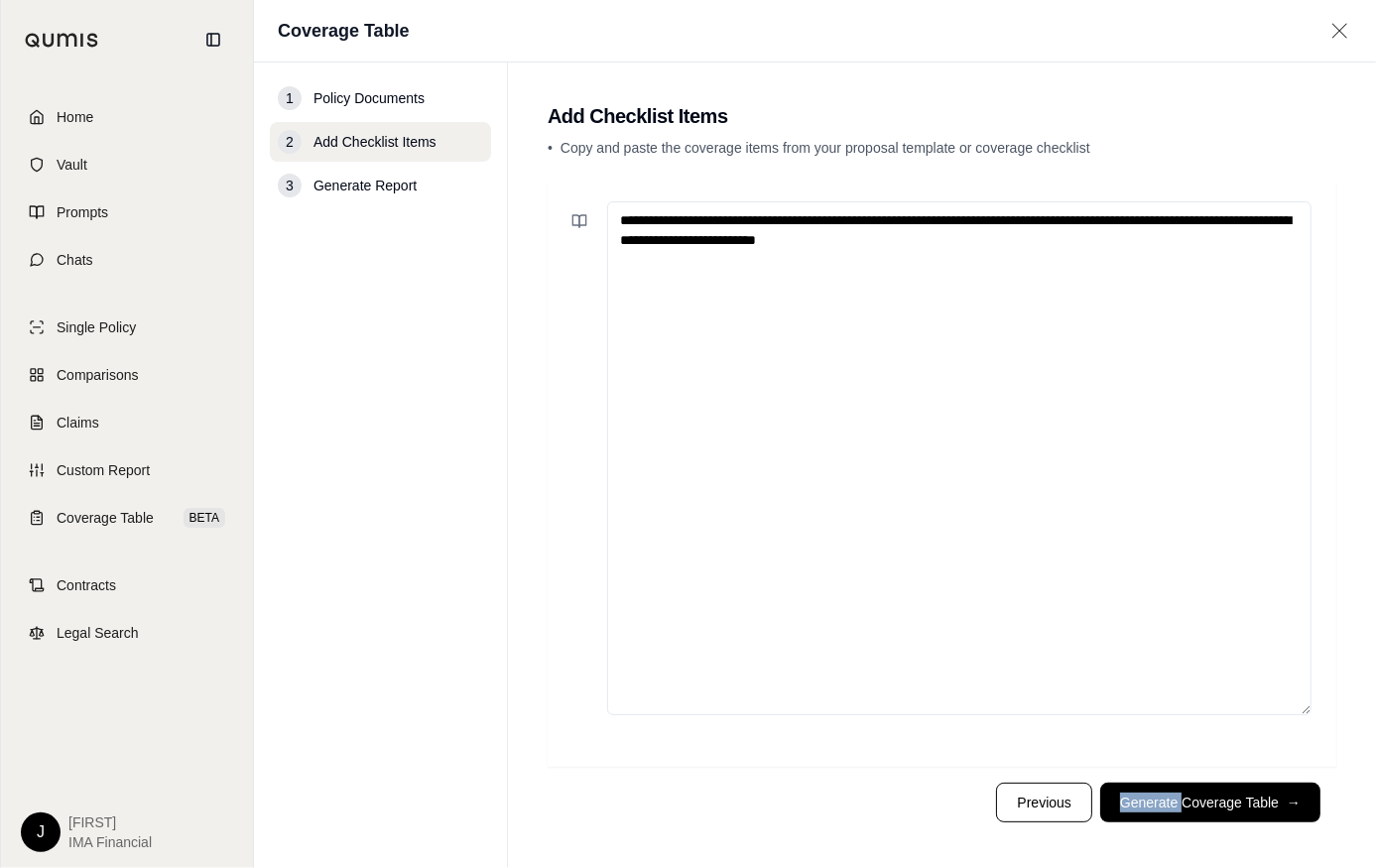 click on "Previous Generate Coverage Table →" at bounding box center [941, 803] 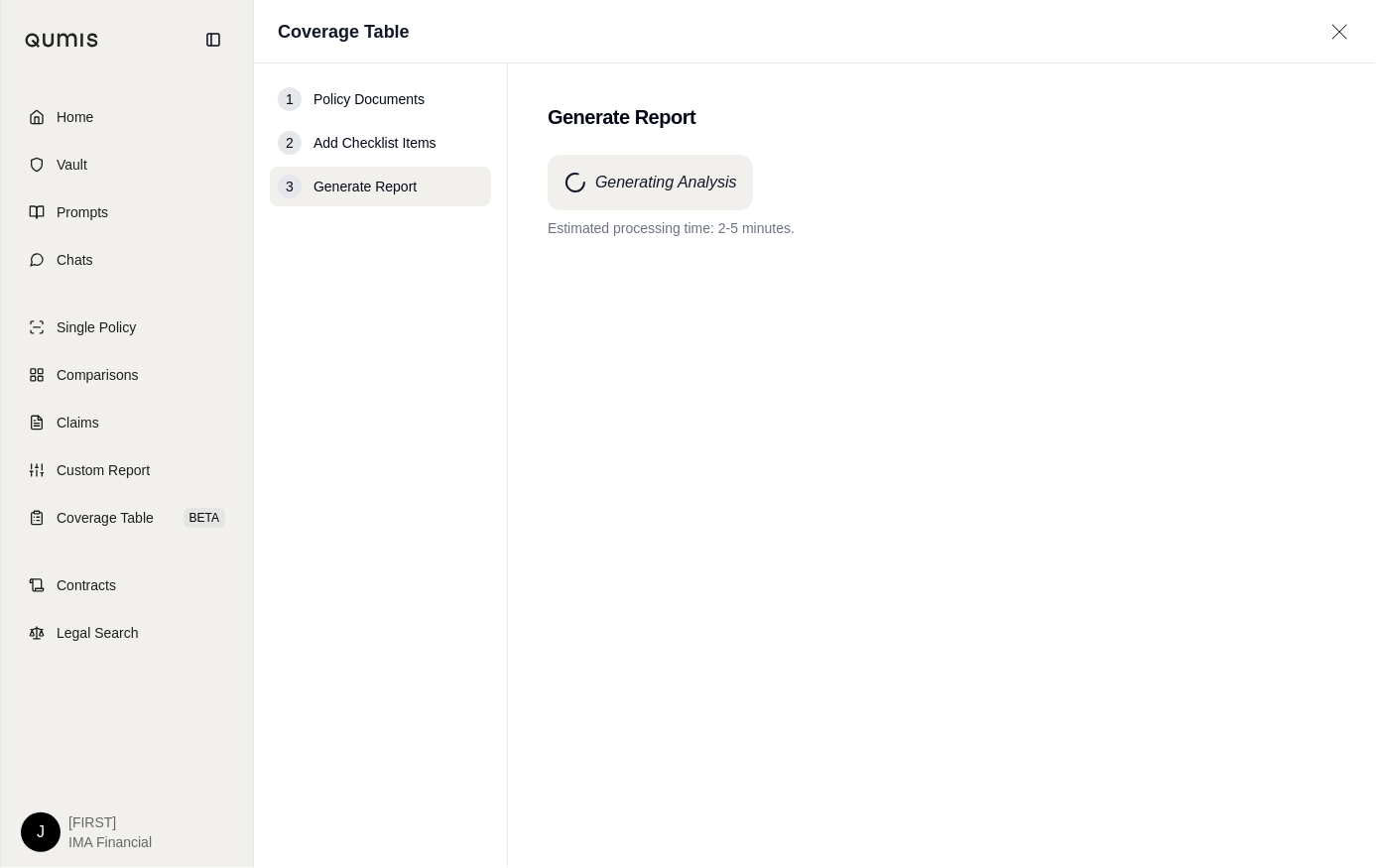 click on "Generating Analysis Estimated processing time: 2-5 minutes." at bounding box center [941, 475] 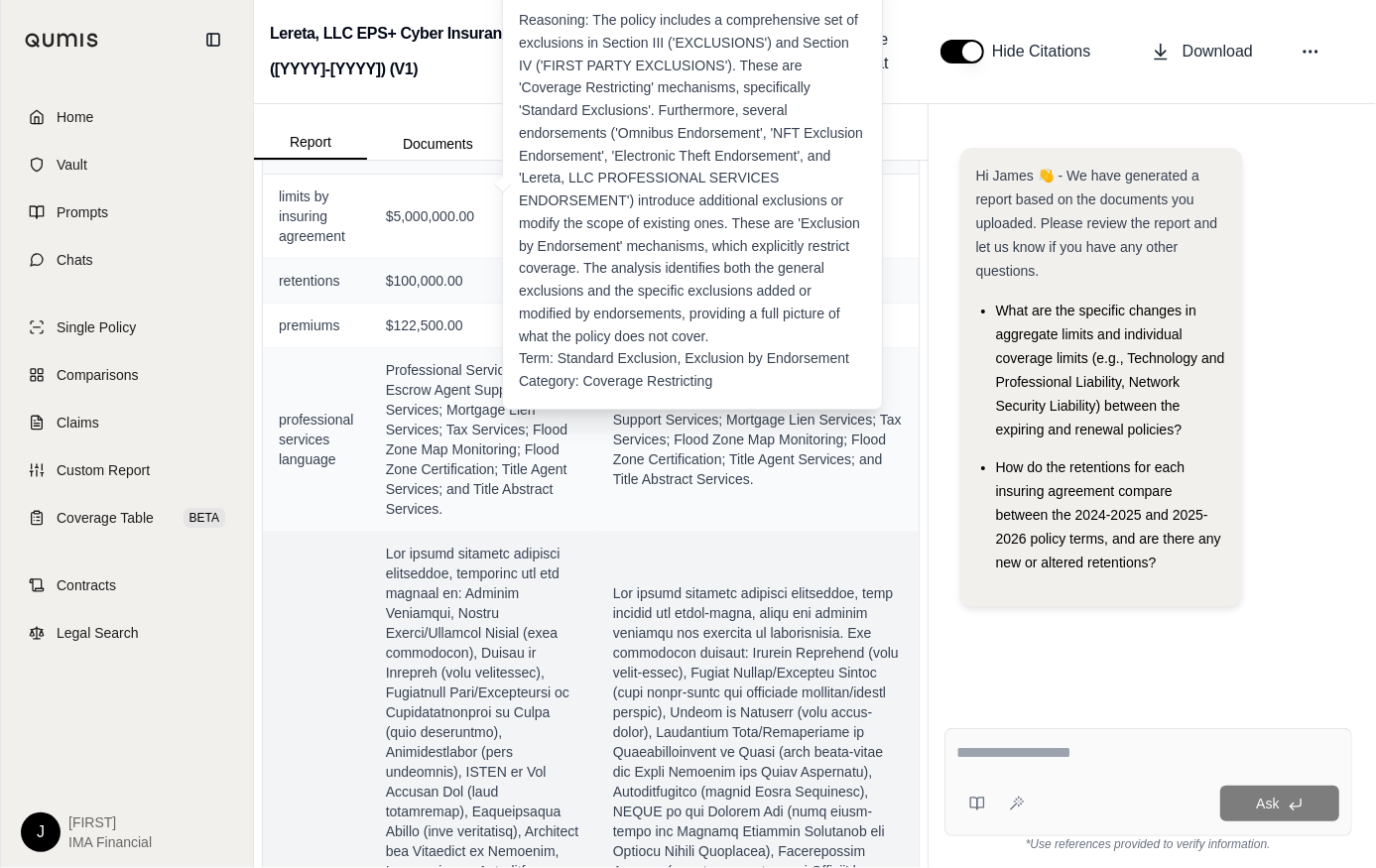 scroll, scrollTop: 0, scrollLeft: 0, axis: both 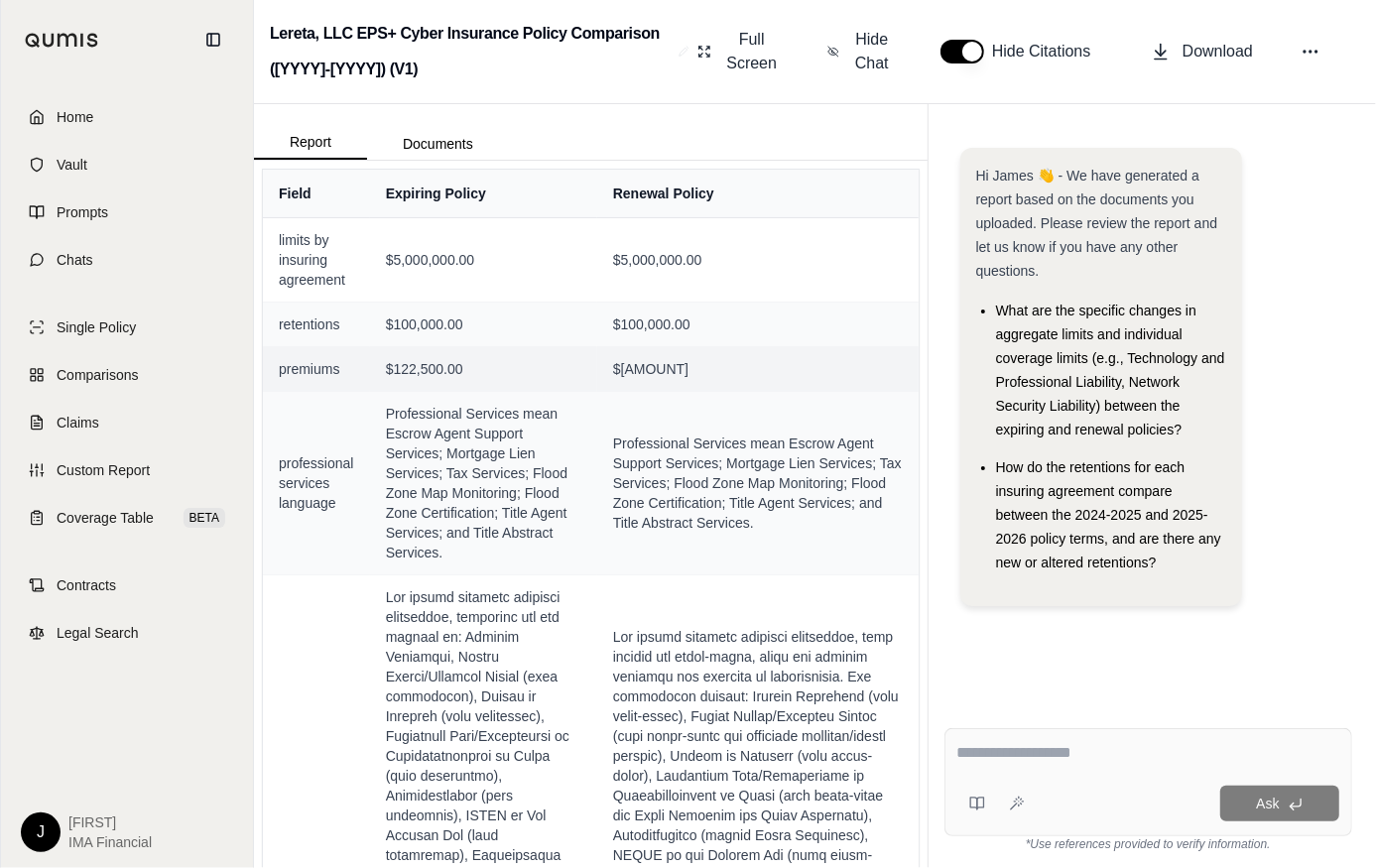 click on "premiums" at bounding box center [316, 368] 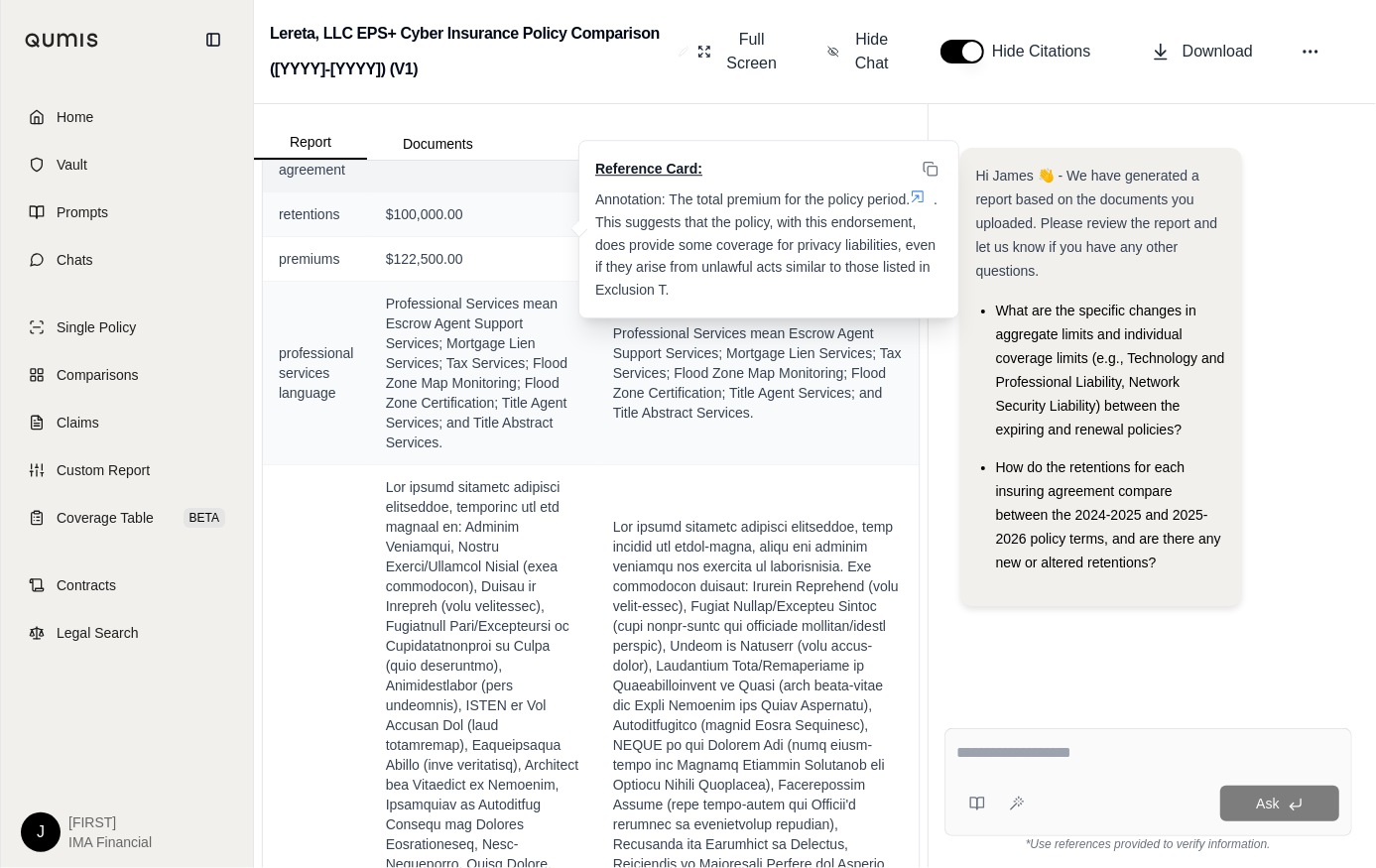 scroll, scrollTop: 0, scrollLeft: 0, axis: both 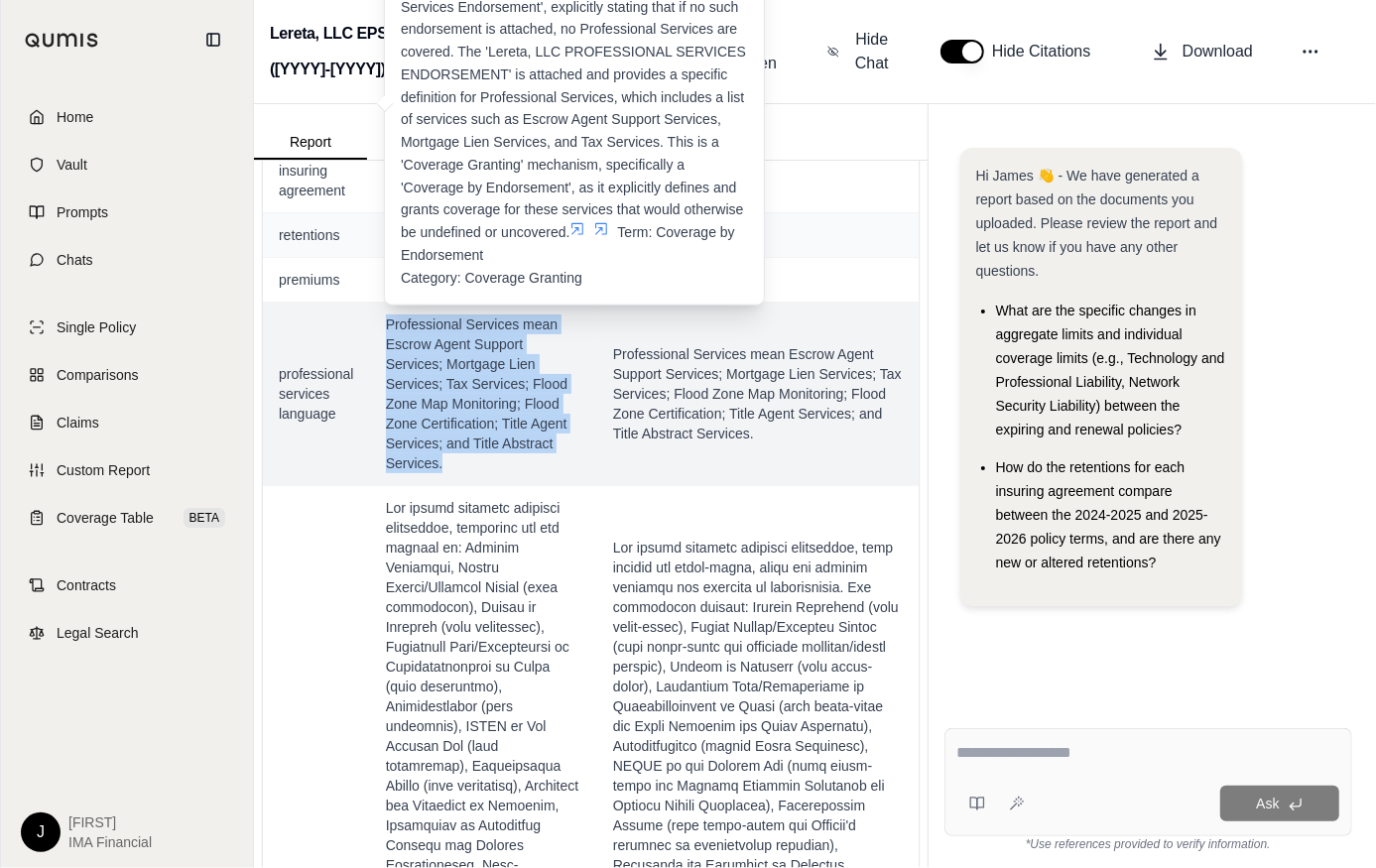 drag, startPoint x: 498, startPoint y: 485, endPoint x: 374, endPoint y: 315, distance: 210.41863 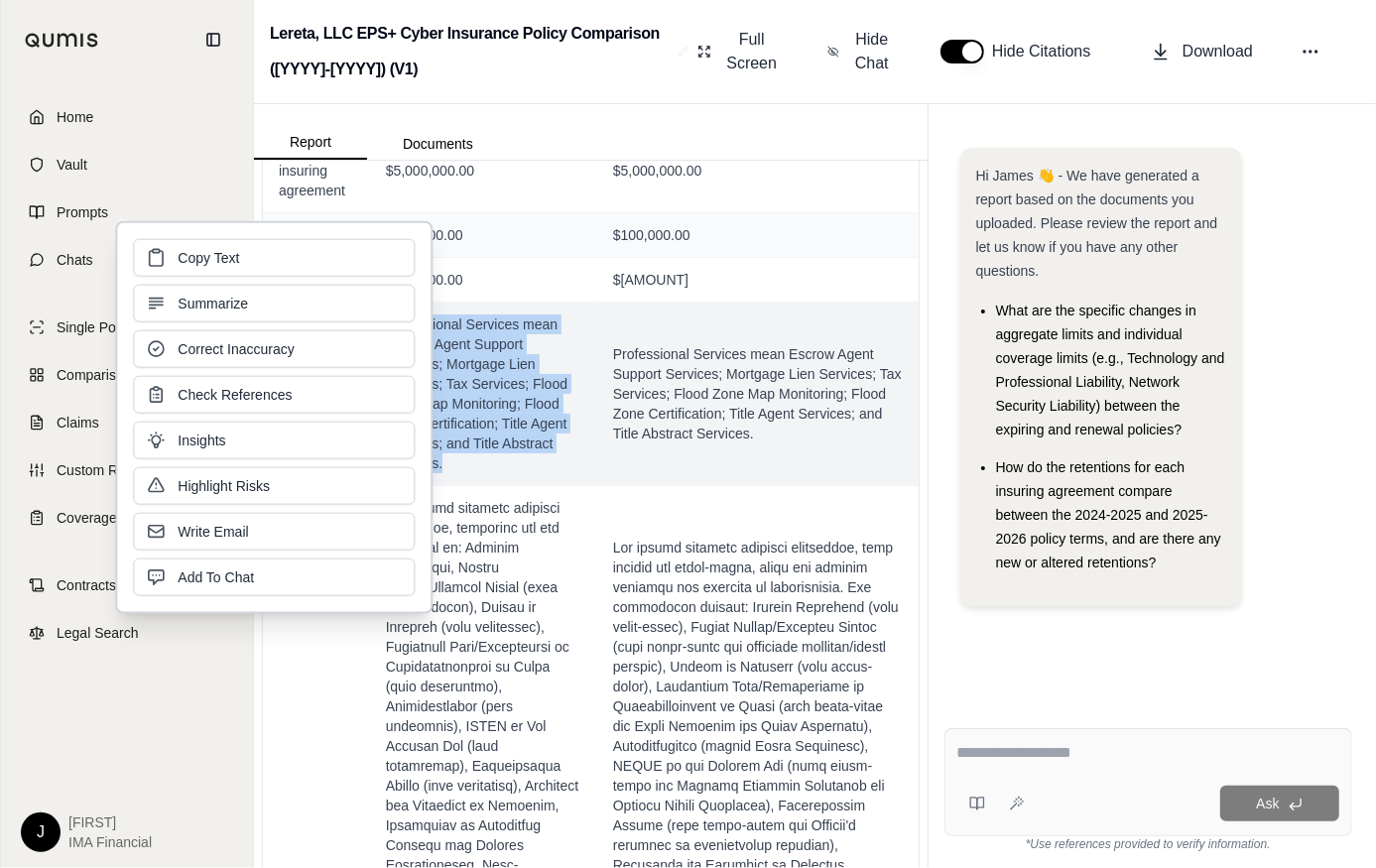 type 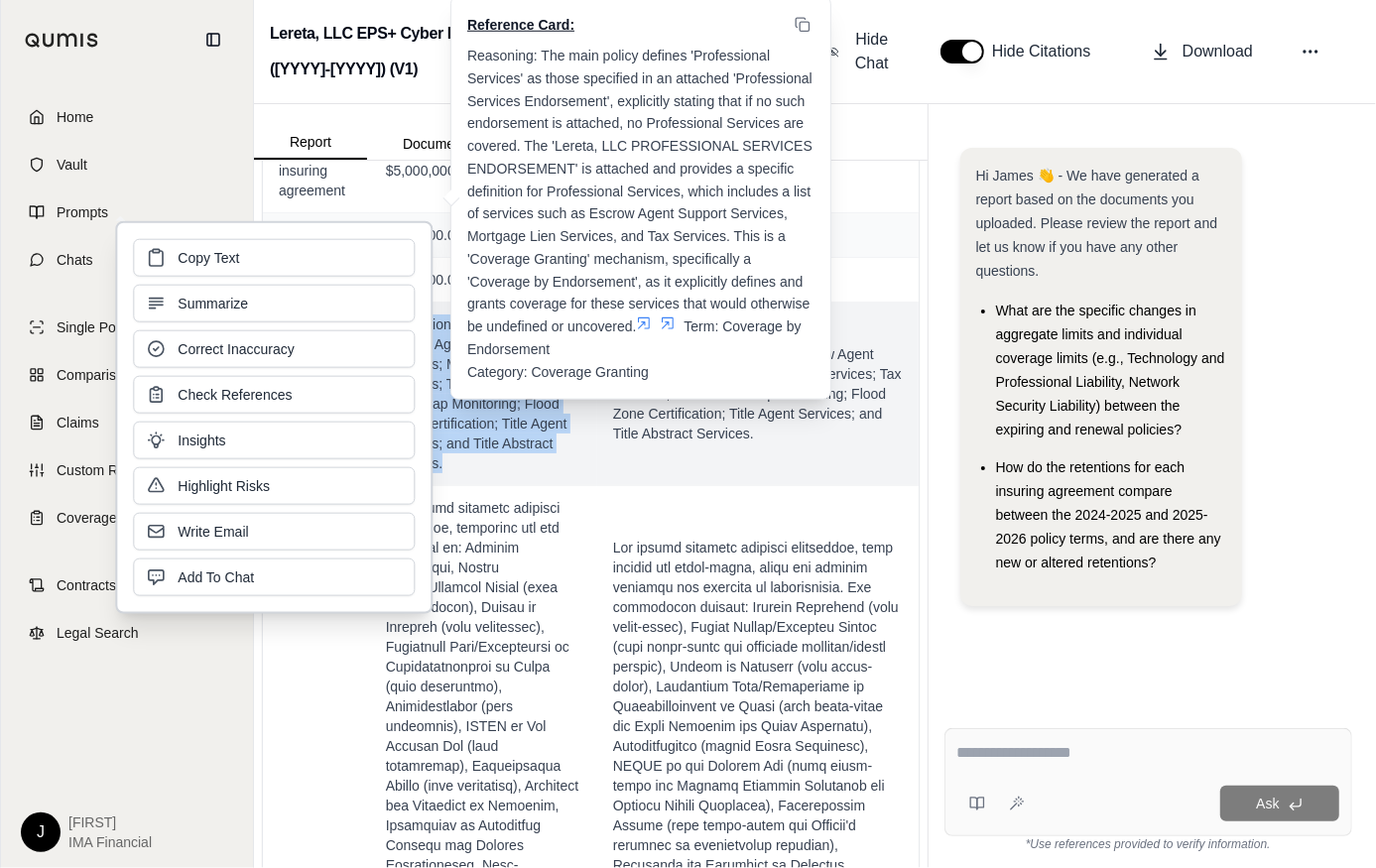 scroll, scrollTop: 0, scrollLeft: 0, axis: both 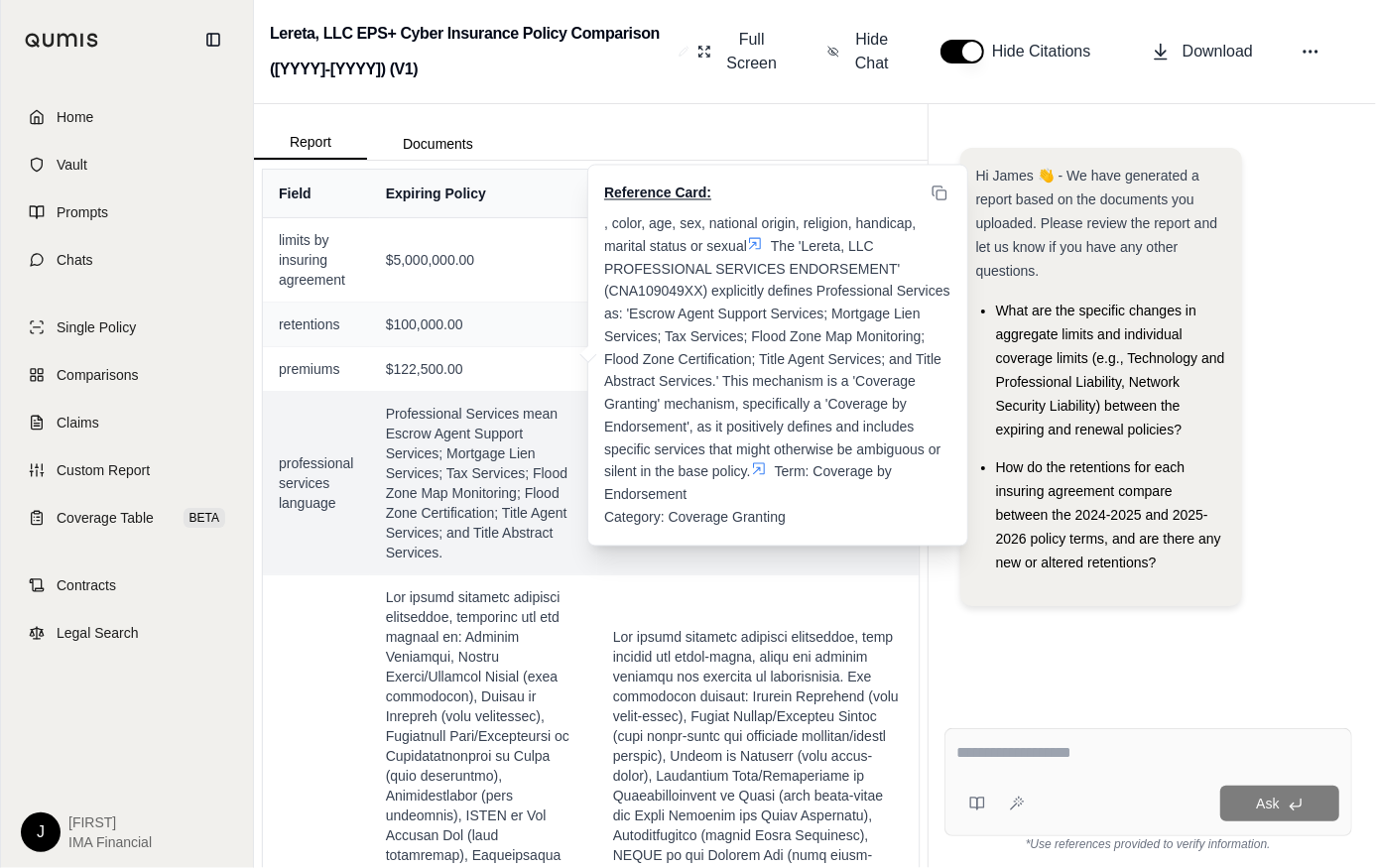 click on "Professional Services mean Escrow Agent Support Services; Mortgage Lien Services; Tax Services; Flood Zone Map Monitoring; Flood Zone Certification; Title Agent Services; and Title Abstract Services. Reference Card: Annotation: The definition of Professional Services is provided by a specific endorsement, detailing the types of services covered.
Reasoning: The main policy's Section II. DEFINITIONS states that 'Professional Services' are defined in the attached 'Professional Services Endorsement'.   The 'Lereta, LLC PROFESSIONAL SERVICES ENDORSEMENT' (CNA109049XX) explicitly defines Professional Services as: 'Escrow Agent Support Services; Mortgage Lien Services; Tax Services; Flood Zone Map Monitoring; Flood Zone Certification; Title Agent Services; and Title Abstract Services.' This mechanism is a 'Coverage Granting' mechanism, specifically a 'Coverage by Endorsement', as it positively defines and includes specific services that might otherwise be ambiguous or silent in the base policy." at bounding box center [758, 482] 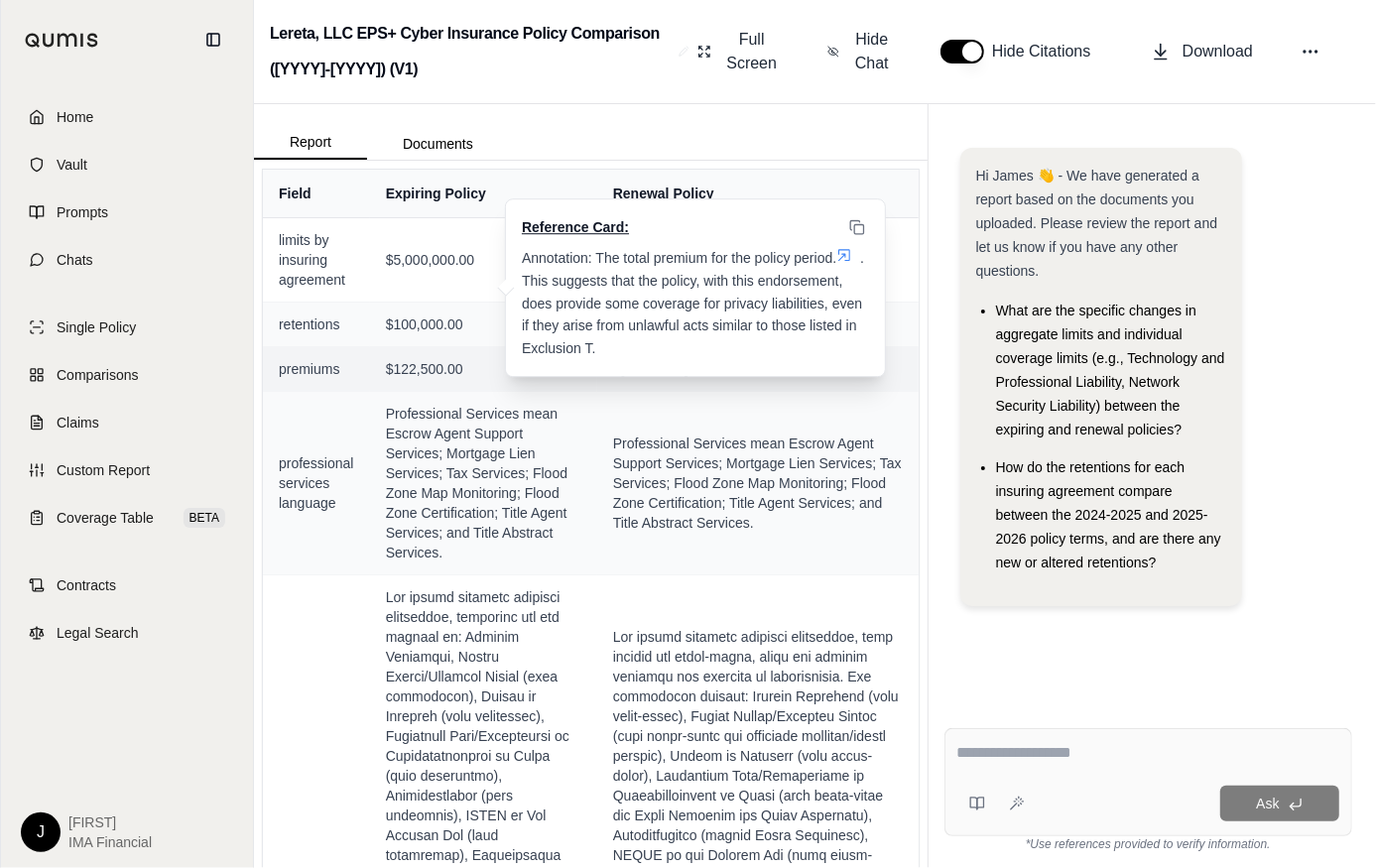 click on "$122,500.00" at bounding box center [483, 369] 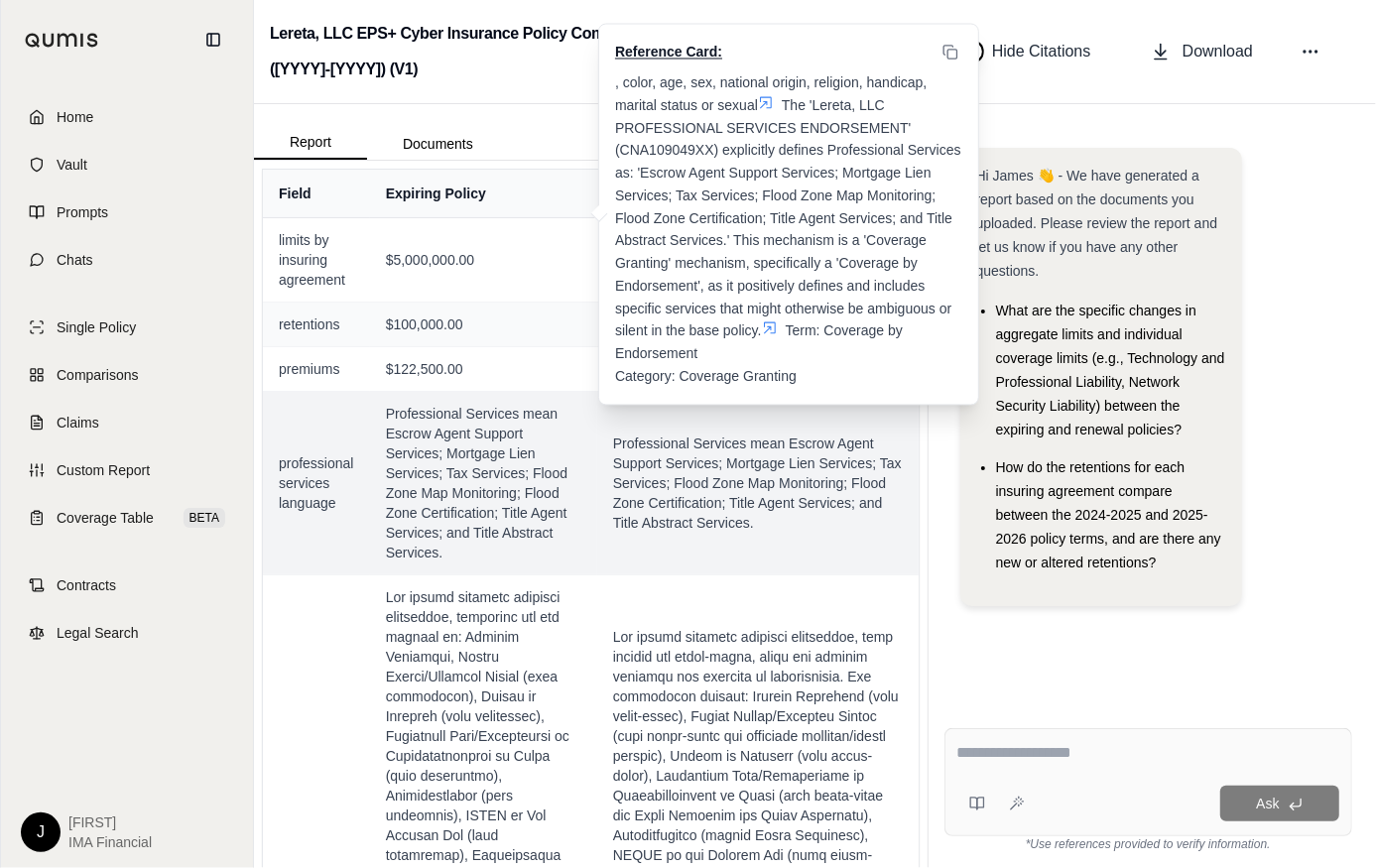 click on "Professional Services mean Escrow Agent Support Services; Mortgage Lien Services; Tax Services; Flood Zone Map Monitoring; Flood Zone Certification; Title Agent Services; and Title Abstract Services." at bounding box center [758, 483] 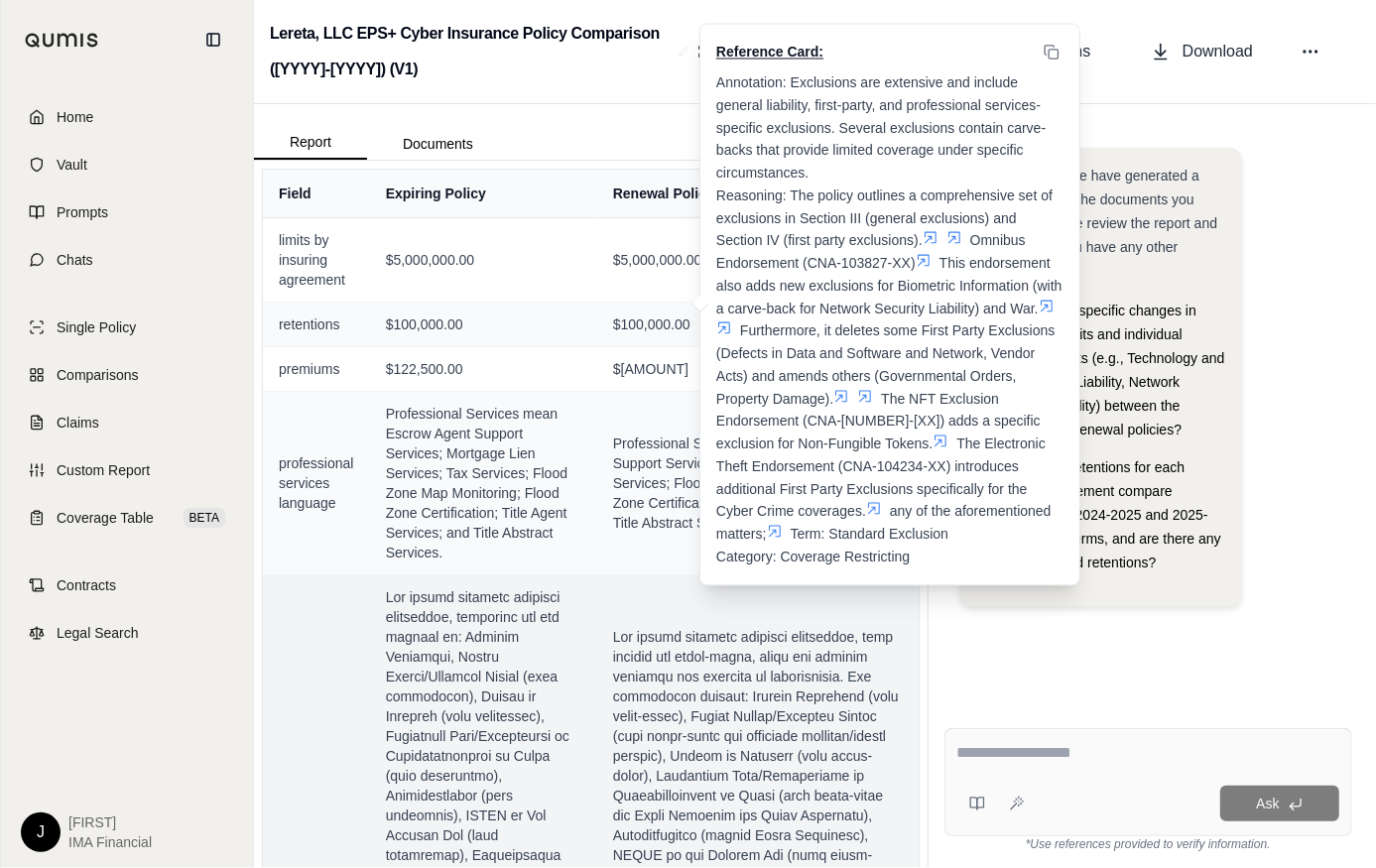 click on "Reference Card: Annotation: Exclusions are extensive and include general liability, first-party, and professional services-specific exclusions. Several exclusions contain carve-backs that provide limited coverage under specific circumstances.
Reasoning: The policy outlines a comprehensive set of exclusions in Section III (general exclusions) and Section IV (first party exclusions).   This endorsement also adds new exclusions for Biometric Information (with a carve-back for Network Security Liability) and War.   Furthermore, it deletes some First Party Exclusions (Defects in Data and Software and Network, Vendor Acts) and amends others (Governmental Orders, Property Damage).   The NFT Exclusion Endorsement (CNA-[NUMBER]) adds a specific exclusion for Non-Fungible Tokens.   The Electronic Theft Endorsement (CNA-[NUMBER]) introduces additional First Party Exclusions specifically for the Cyber Crime coverages.
Term: Standard Exclusion
Category: Coverage Restricting" at bounding box center [758, 1271] 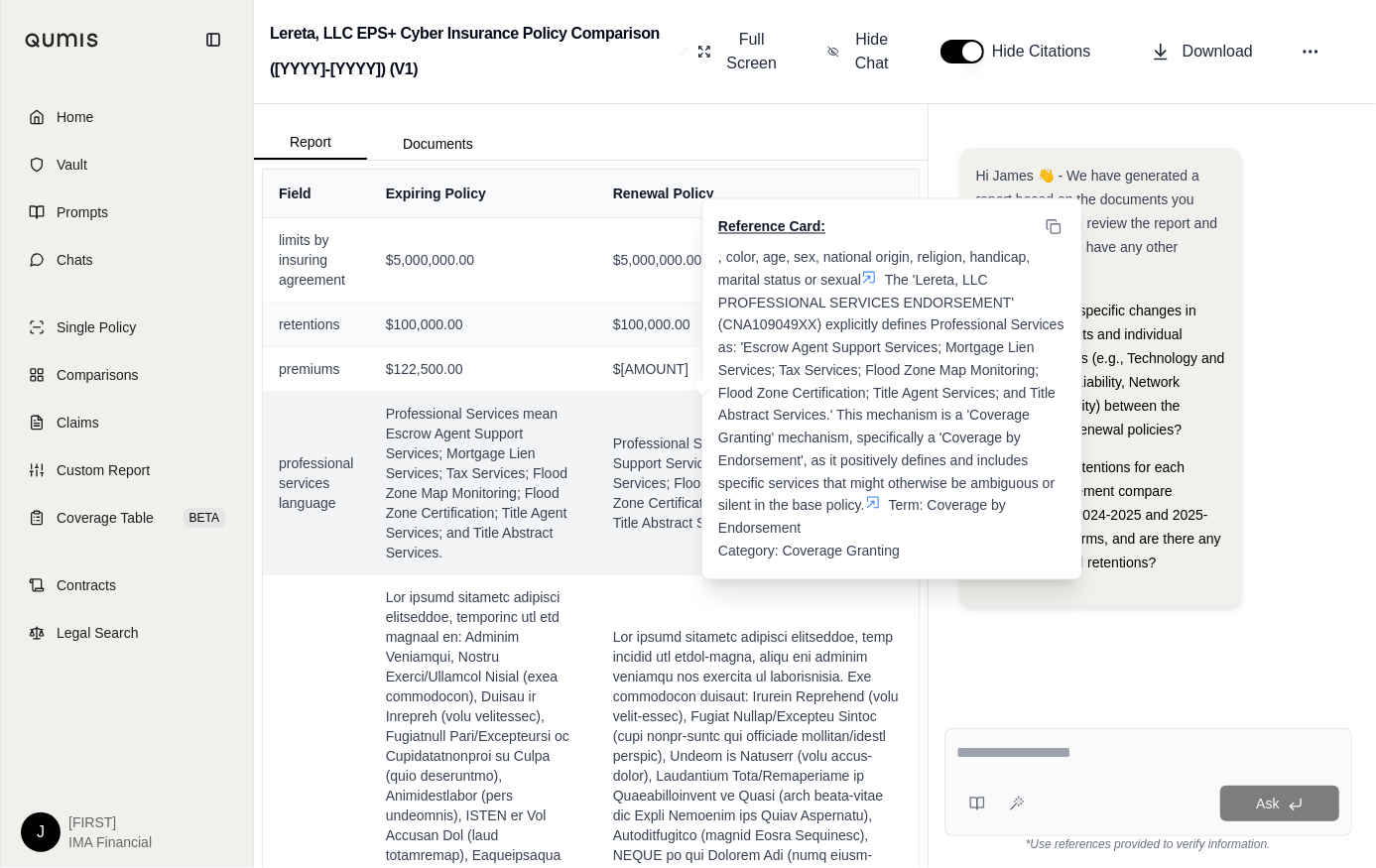 click on "Professional Services mean Escrow Agent Support Services; Mortgage Lien Services; Tax Services; Flood Zone Map Monitoring; Flood Zone Certification; Title Agent Services; and Title Abstract Services." at bounding box center (758, 483) 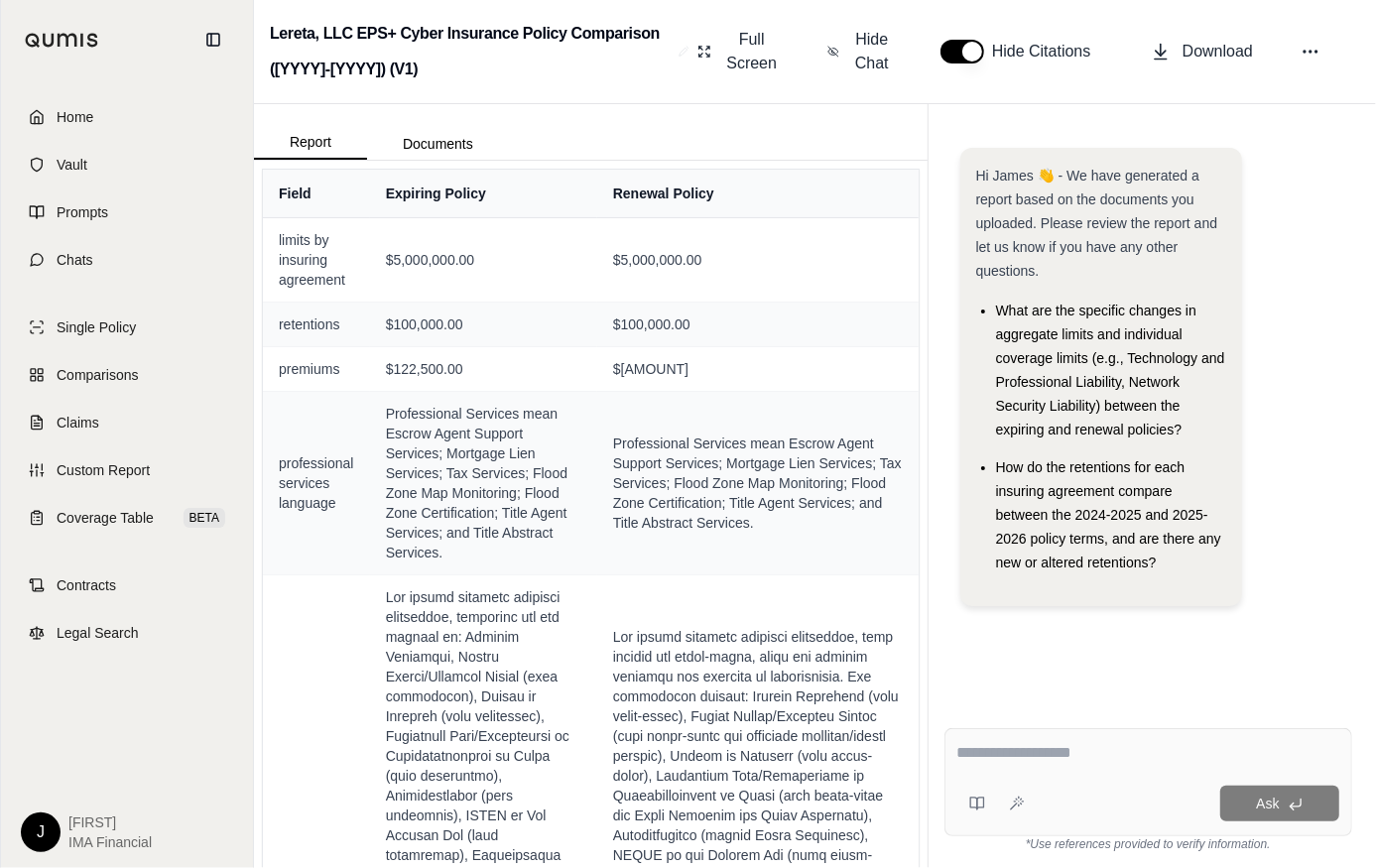 click at bounding box center [1148, 753] 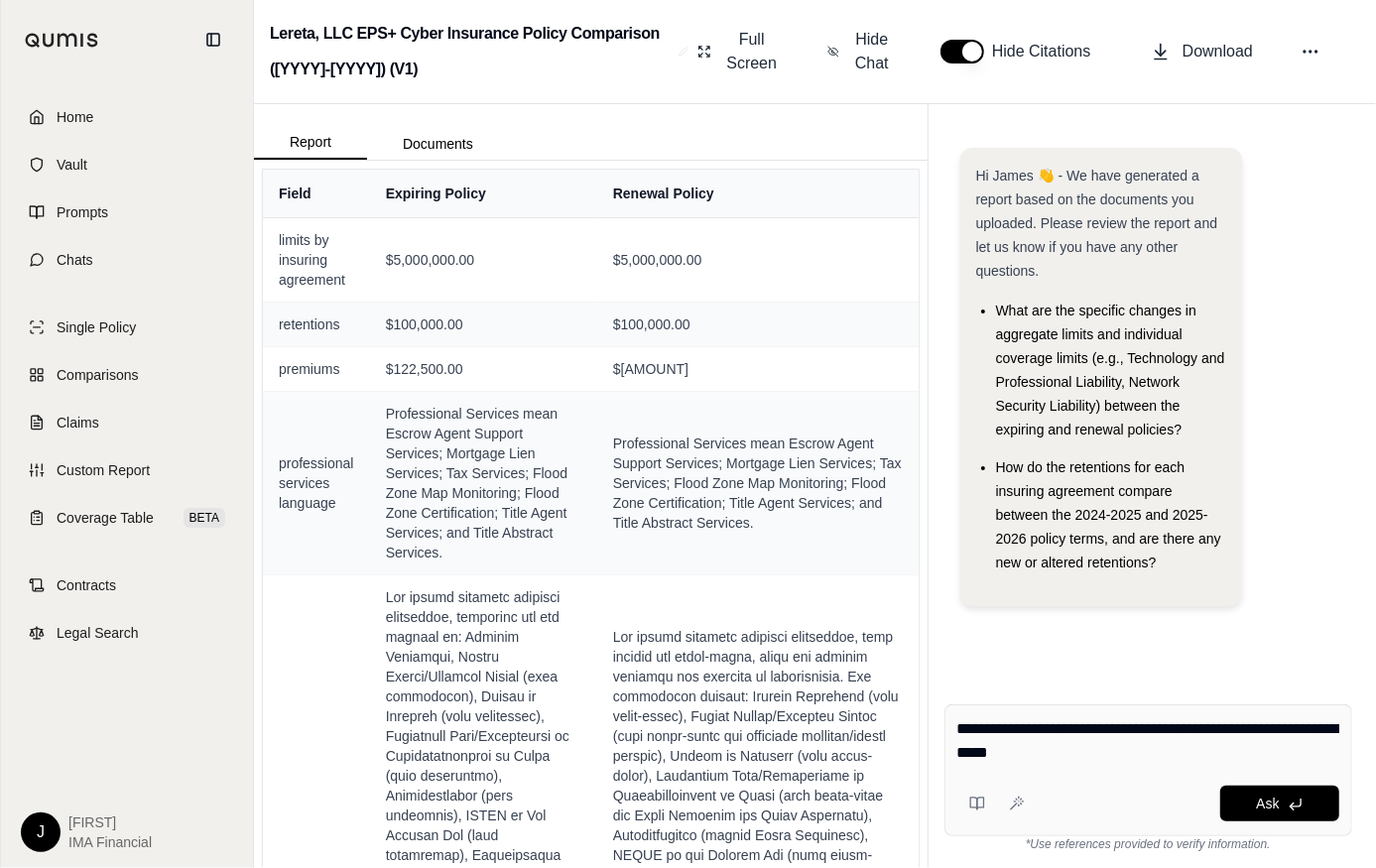 type on "**********" 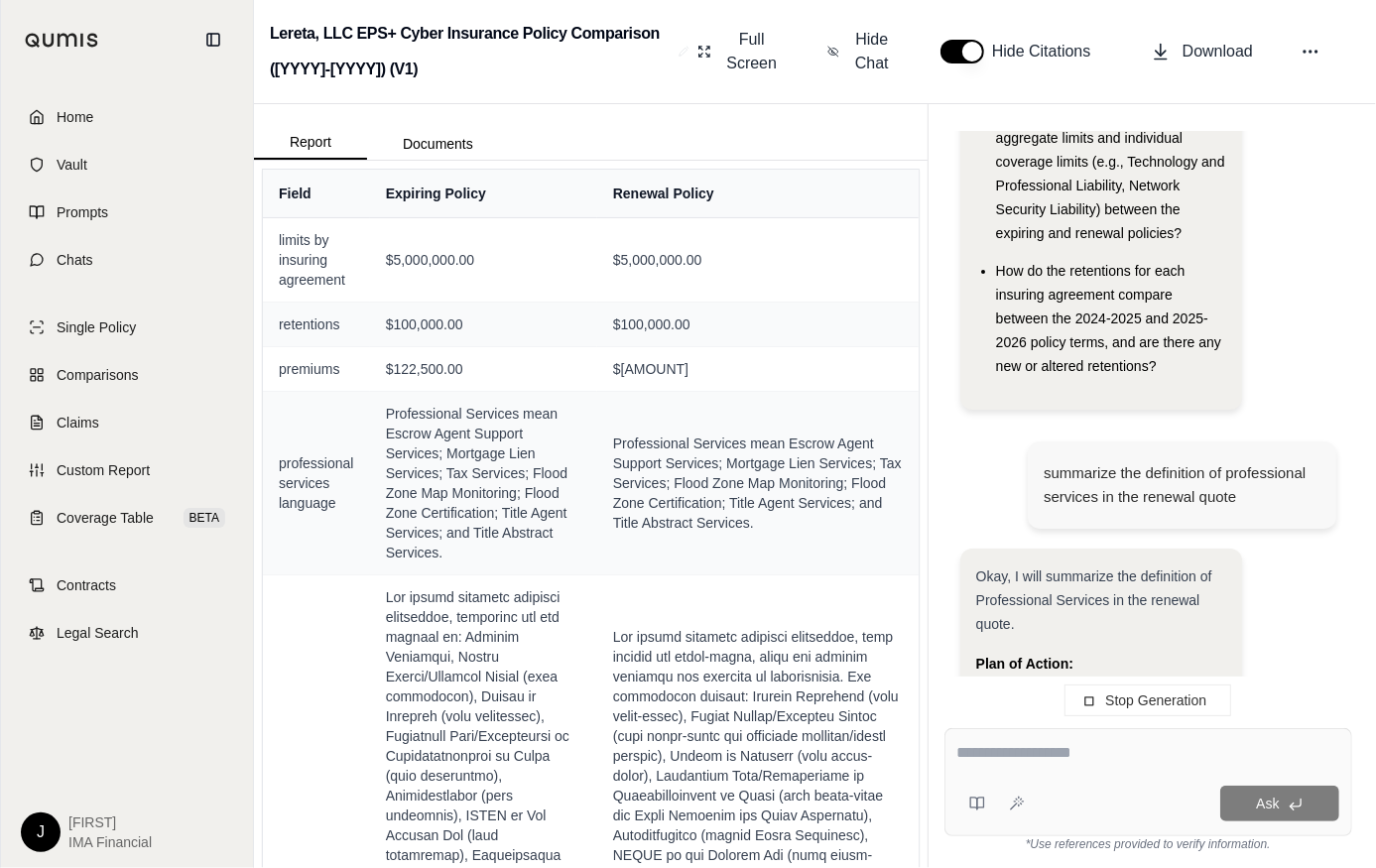 scroll, scrollTop: 1686, scrollLeft: 0, axis: vertical 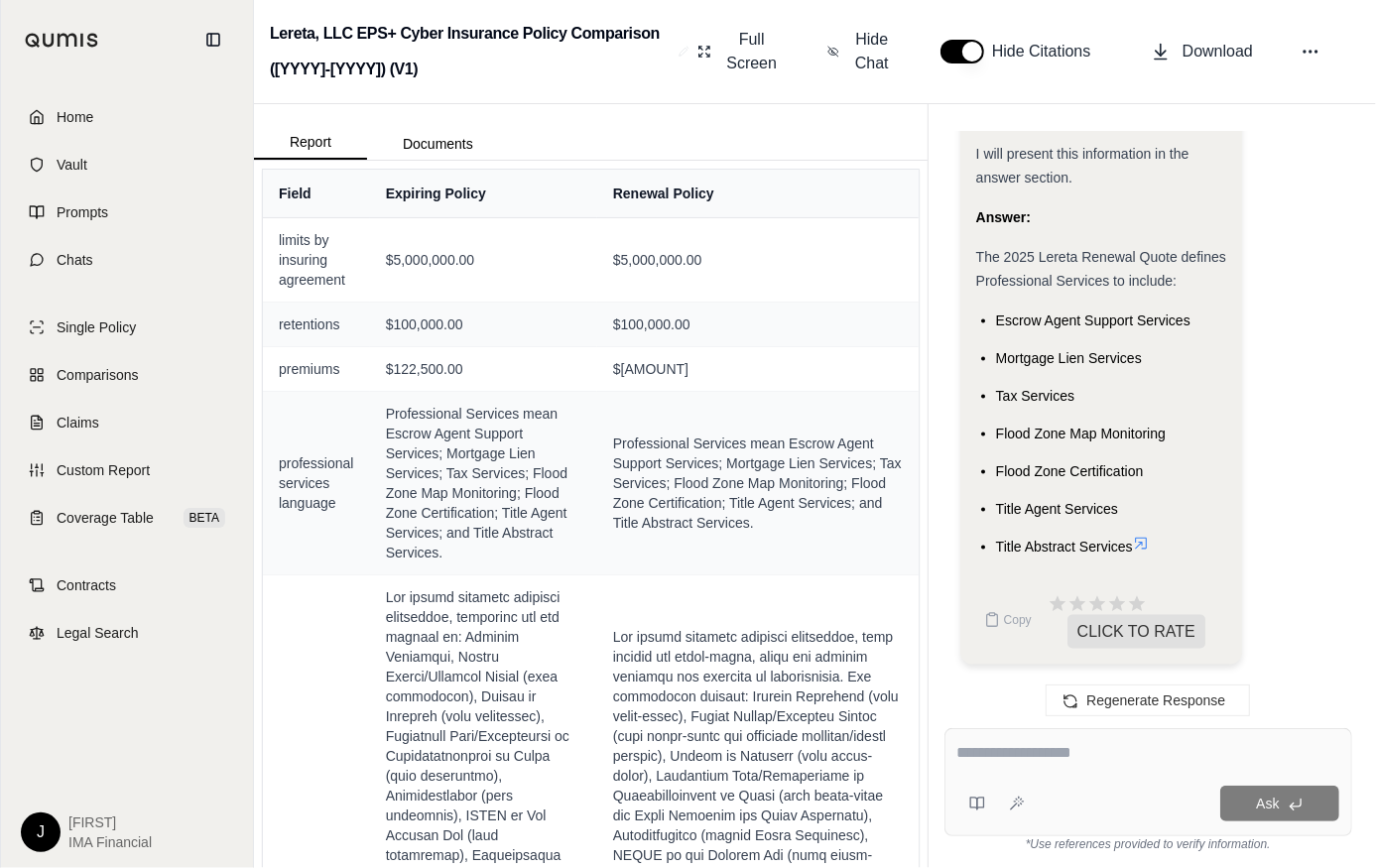 click 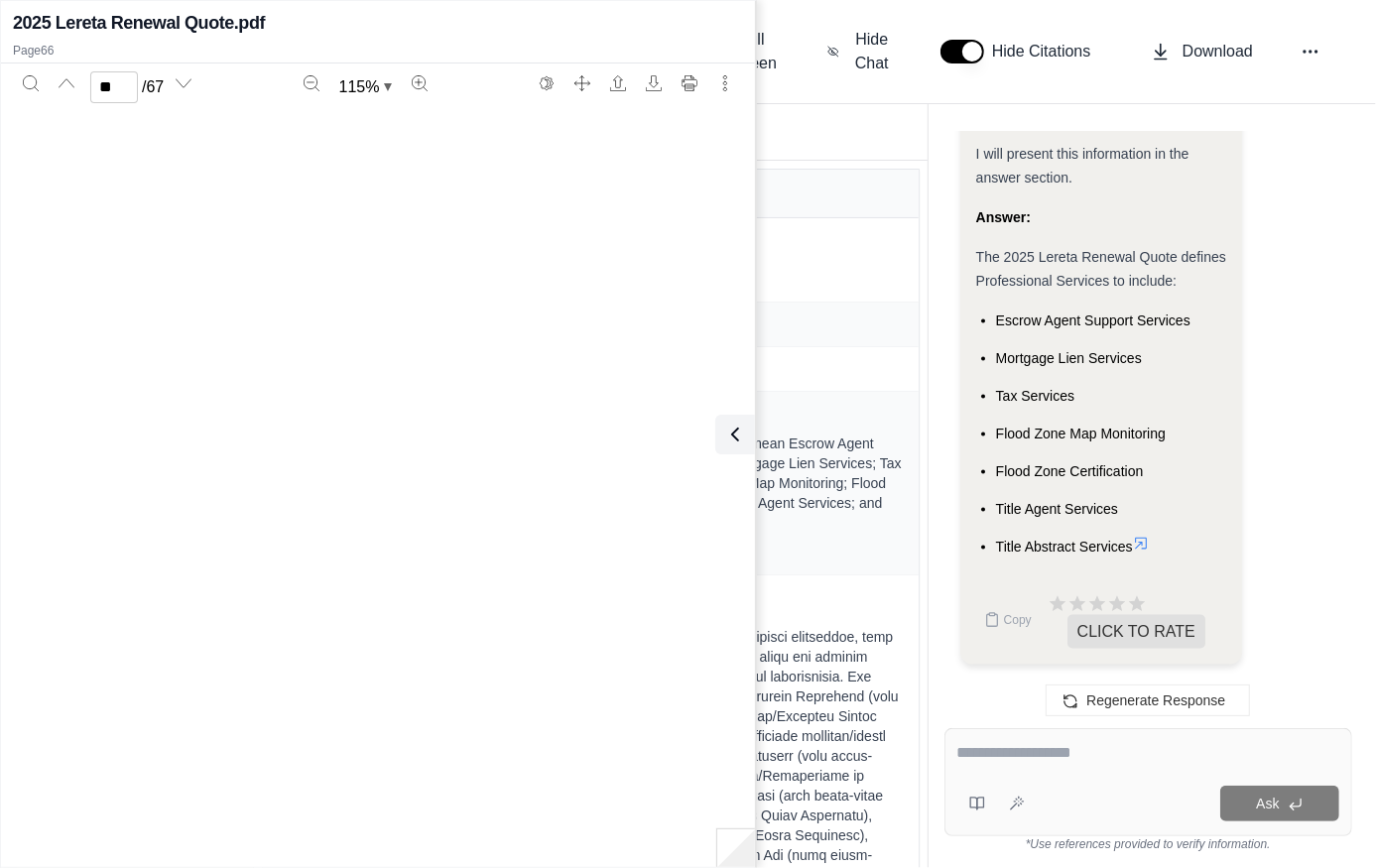 type on "**" 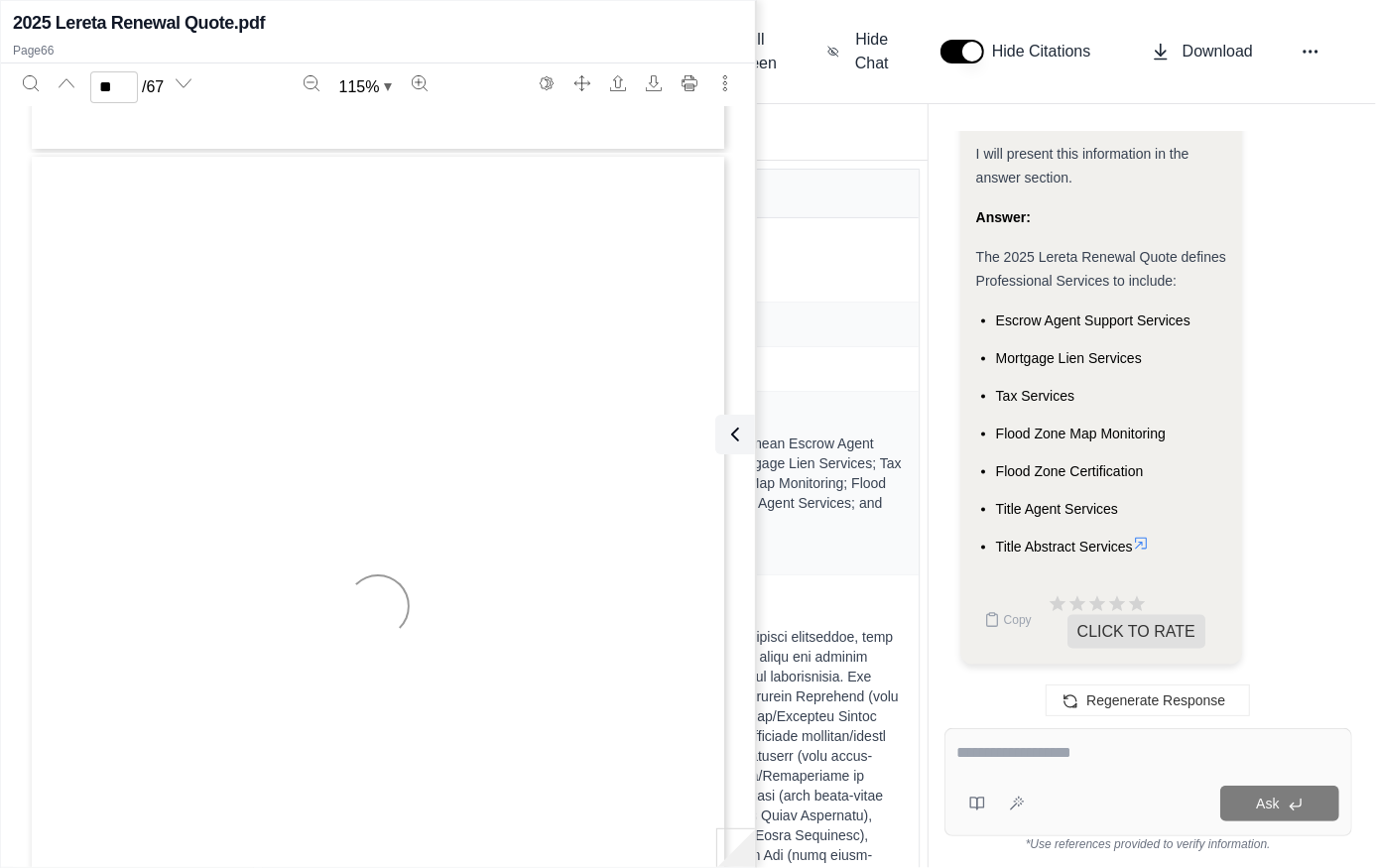 scroll, scrollTop: 58912, scrollLeft: 0, axis: vertical 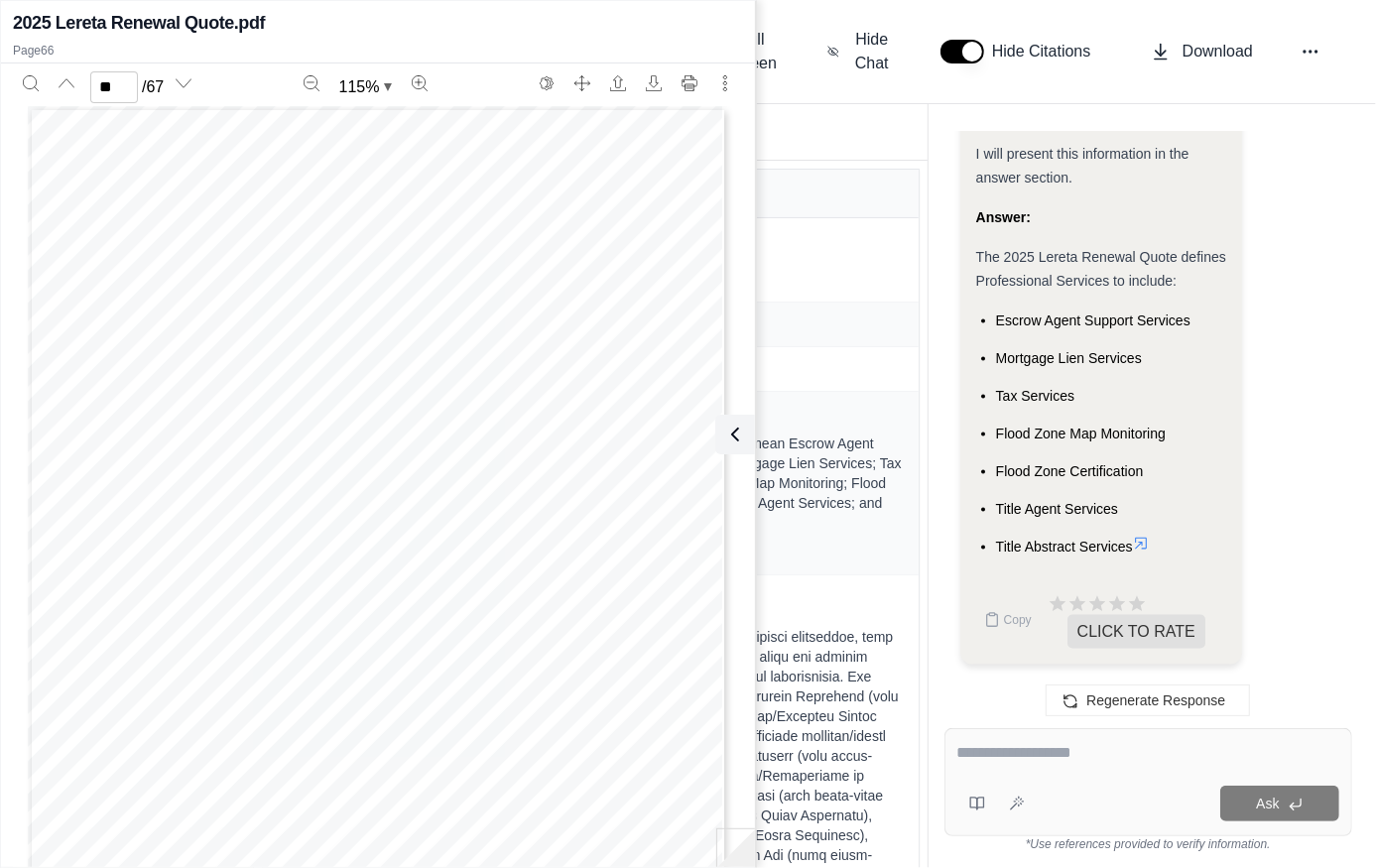 click on "Flood Zone Map Monitoring; Flood Zone Certification" at bounding box center (303, 310) 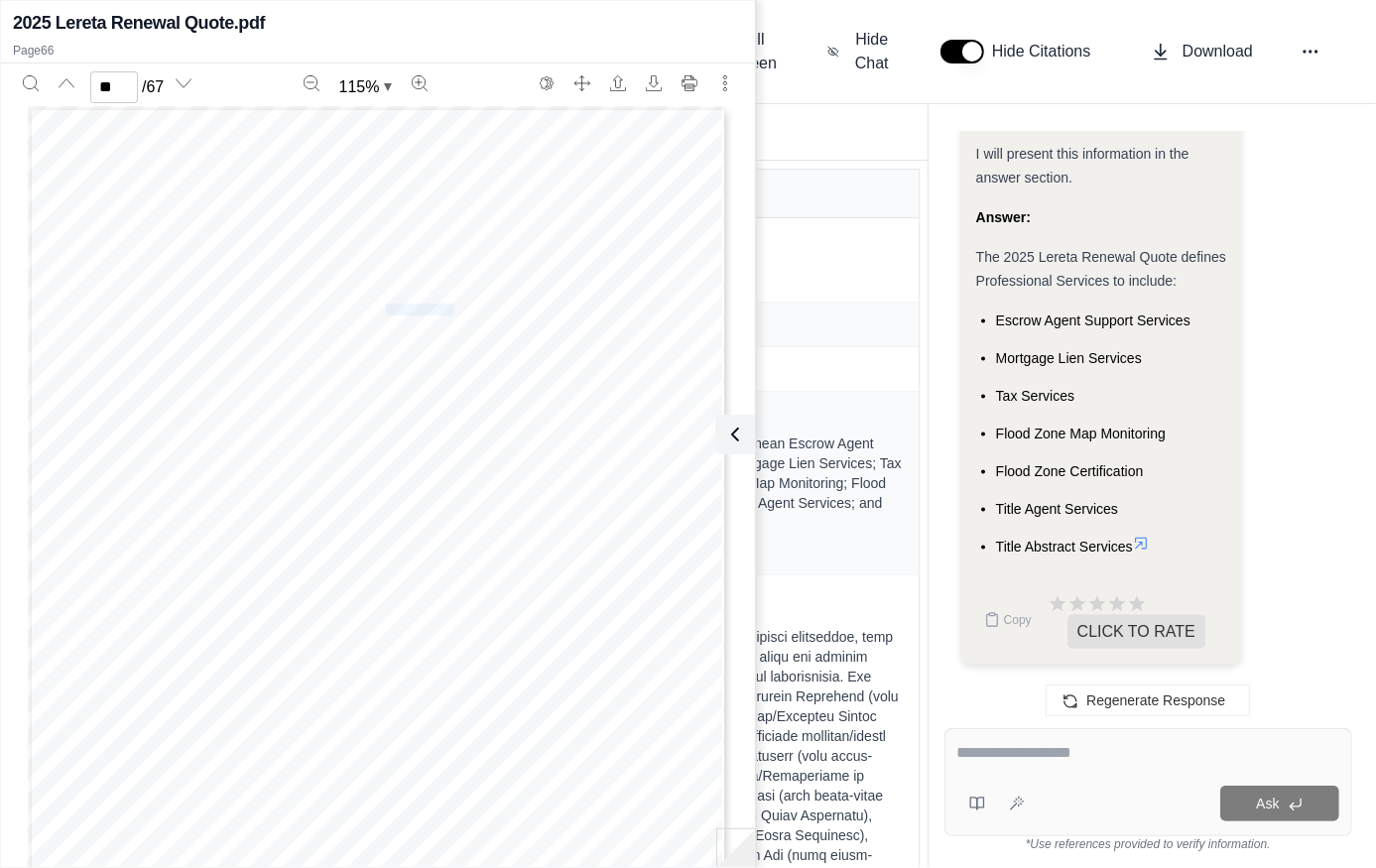 click on "Flood Zone Map Monitoring; Flood Zone Certification" at bounding box center [303, 310] 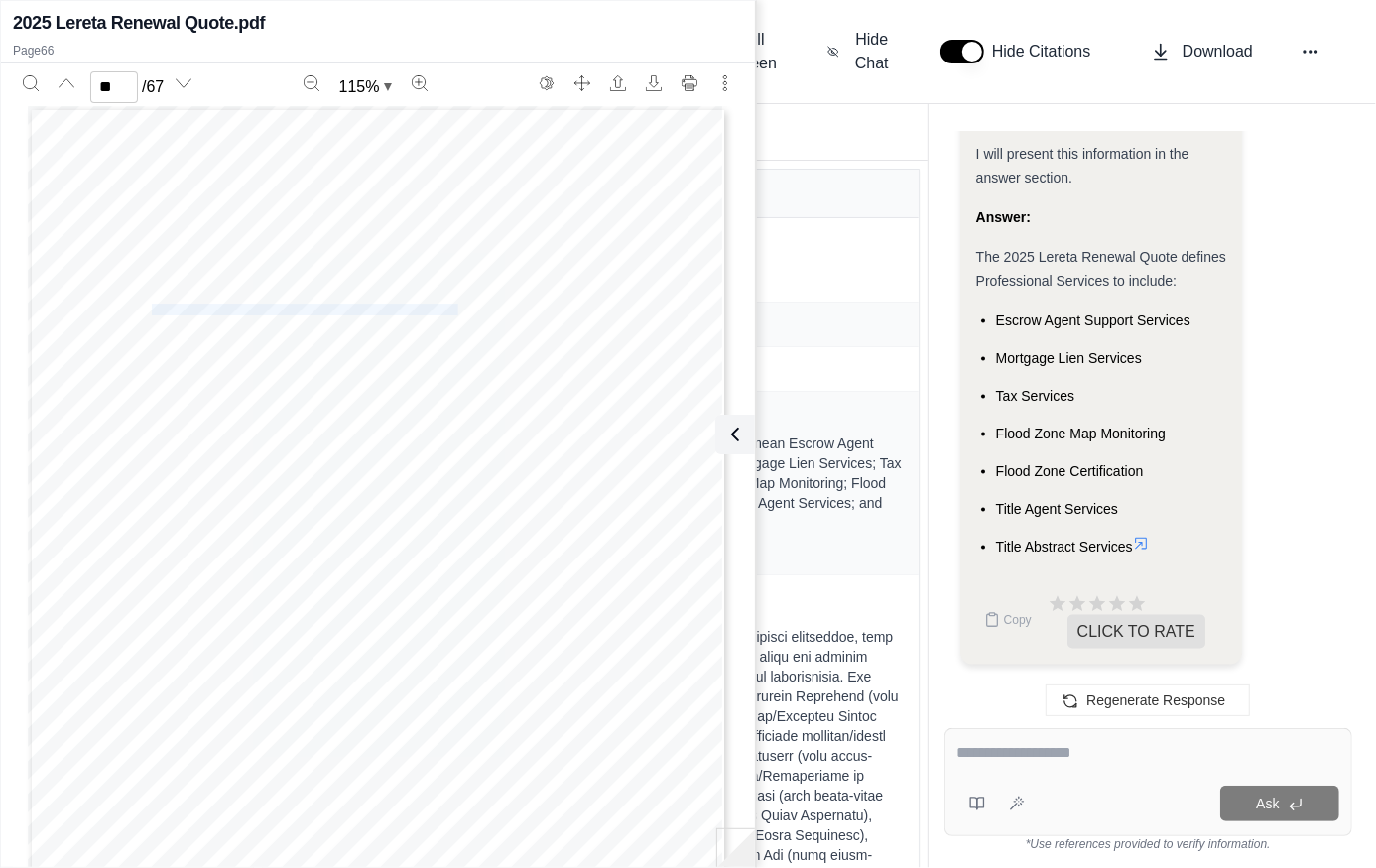 click on "Flood Zone Map Monitoring; Flood Zone Certification" at bounding box center [303, 310] 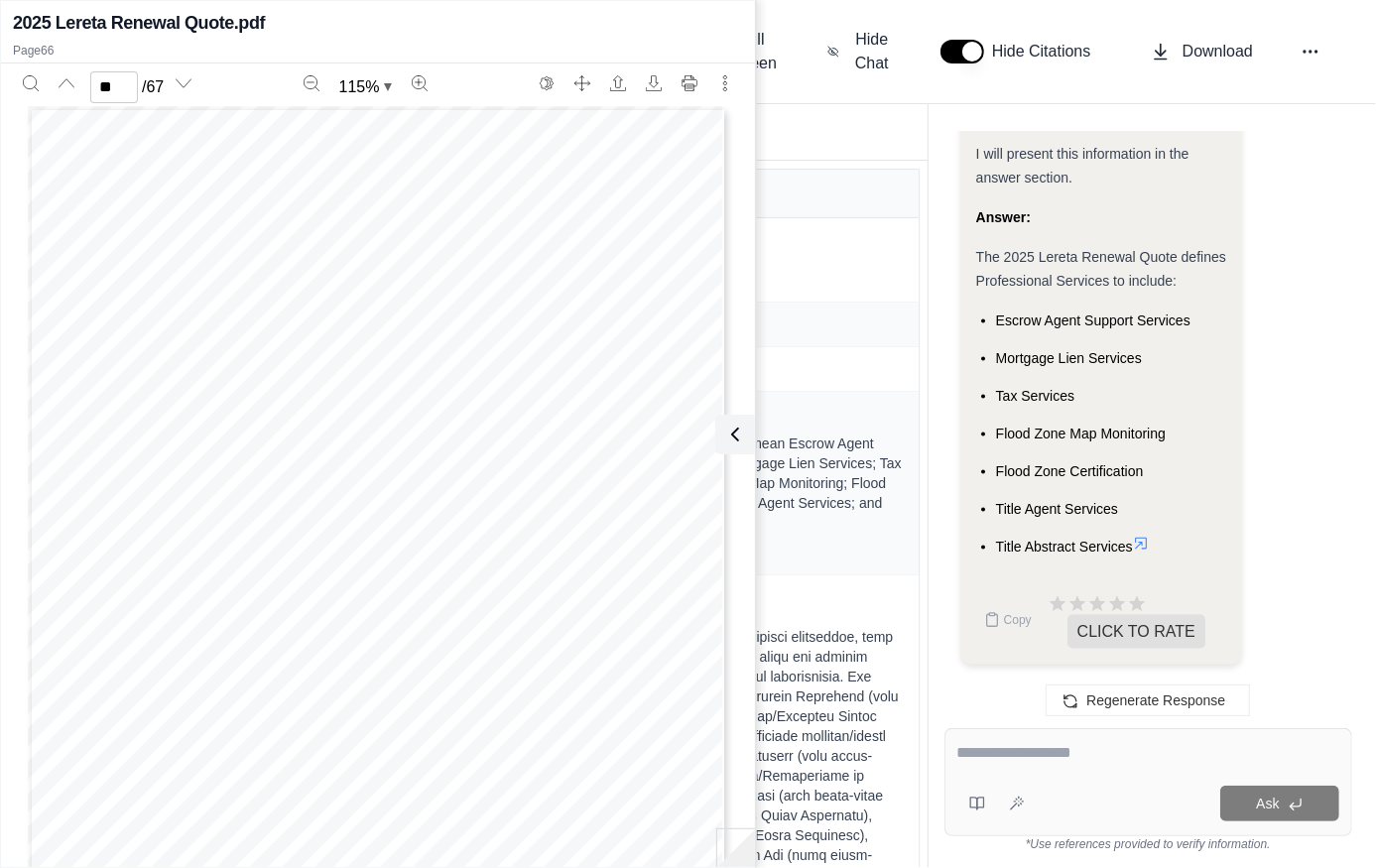 drag, startPoint x: 390, startPoint y: 310, endPoint x: 395, endPoint y: 324, distance: 14.866069 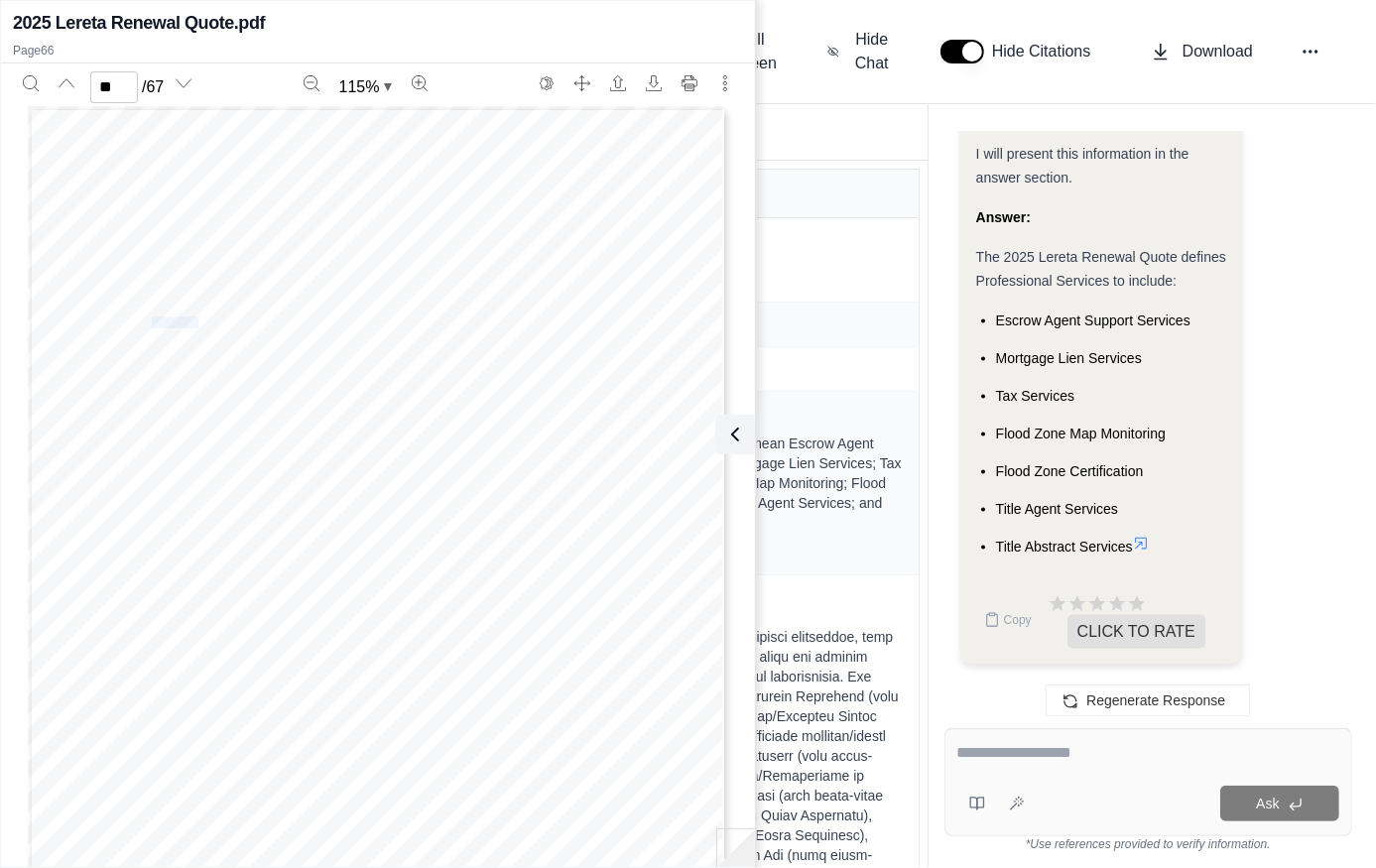 drag, startPoint x: 190, startPoint y: 320, endPoint x: 143, endPoint y: 288, distance: 56.859476 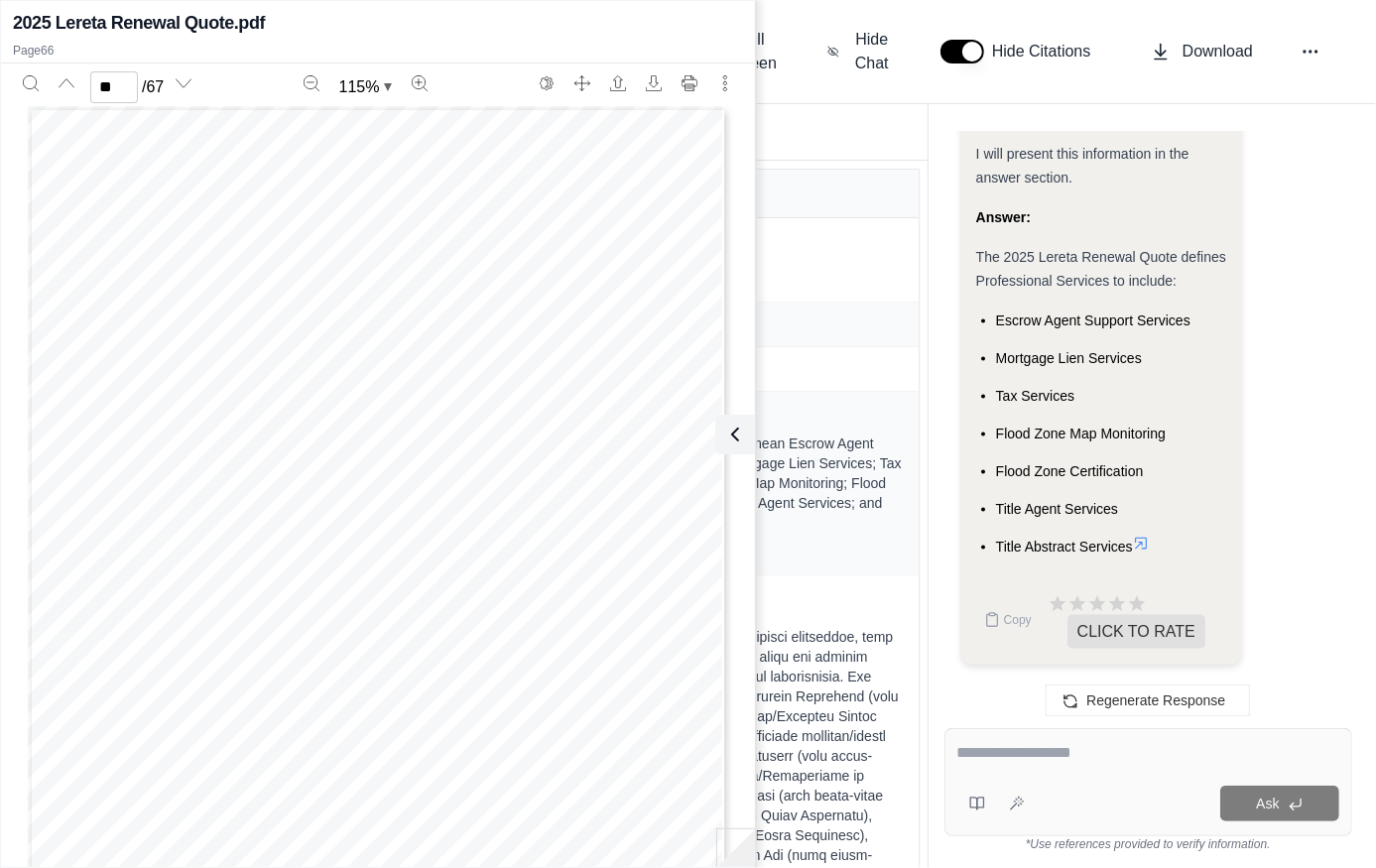 drag, startPoint x: 143, startPoint y: 288, endPoint x: 150, endPoint y: 298, distance: 12.206556 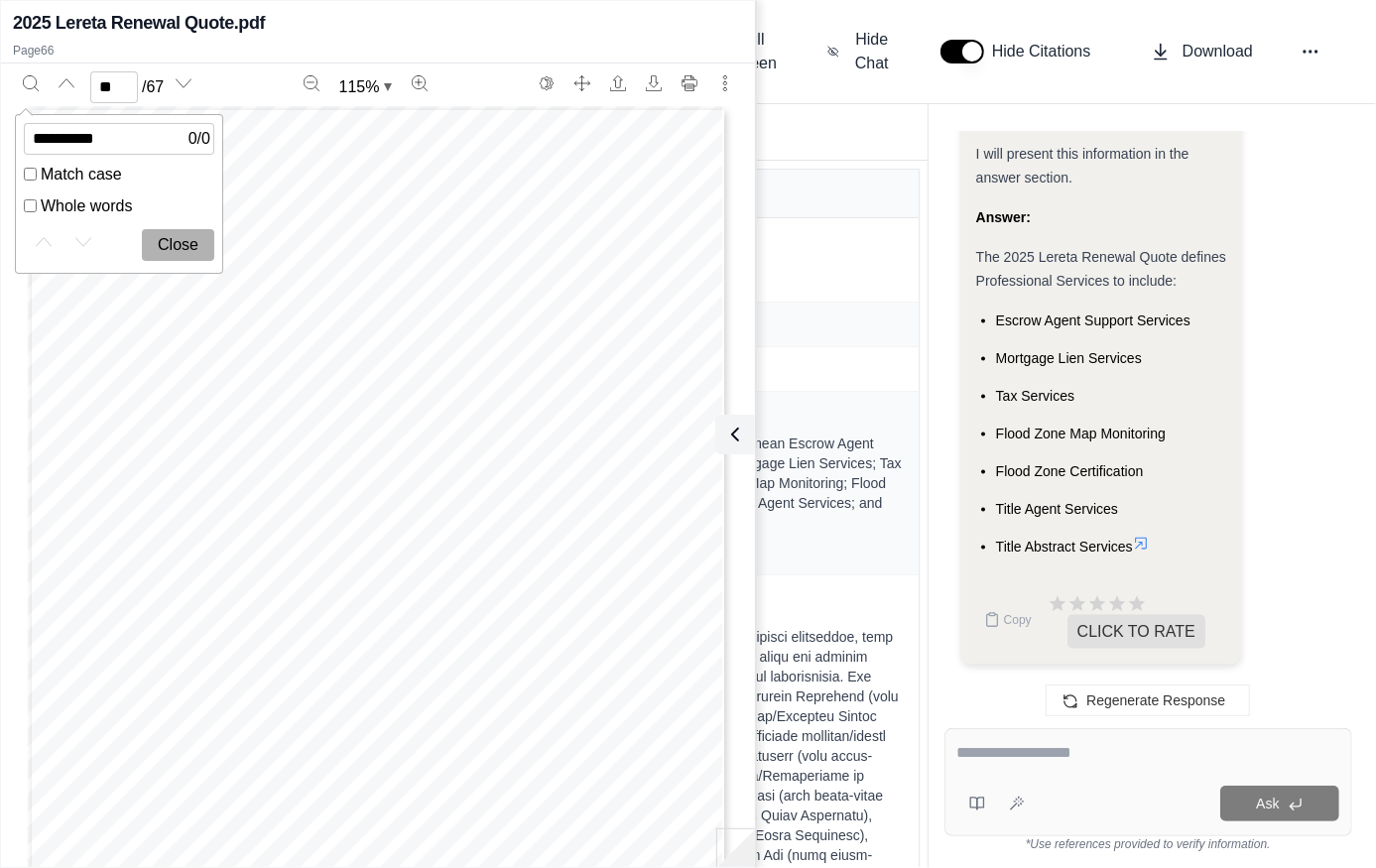 type on "**********" 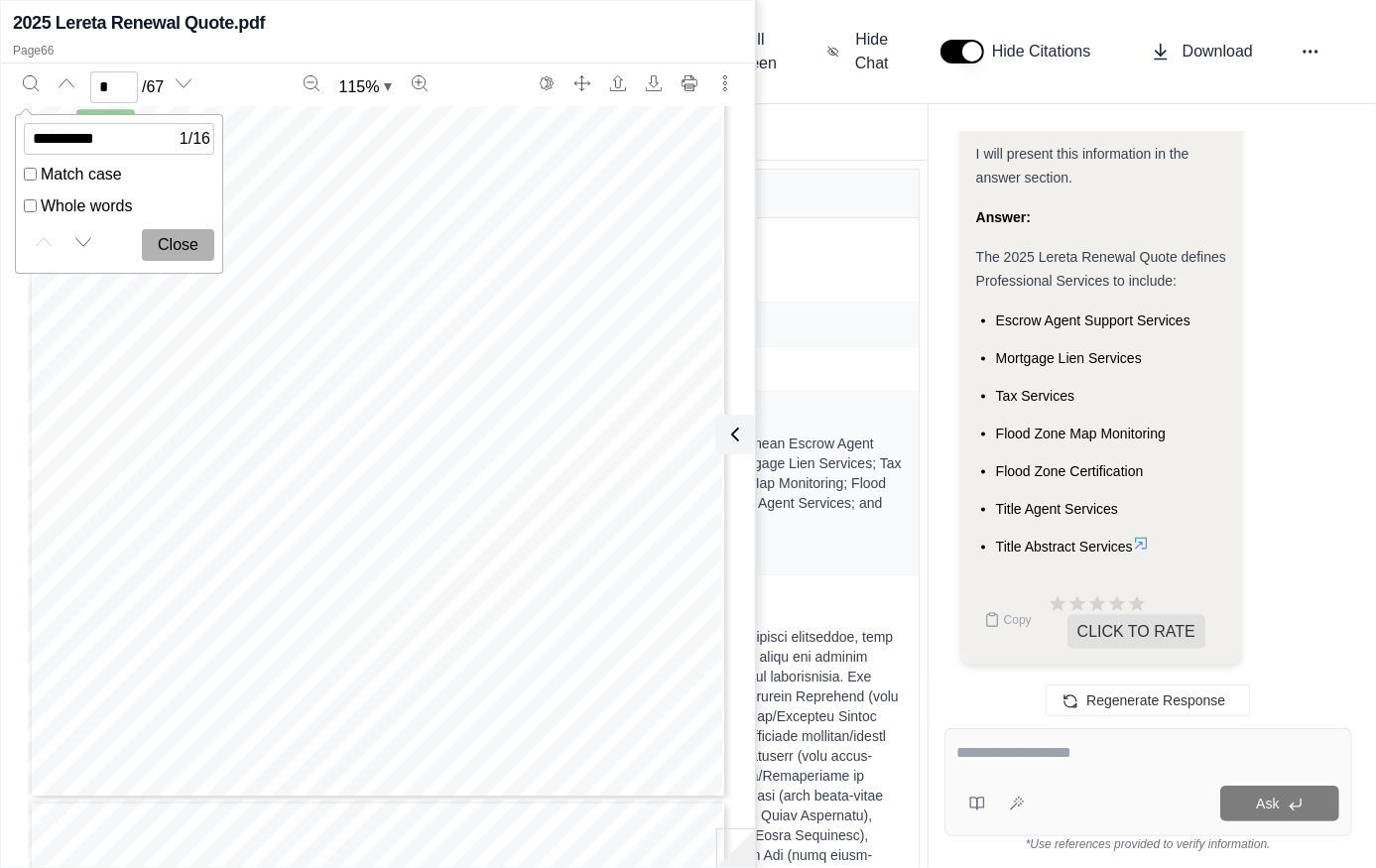 scroll, scrollTop: 4748, scrollLeft: 0, axis: vertical 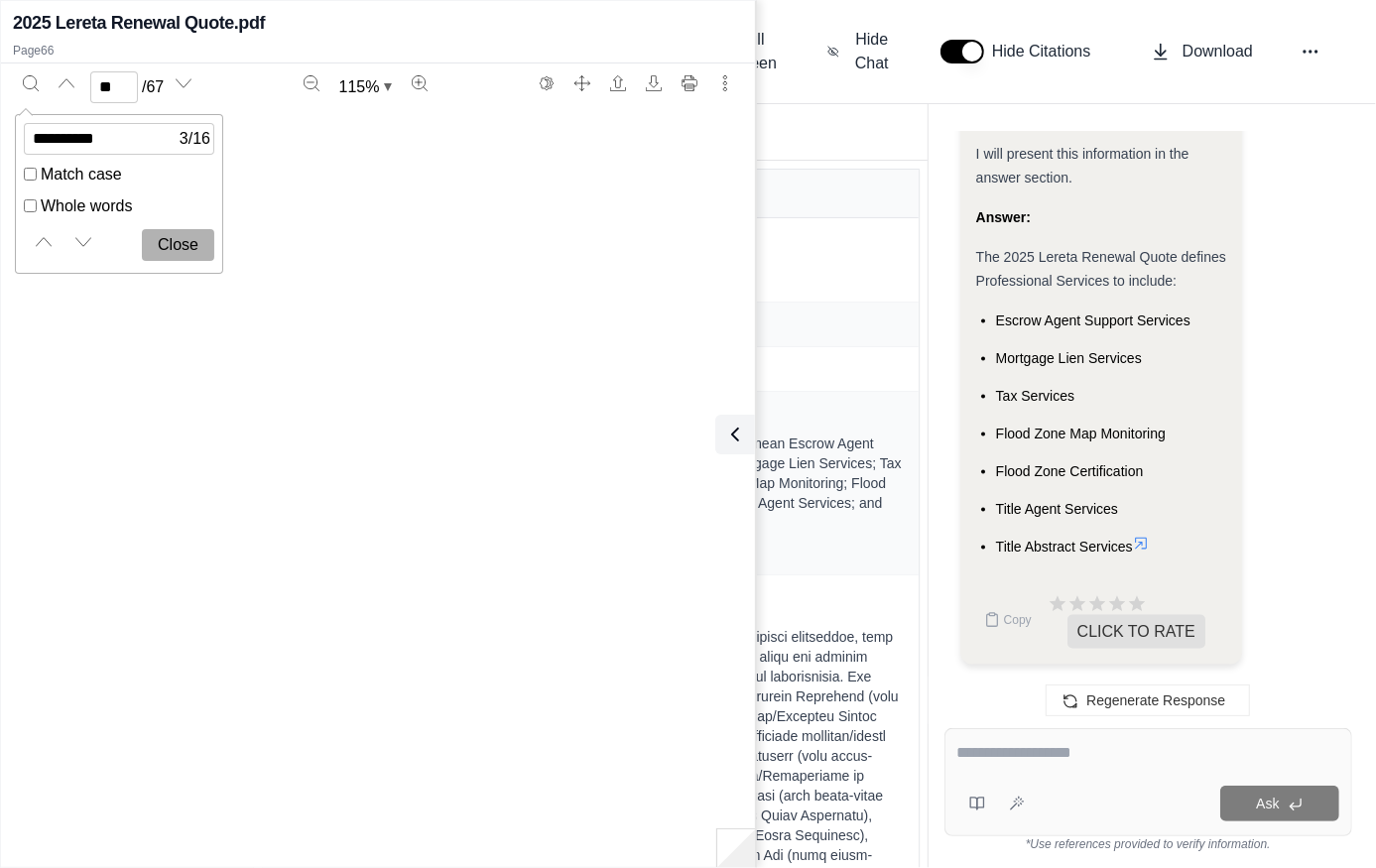 type on "**" 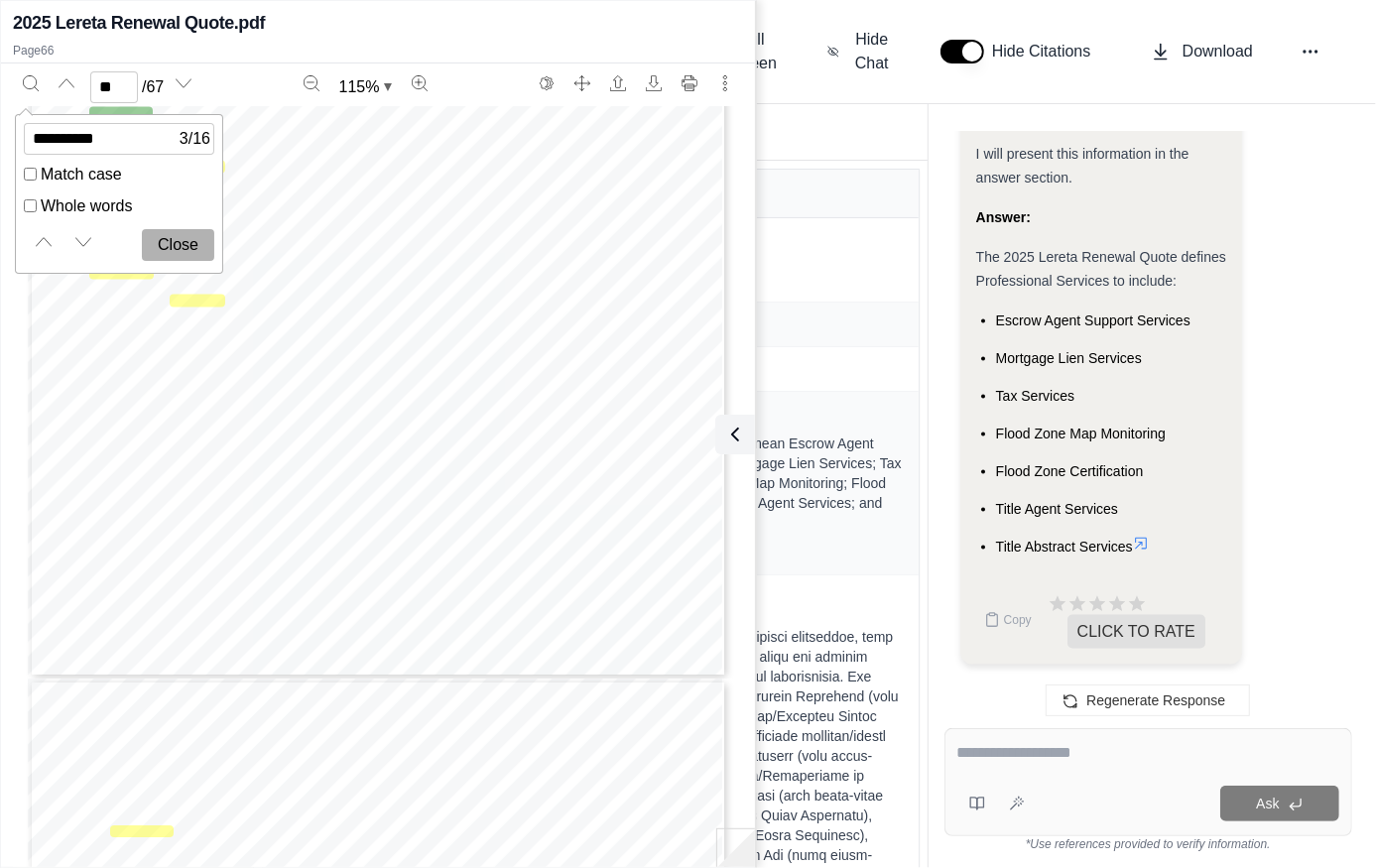 scroll, scrollTop: 19367, scrollLeft: 0, axis: vertical 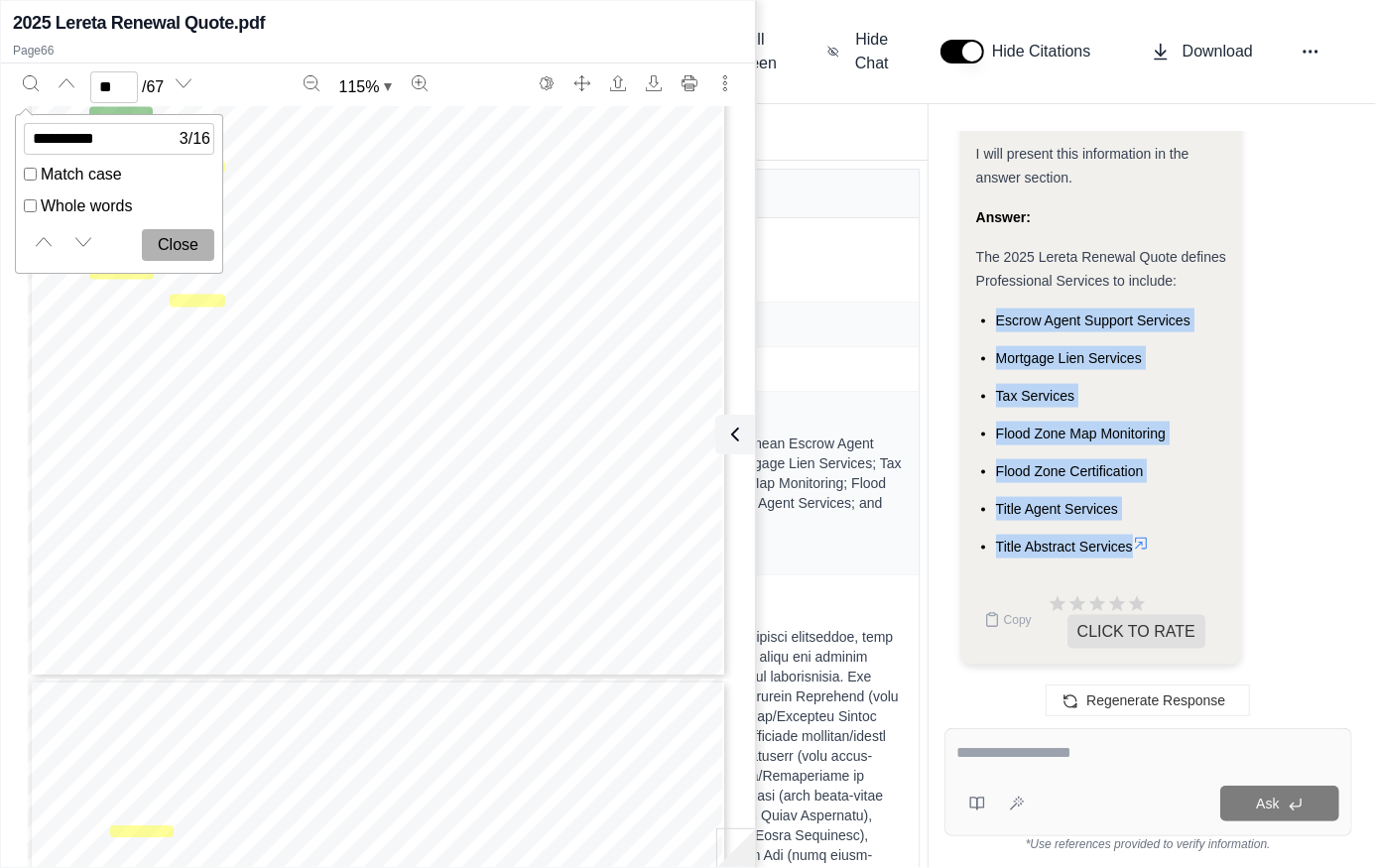 drag, startPoint x: 992, startPoint y: 317, endPoint x: 1132, endPoint y: 550, distance: 271.82531 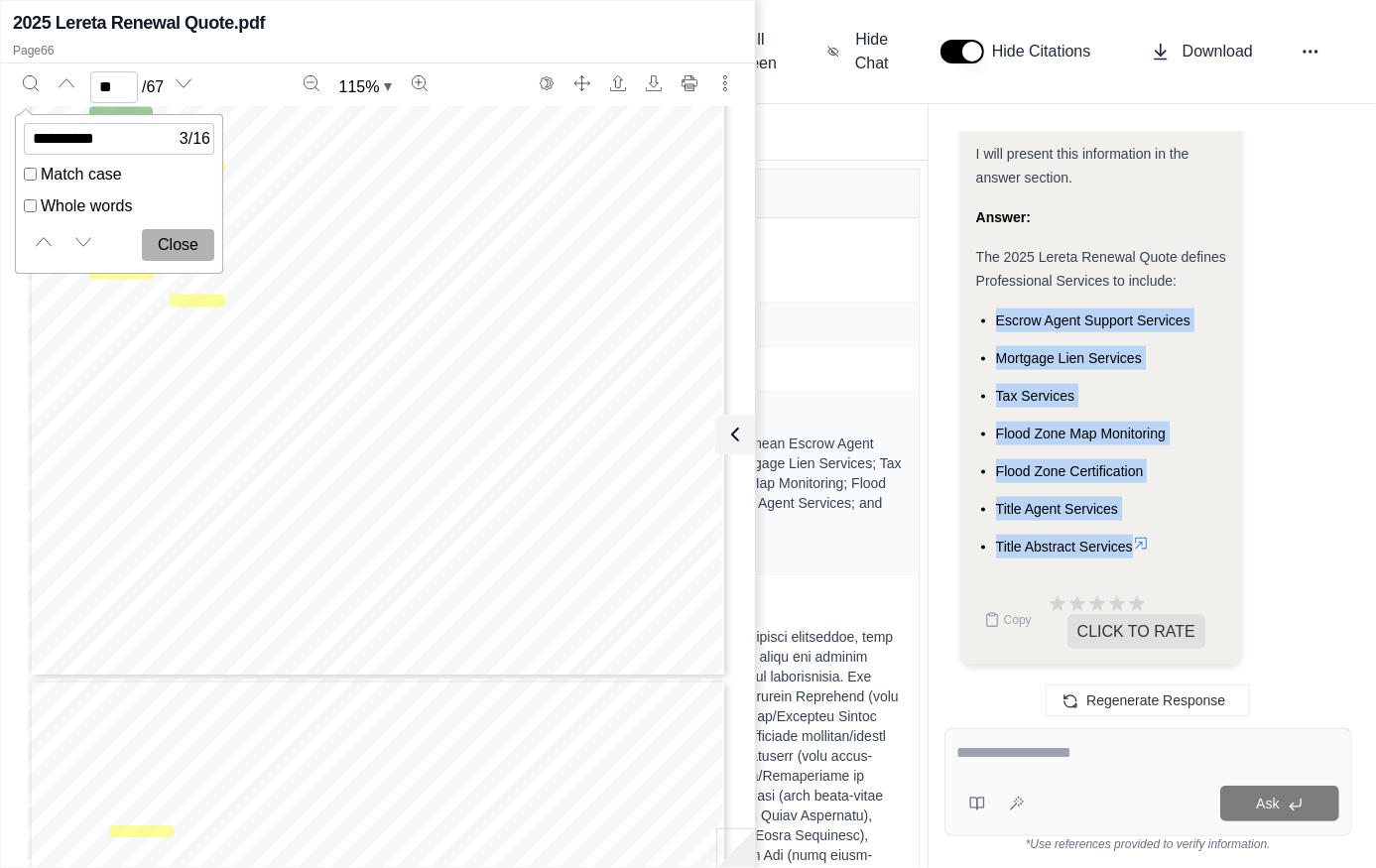 click on "Escrow Agent Support Services
Mortgage Lien Services
Tax Services
Flood Zone Map Monitoring
Flood Zone Certification
Title Agent Services
Title Abstract Services" at bounding box center (1101, 434) 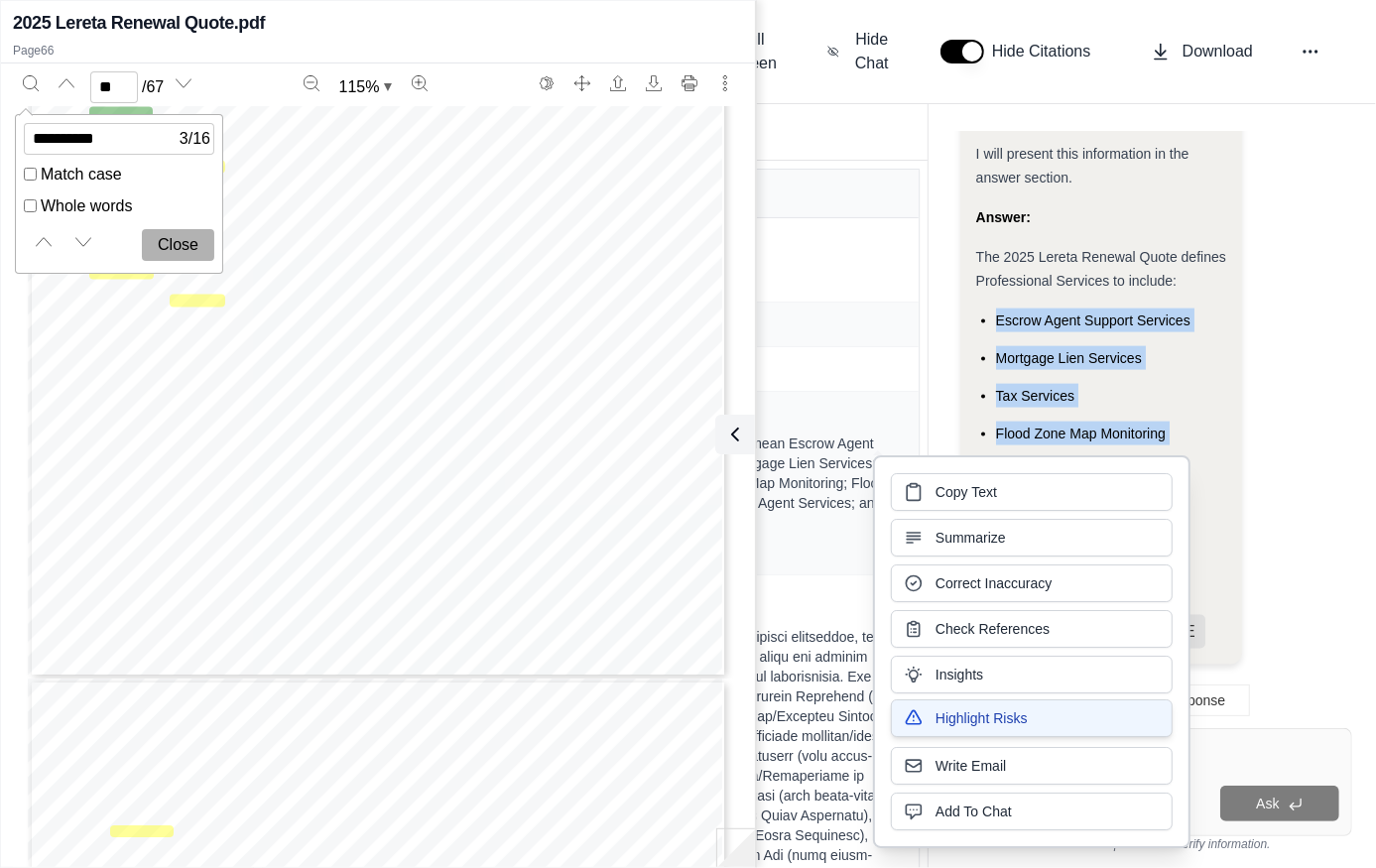 type 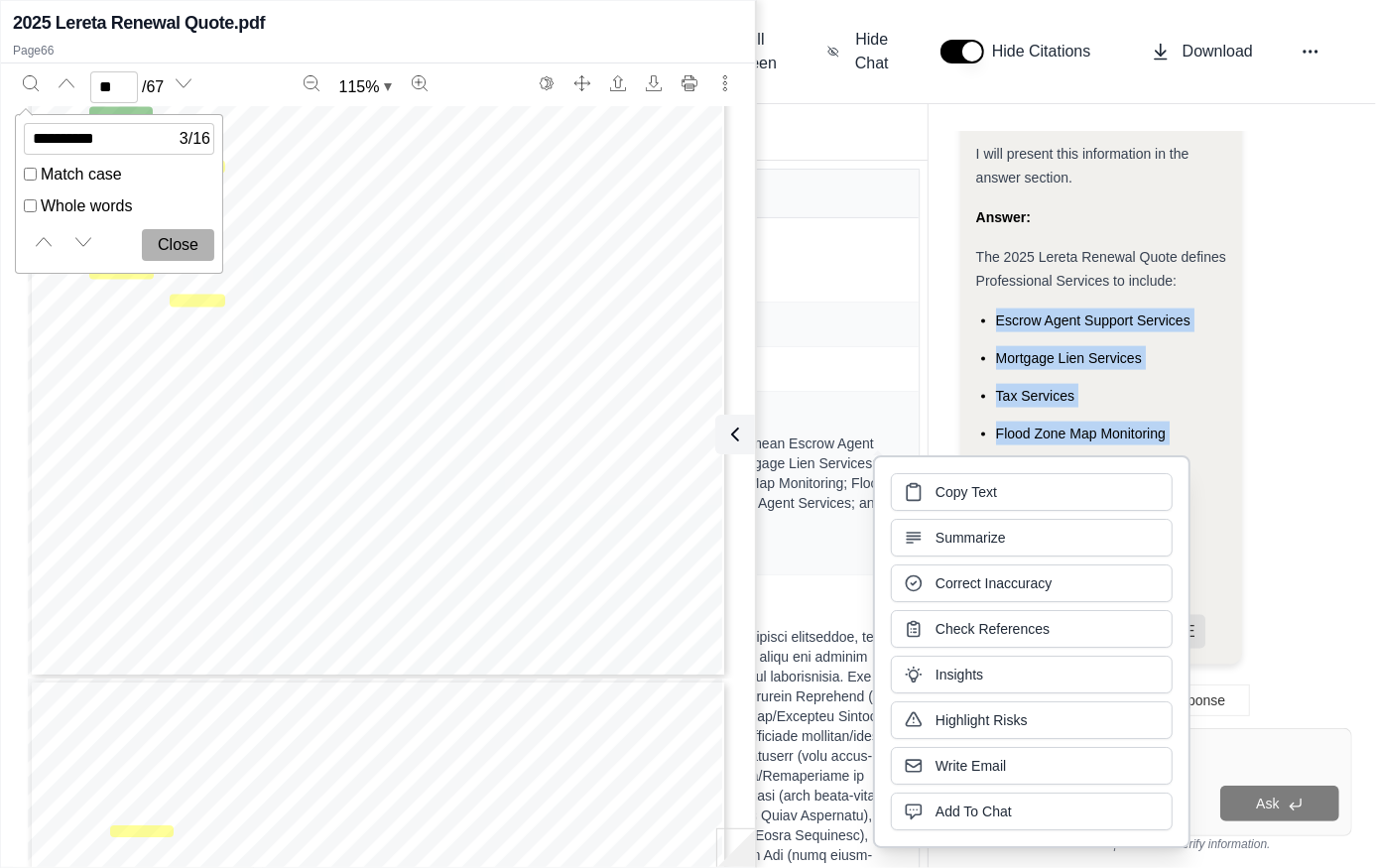 copy on "Escrow Agent Support Services
Mortgage Lien Services
Tax Services
Flood Zone Map Monitoring
Flood Zone Certification
Title Agent Services
Title Abstract Services" 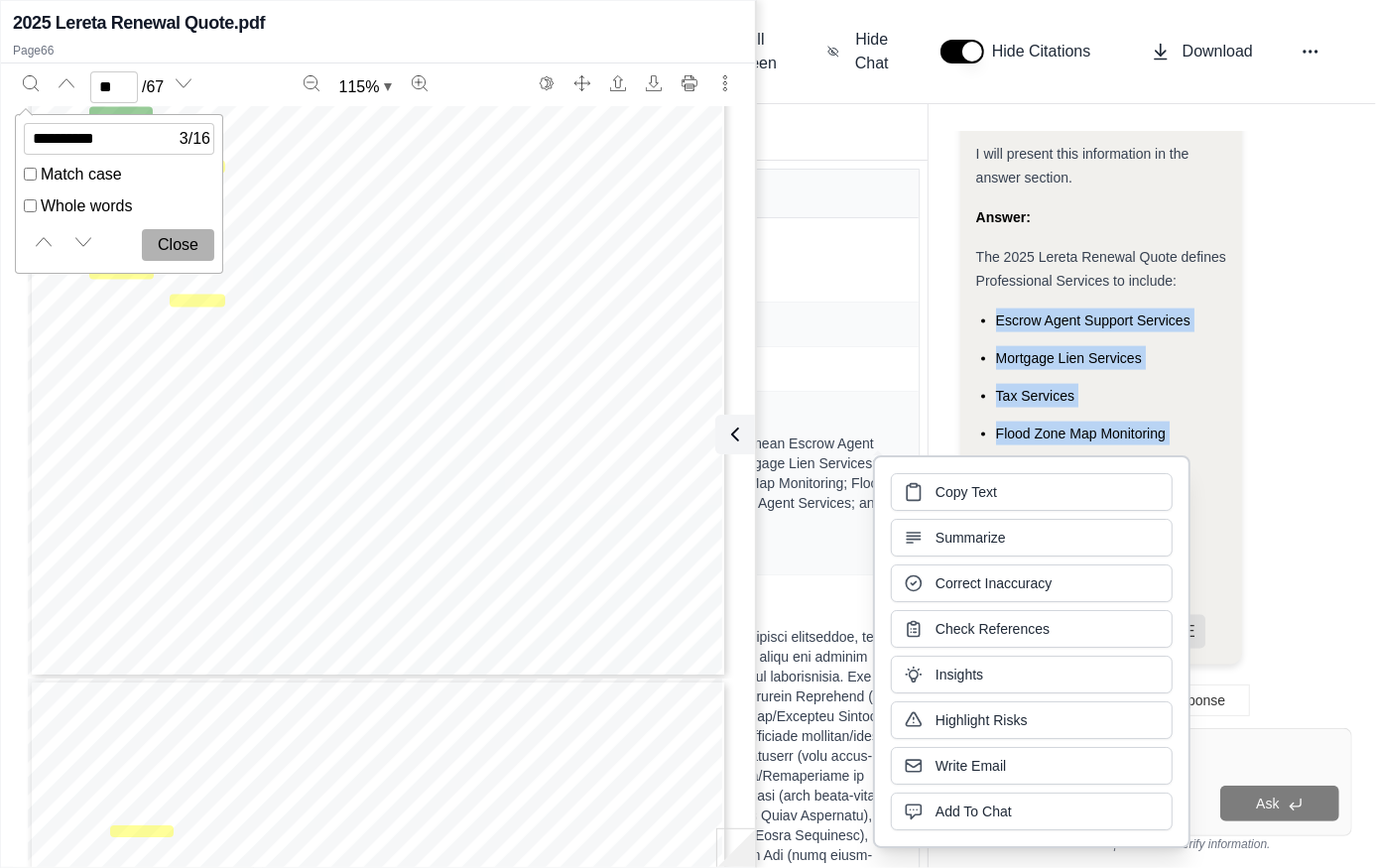 click on "Close" at bounding box center [178, 245] 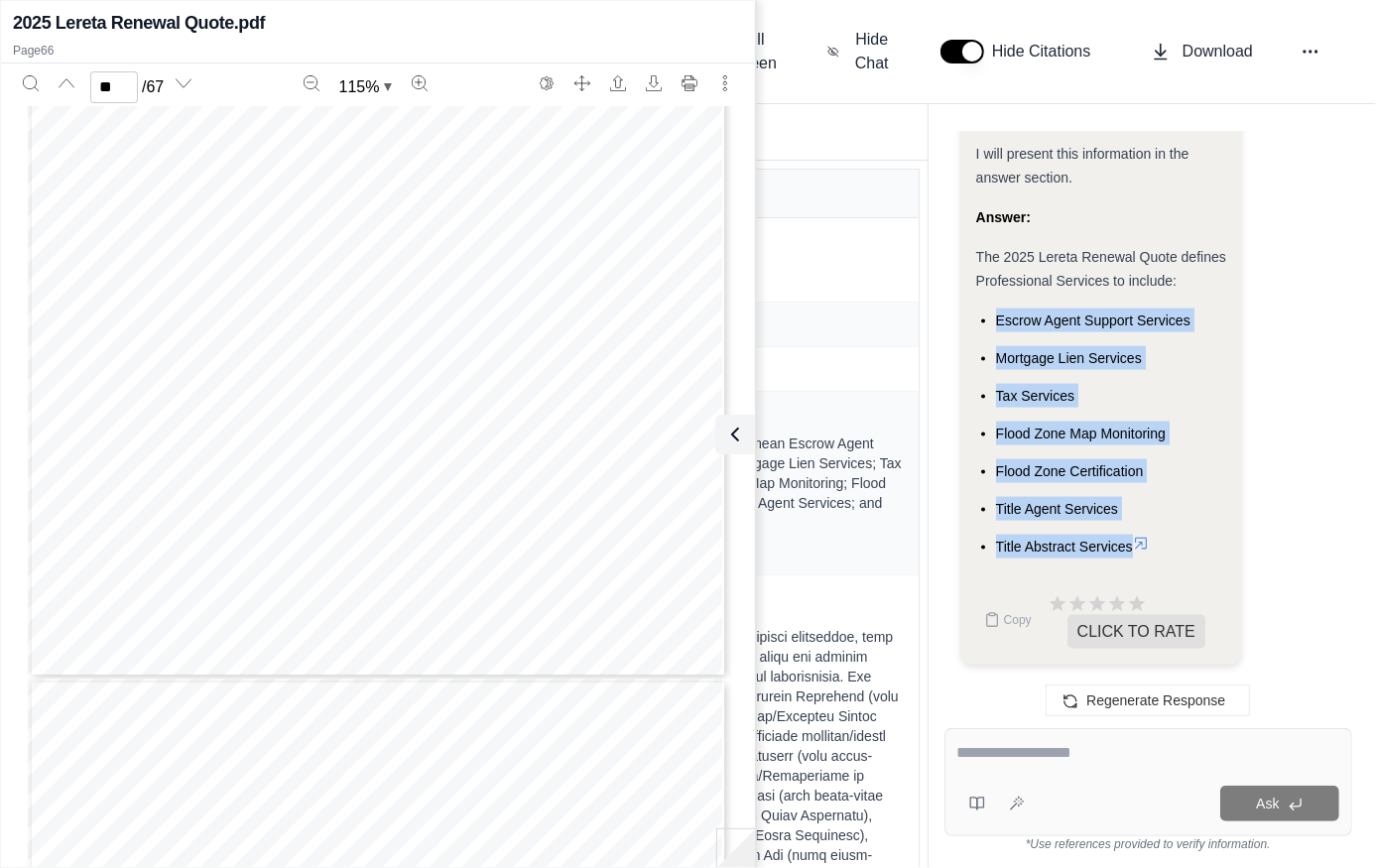 scroll, scrollTop: 19277, scrollLeft: 0, axis: vertical 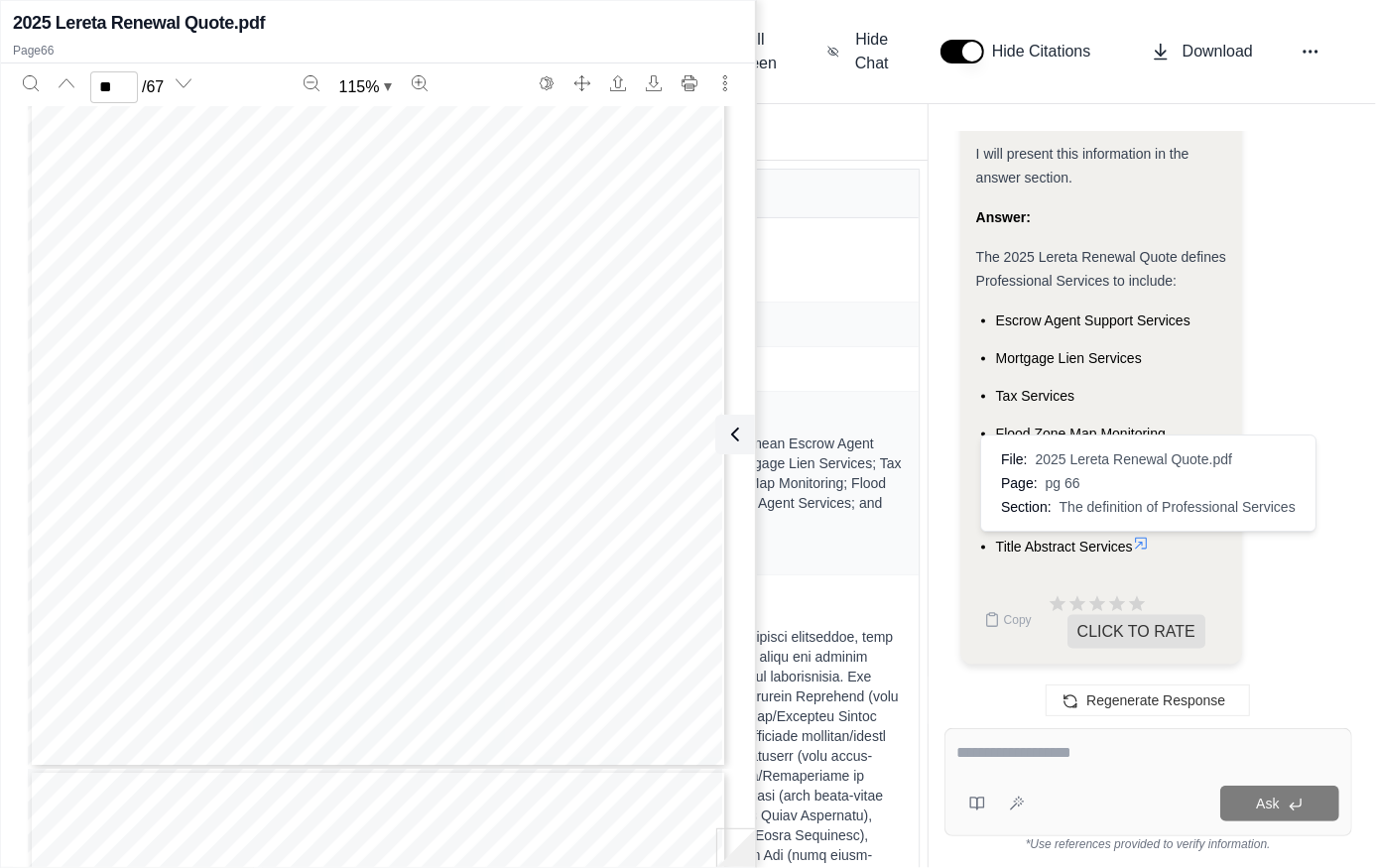 click 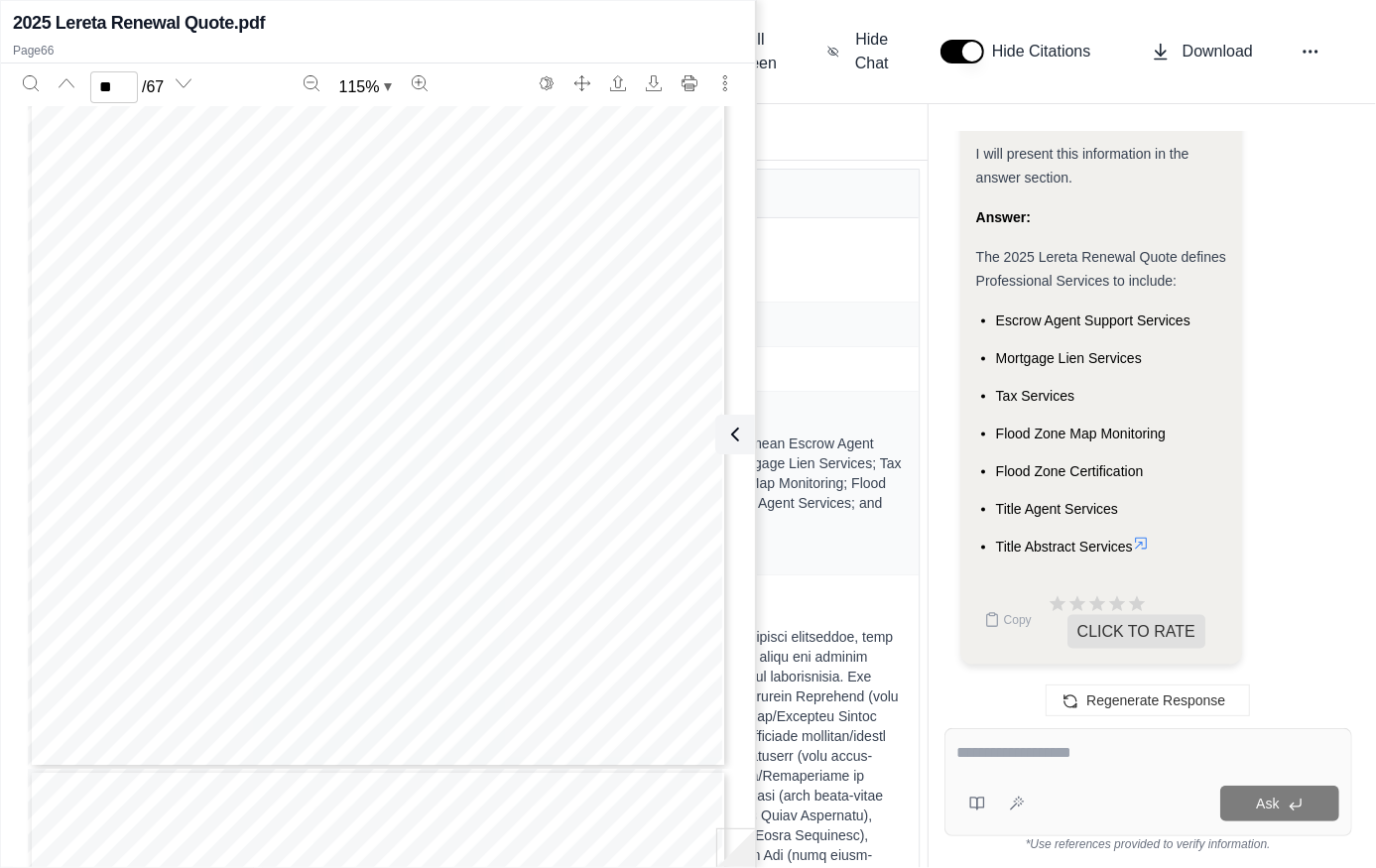 click 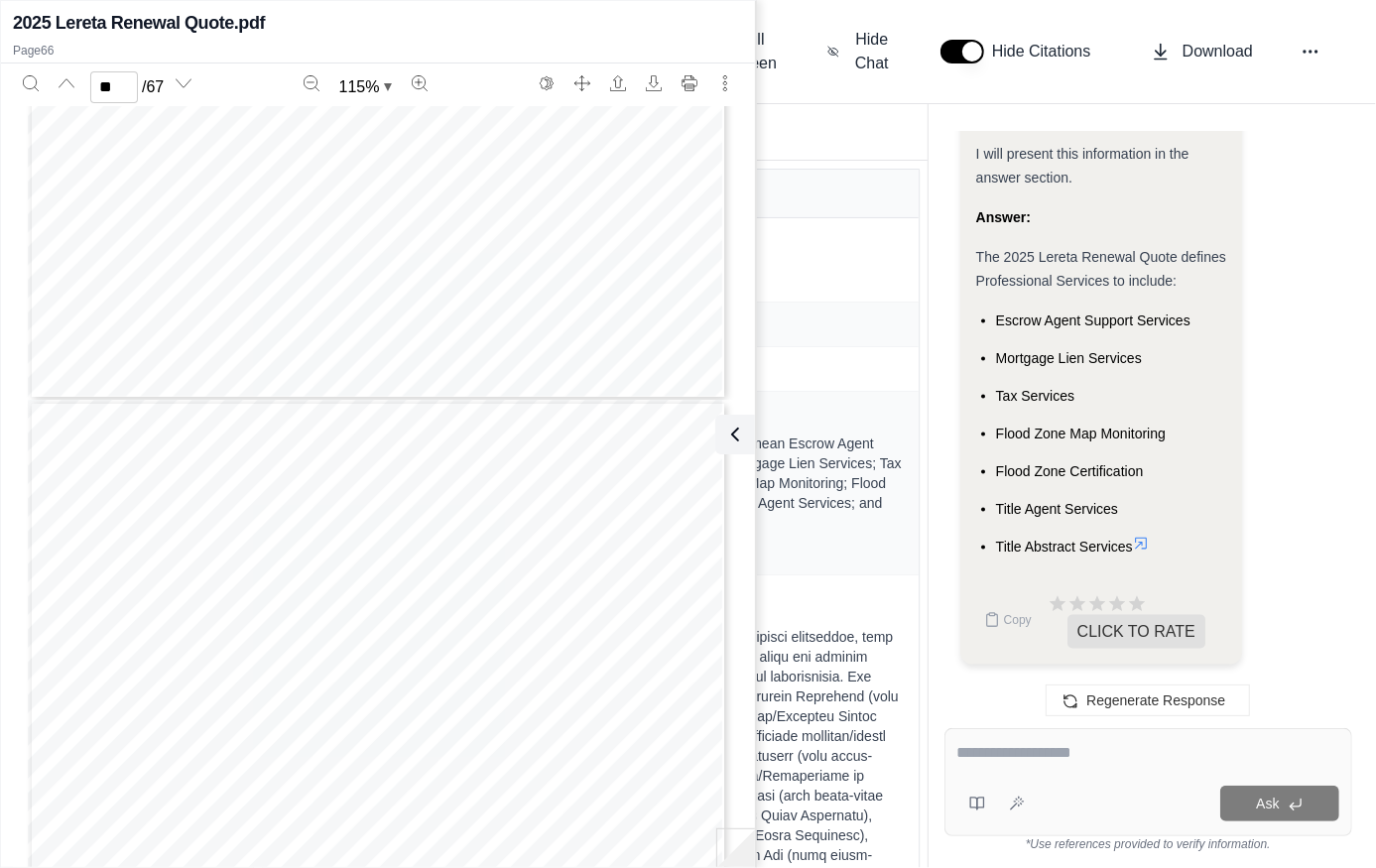 type on "**" 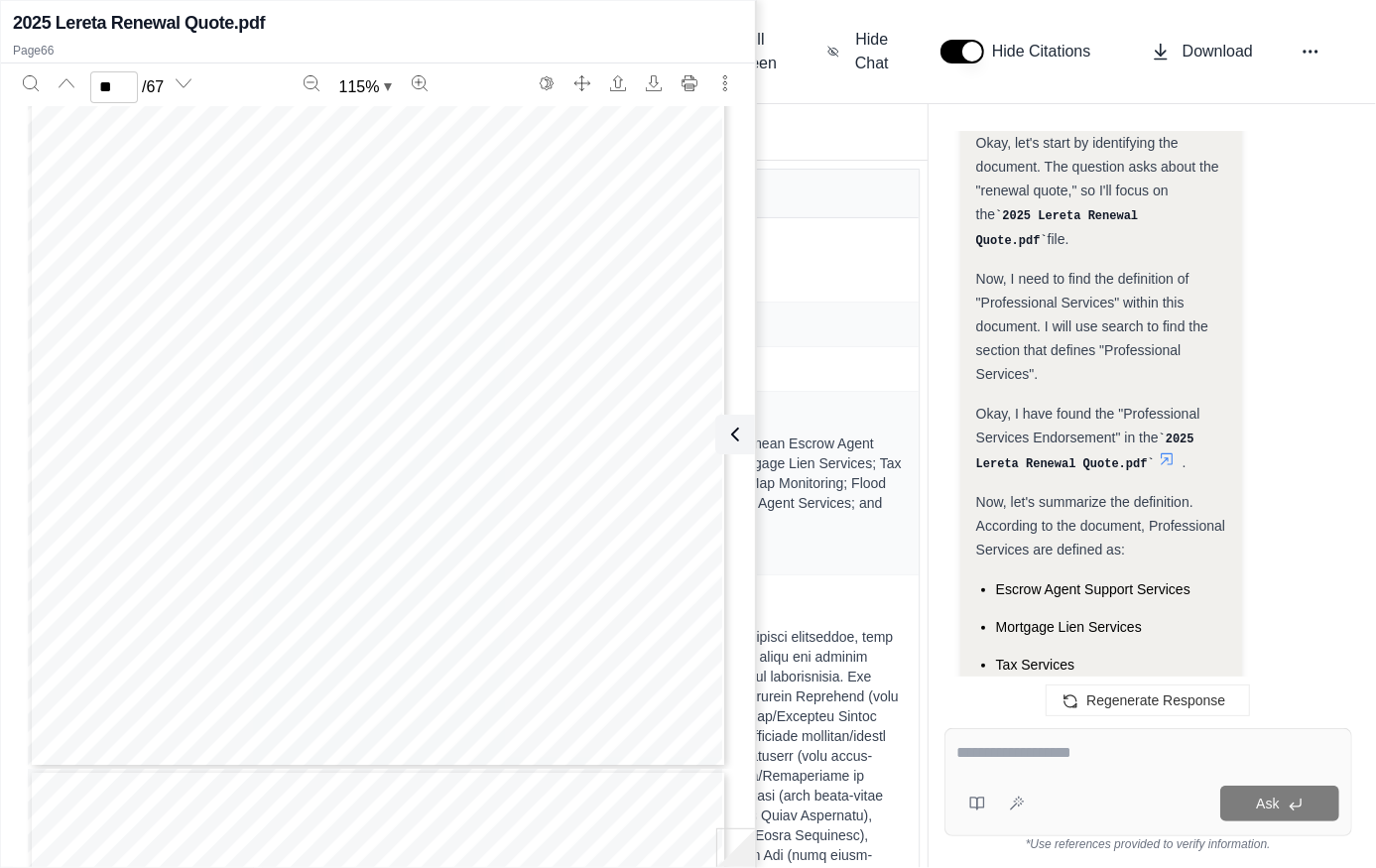 scroll, scrollTop: 1046, scrollLeft: 0, axis: vertical 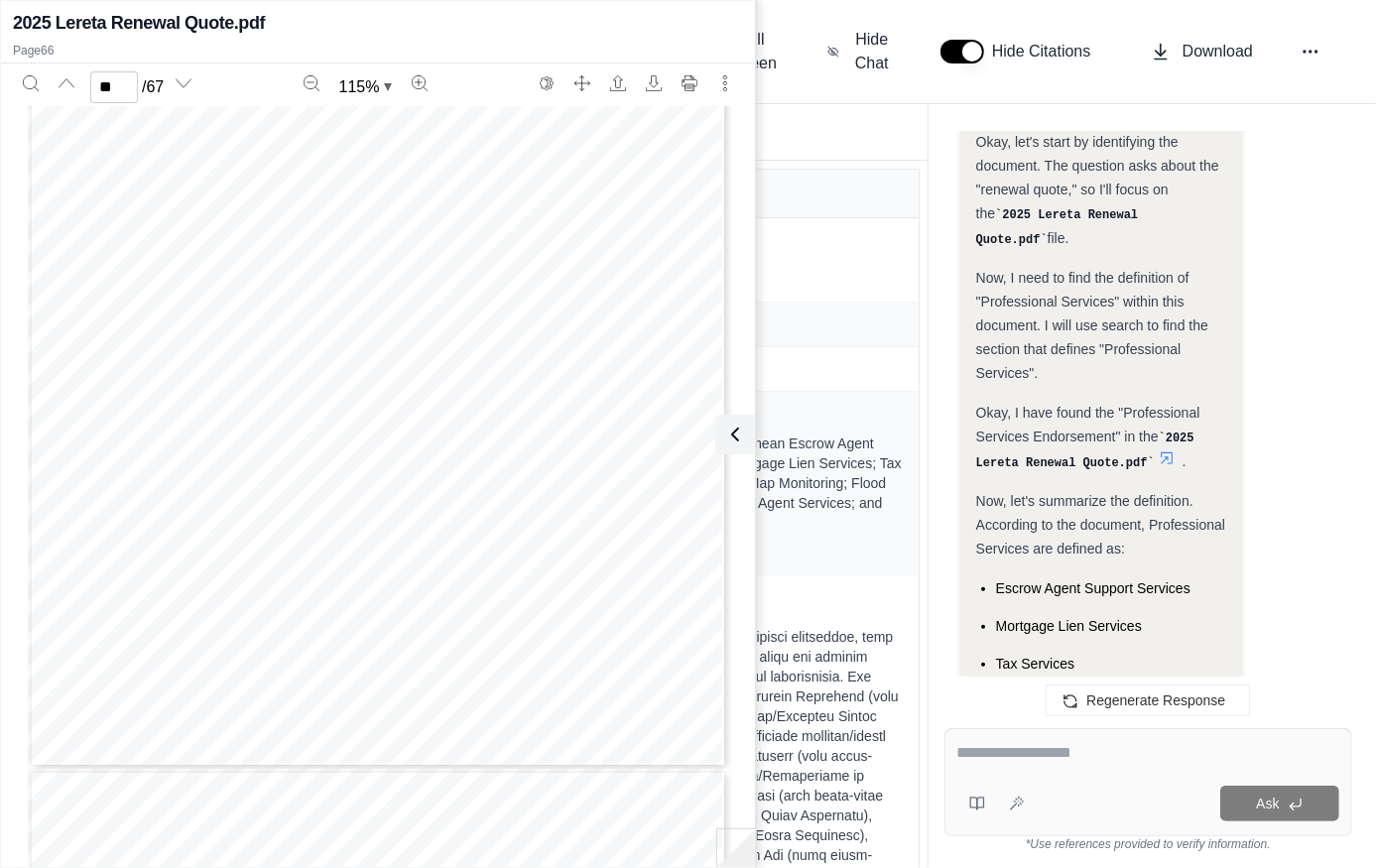 click 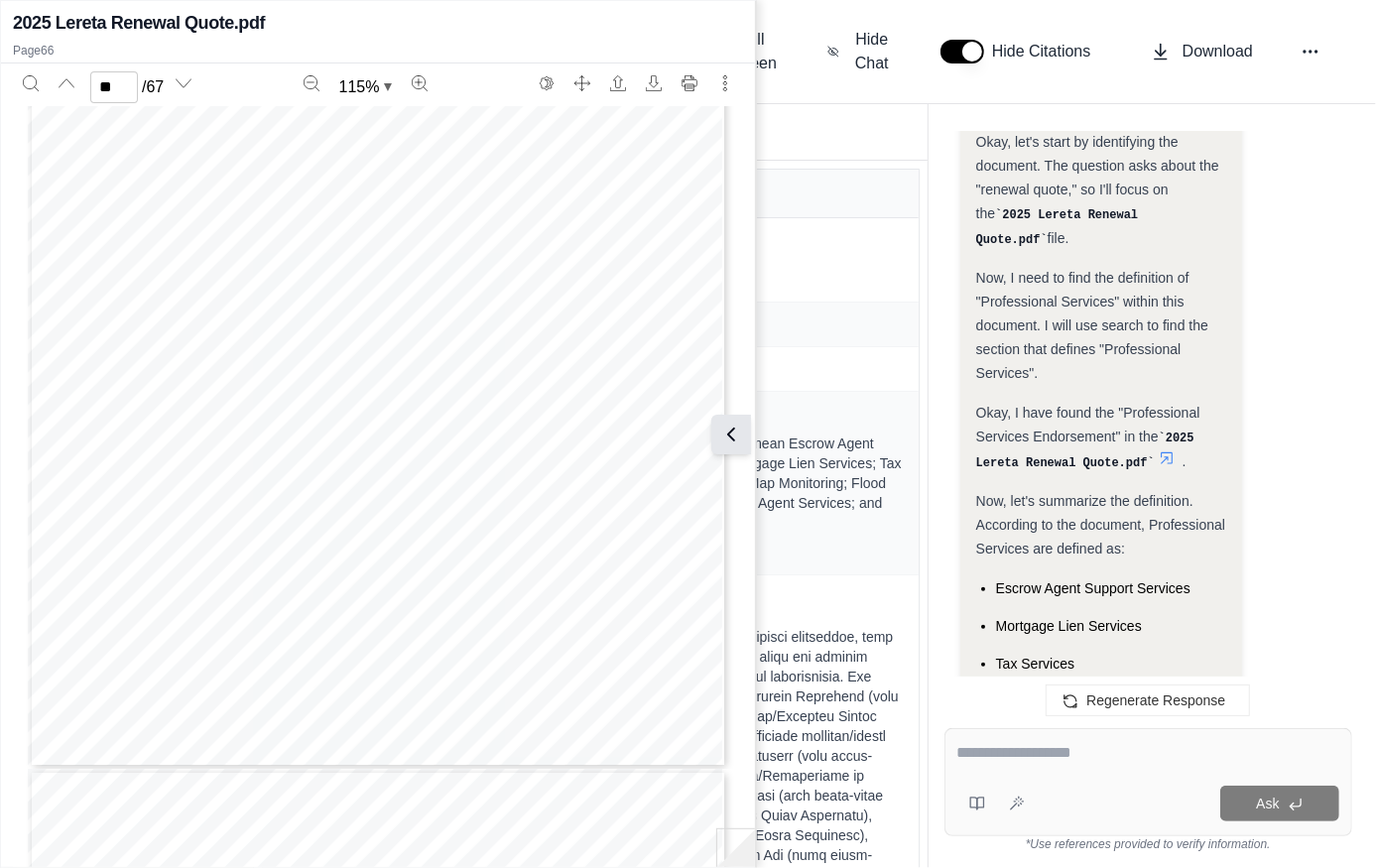 click at bounding box center [731, 434] 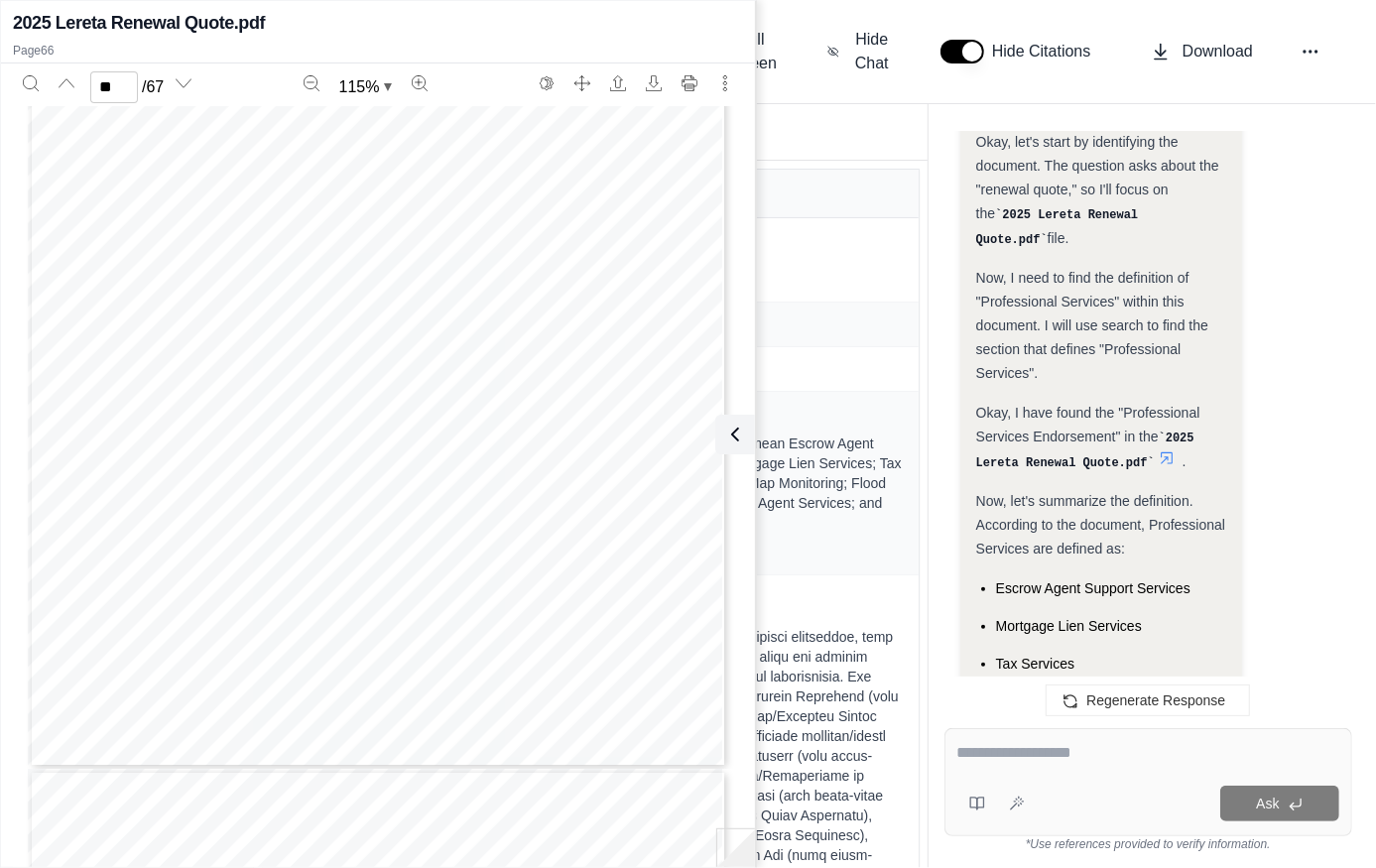 scroll, scrollTop: 1767, scrollLeft: 0, axis: vertical 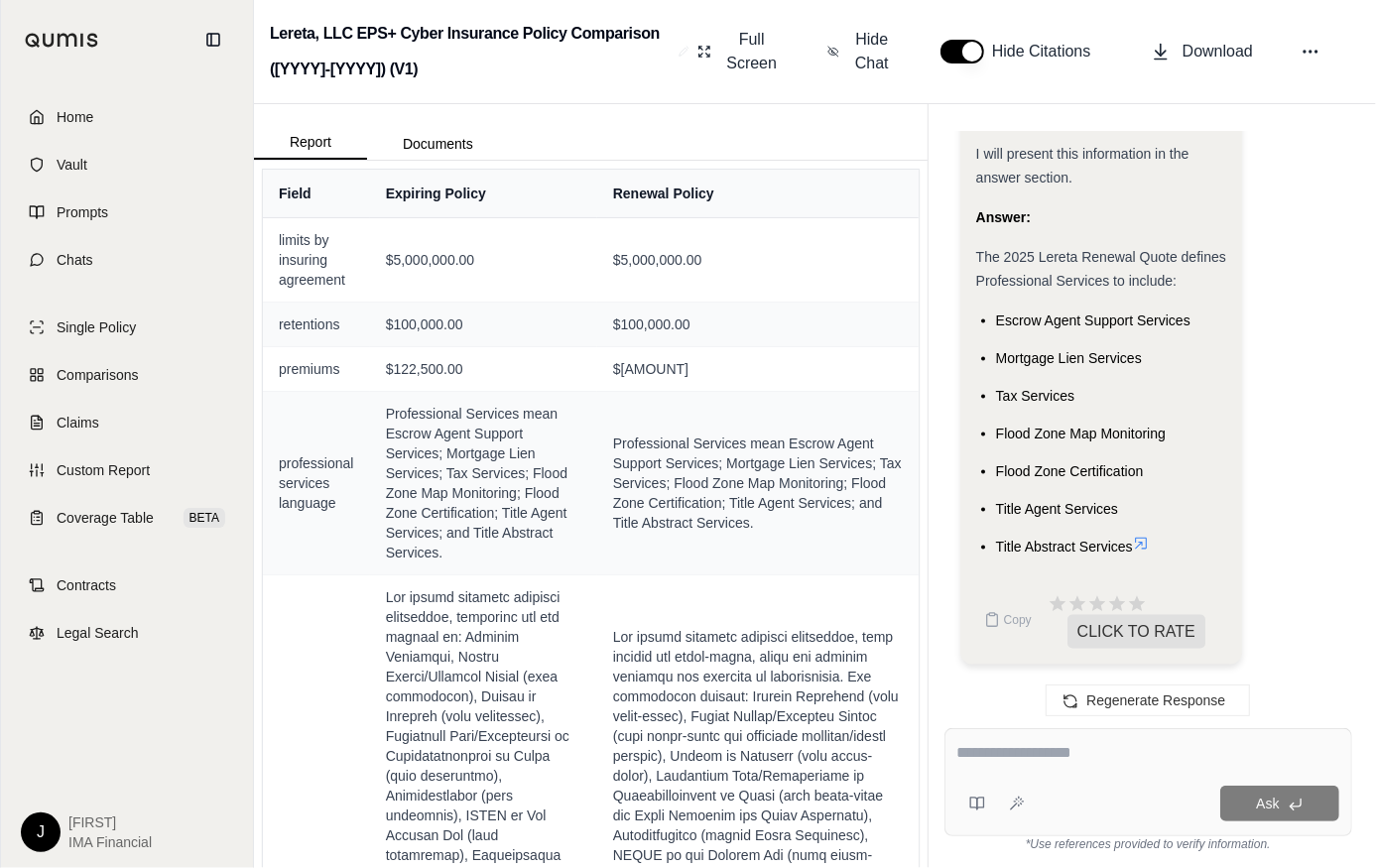 click 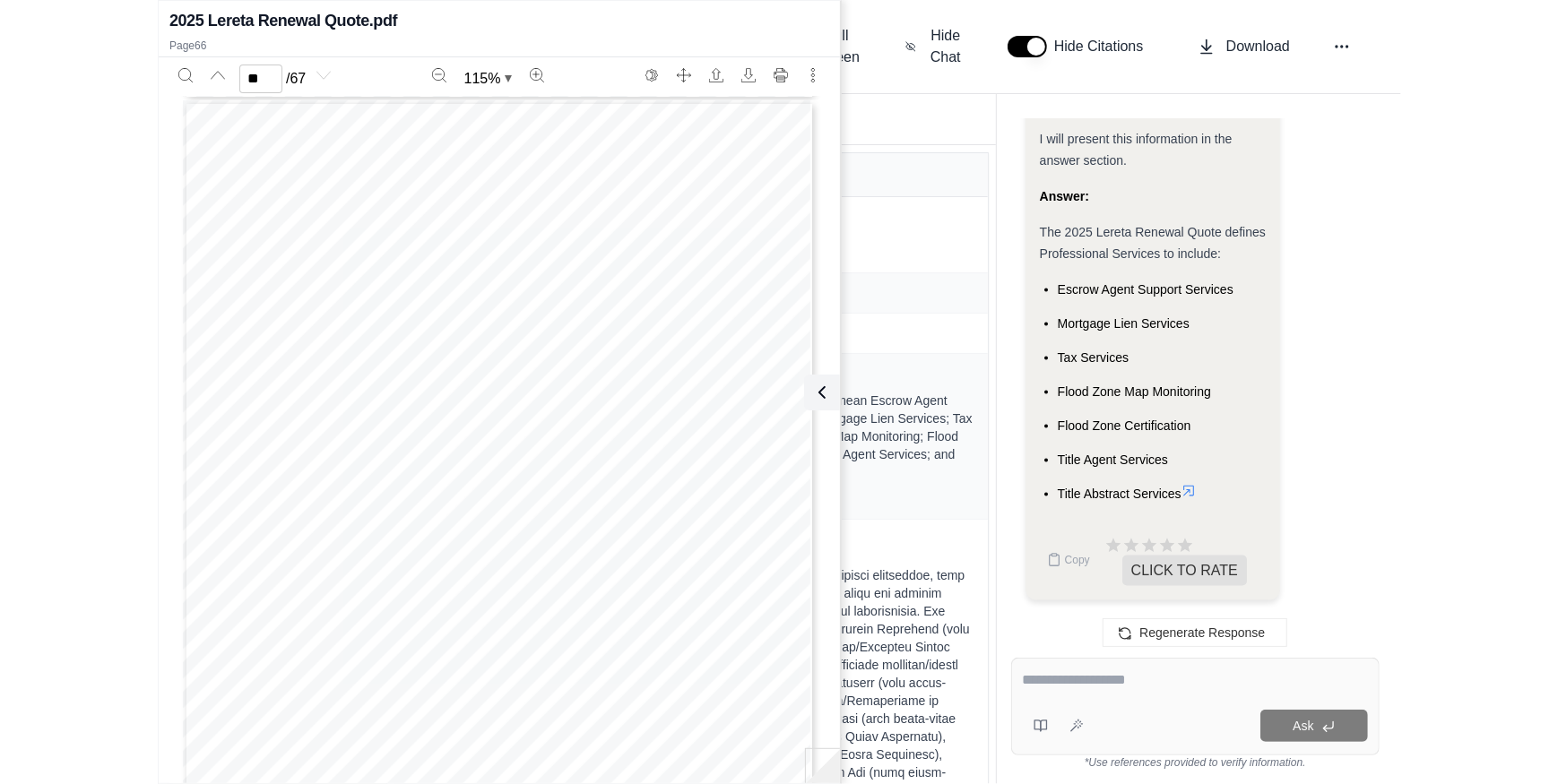scroll, scrollTop: 54065, scrollLeft: 0, axis: vertical 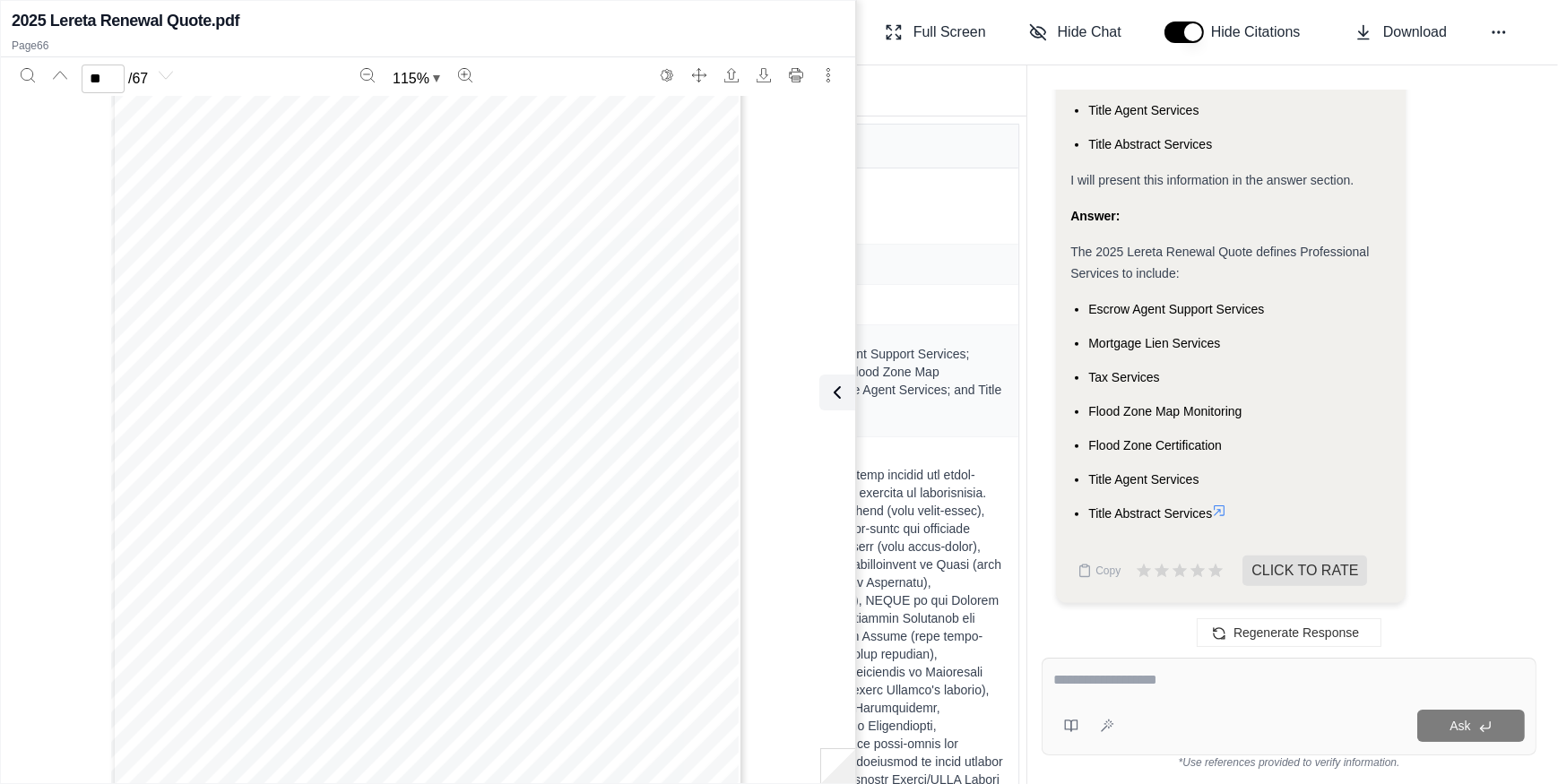 type on "**" 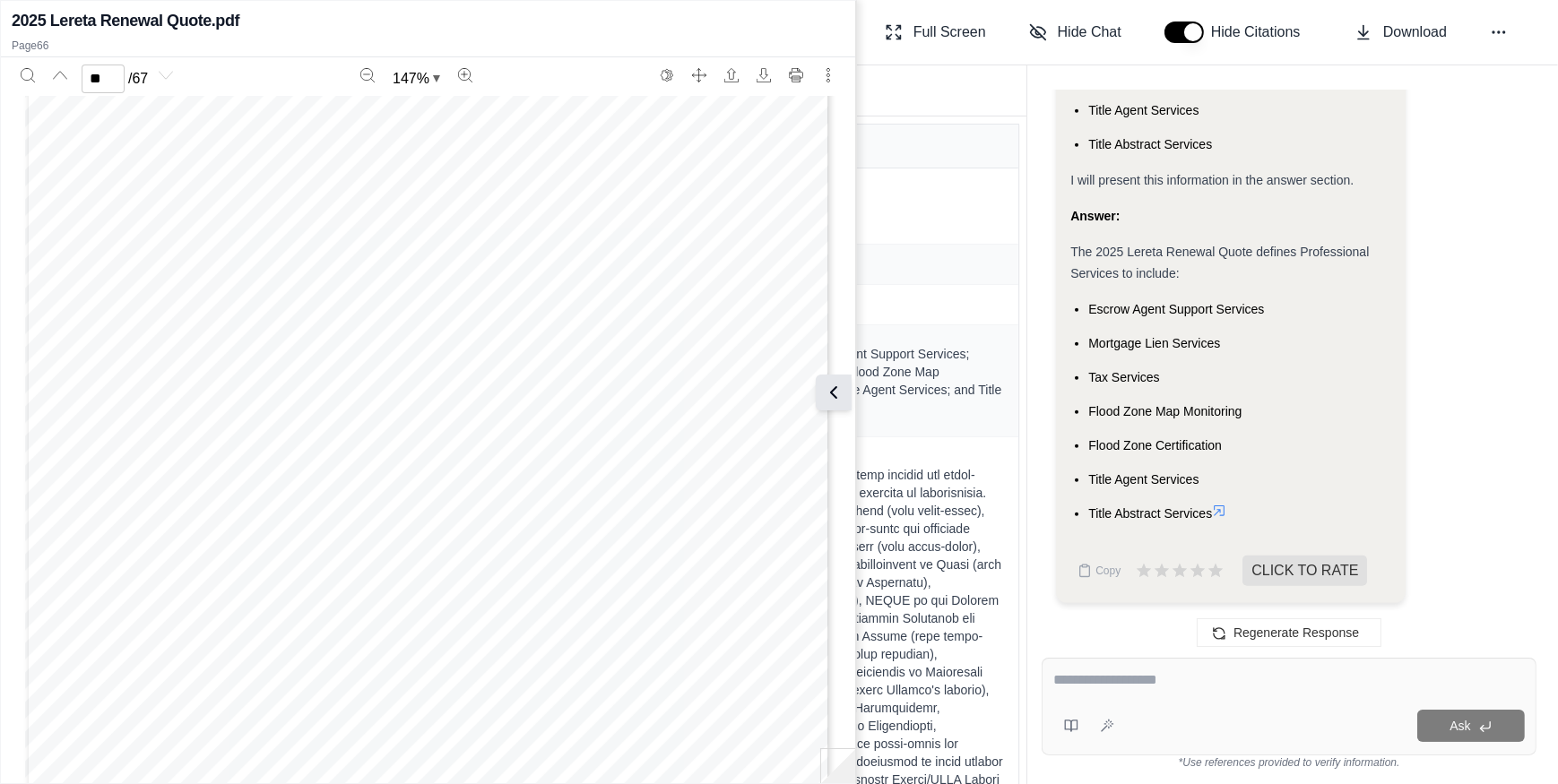 click 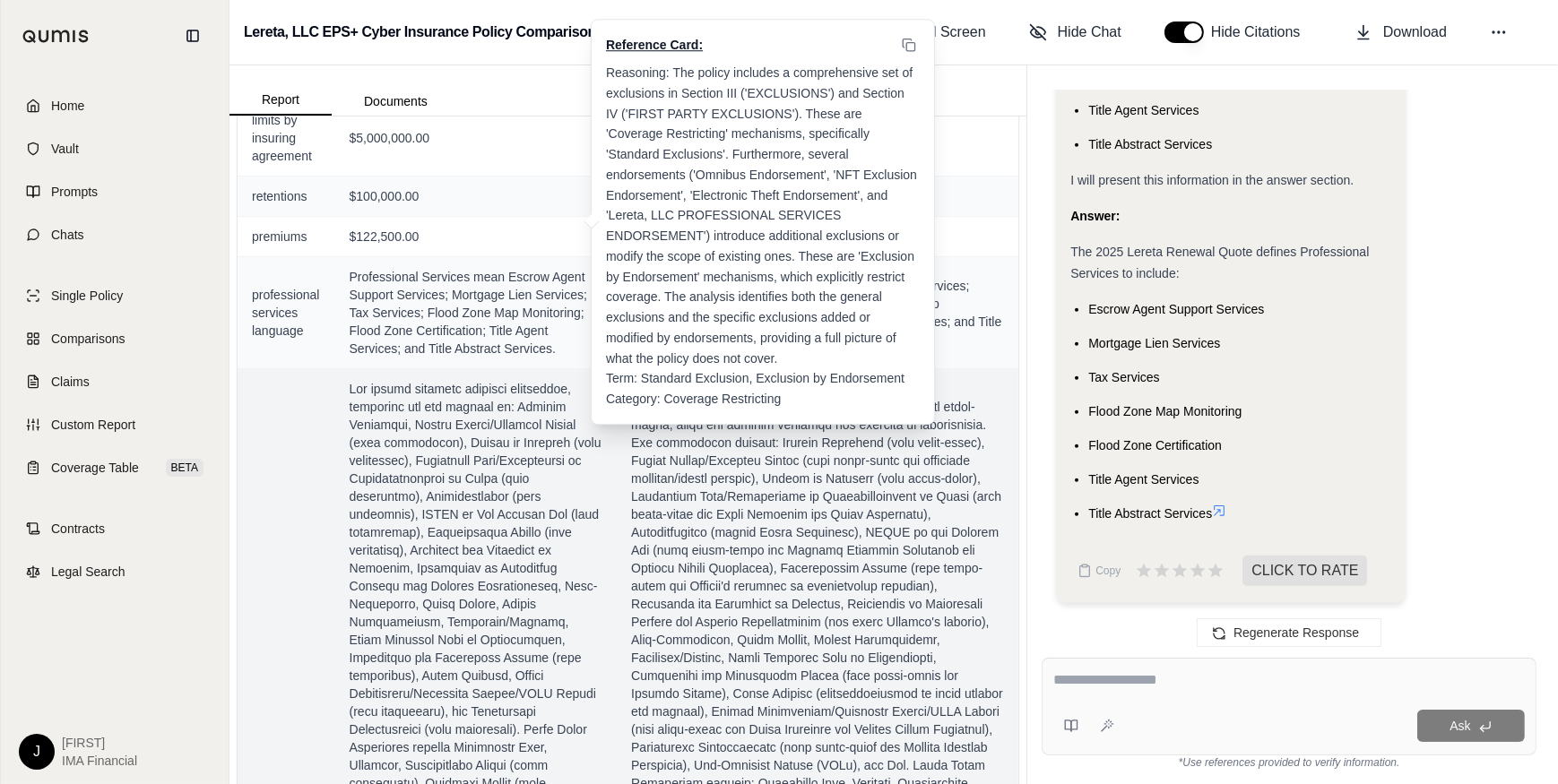 scroll, scrollTop: 0, scrollLeft: 0, axis: both 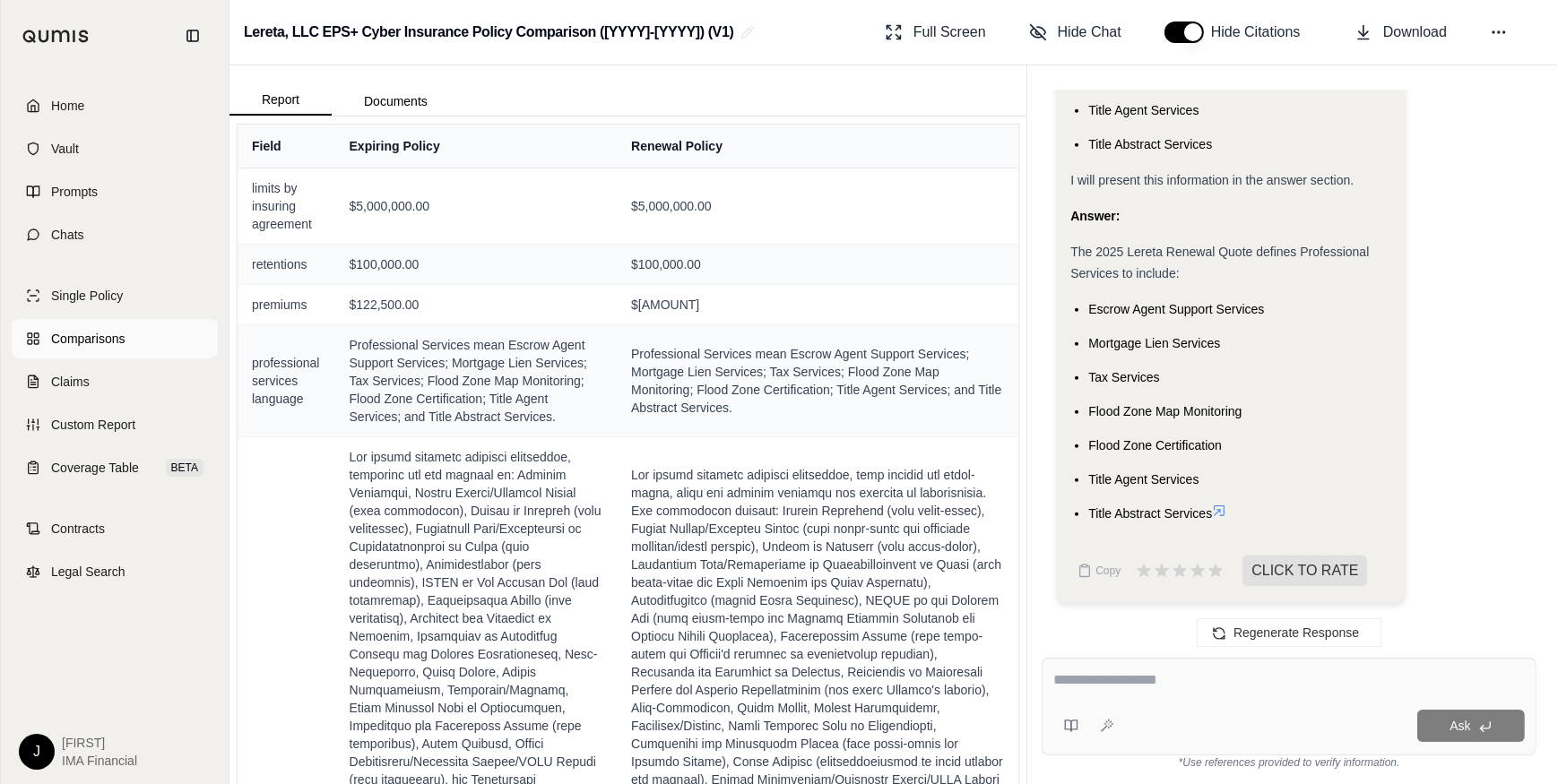 click on "Comparisons" at bounding box center (88, 339) 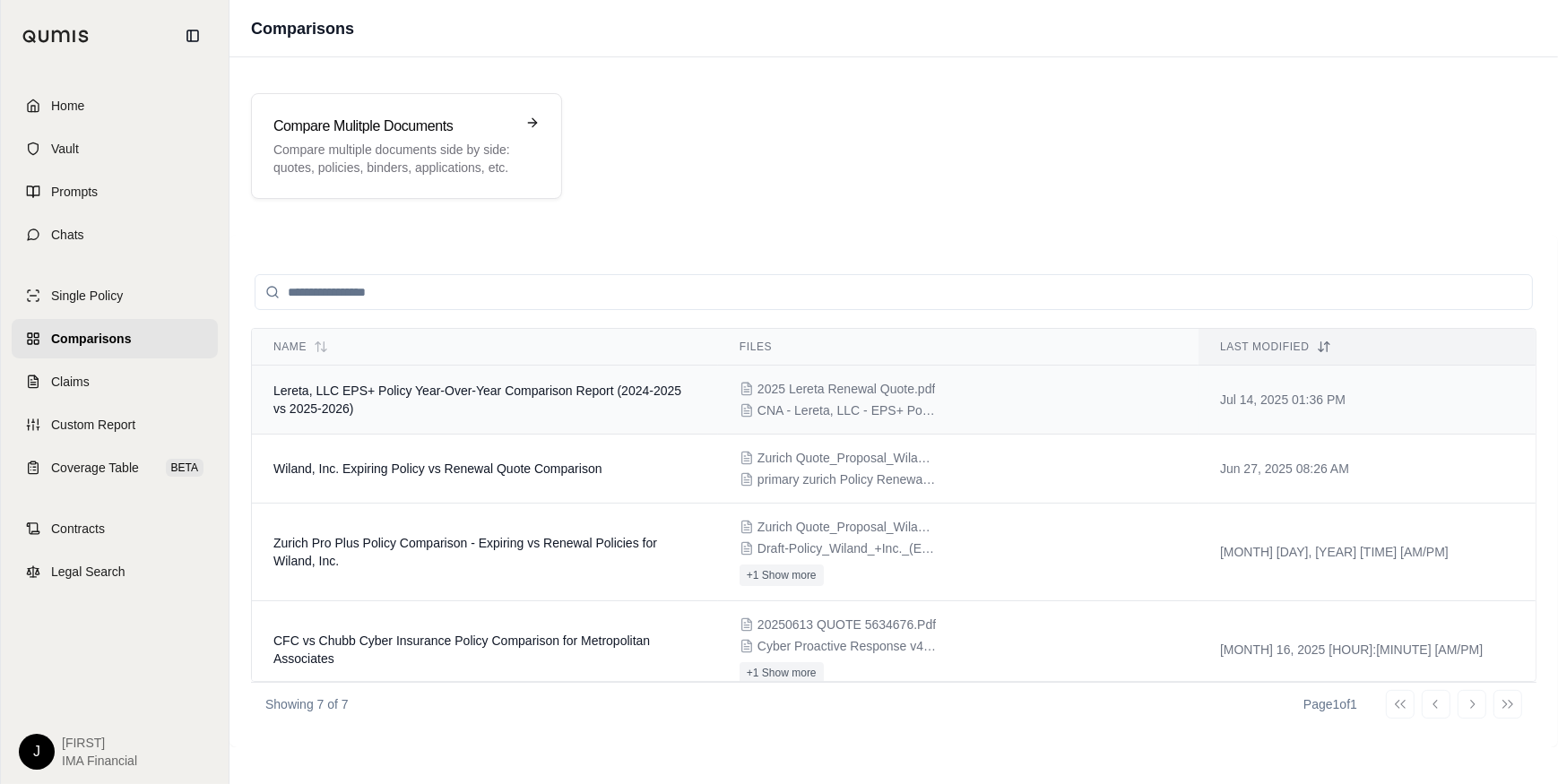 click on "Lereta, LLC EPS+ Policy Year-Over-Year Comparison Report (2024-2025 vs 2025-2026)" at bounding box center (485, 400) 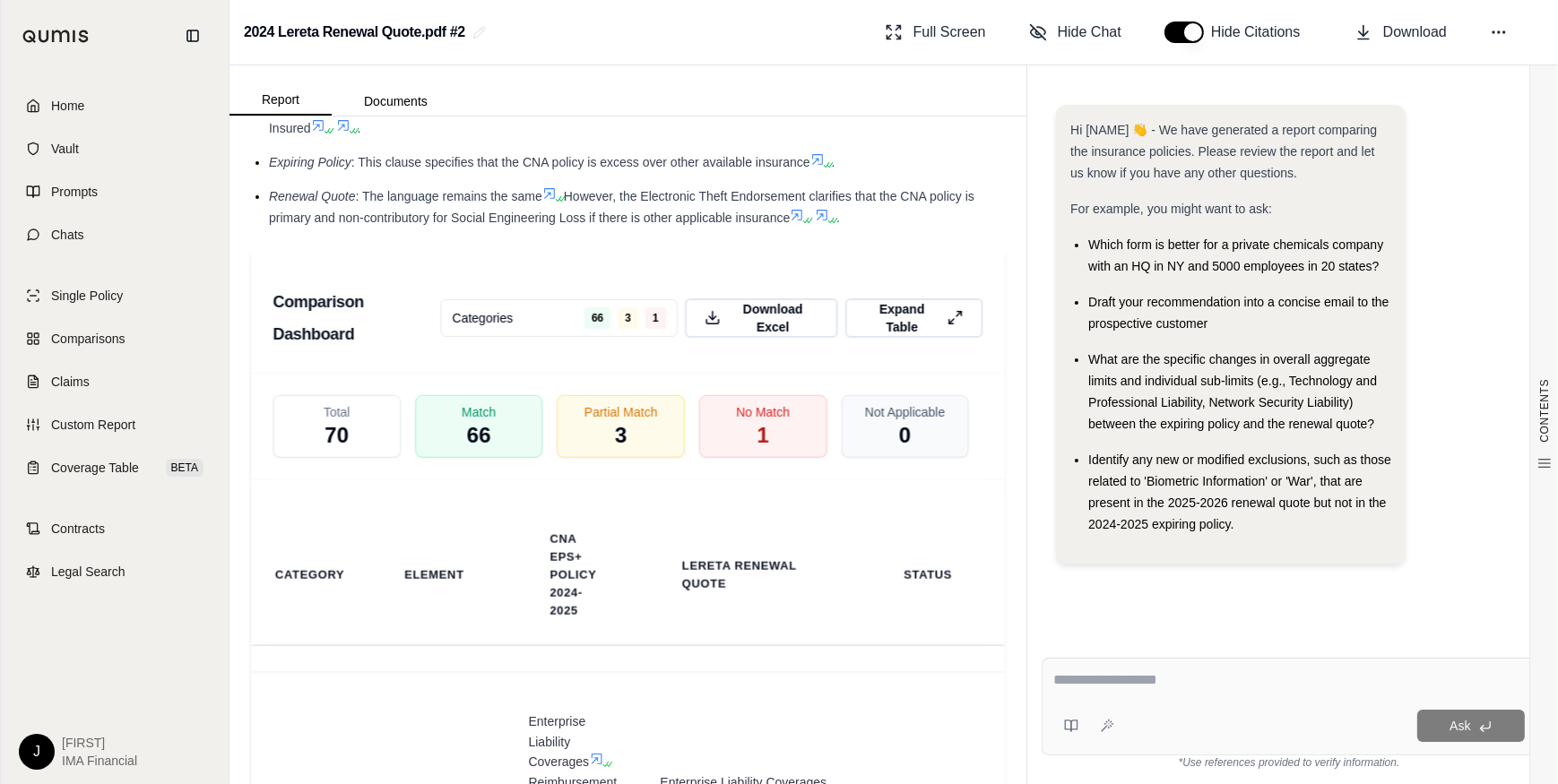 scroll, scrollTop: 4317, scrollLeft: 0, axis: vertical 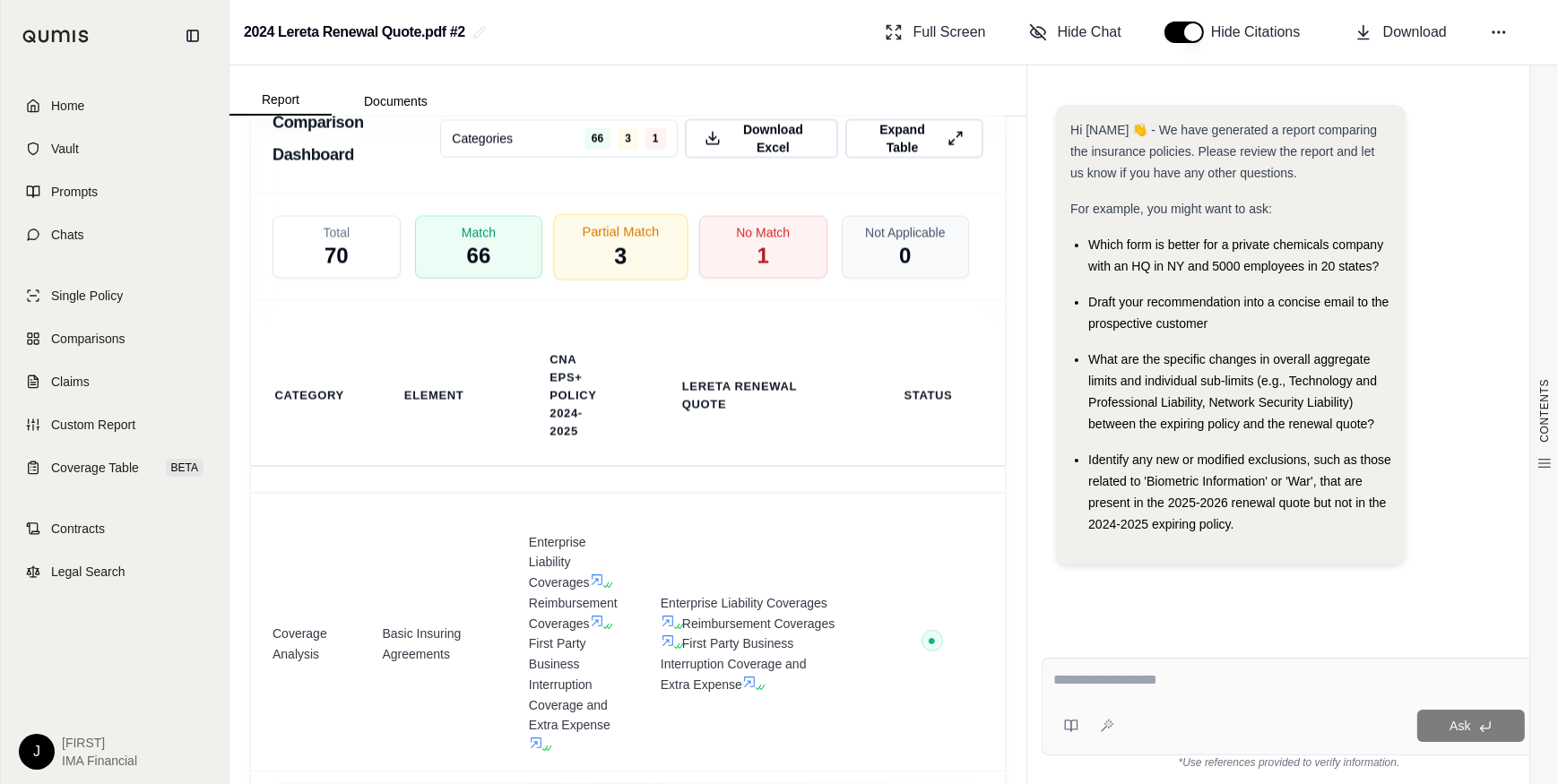 click on "Partial Match 3" at bounding box center (621, 247) 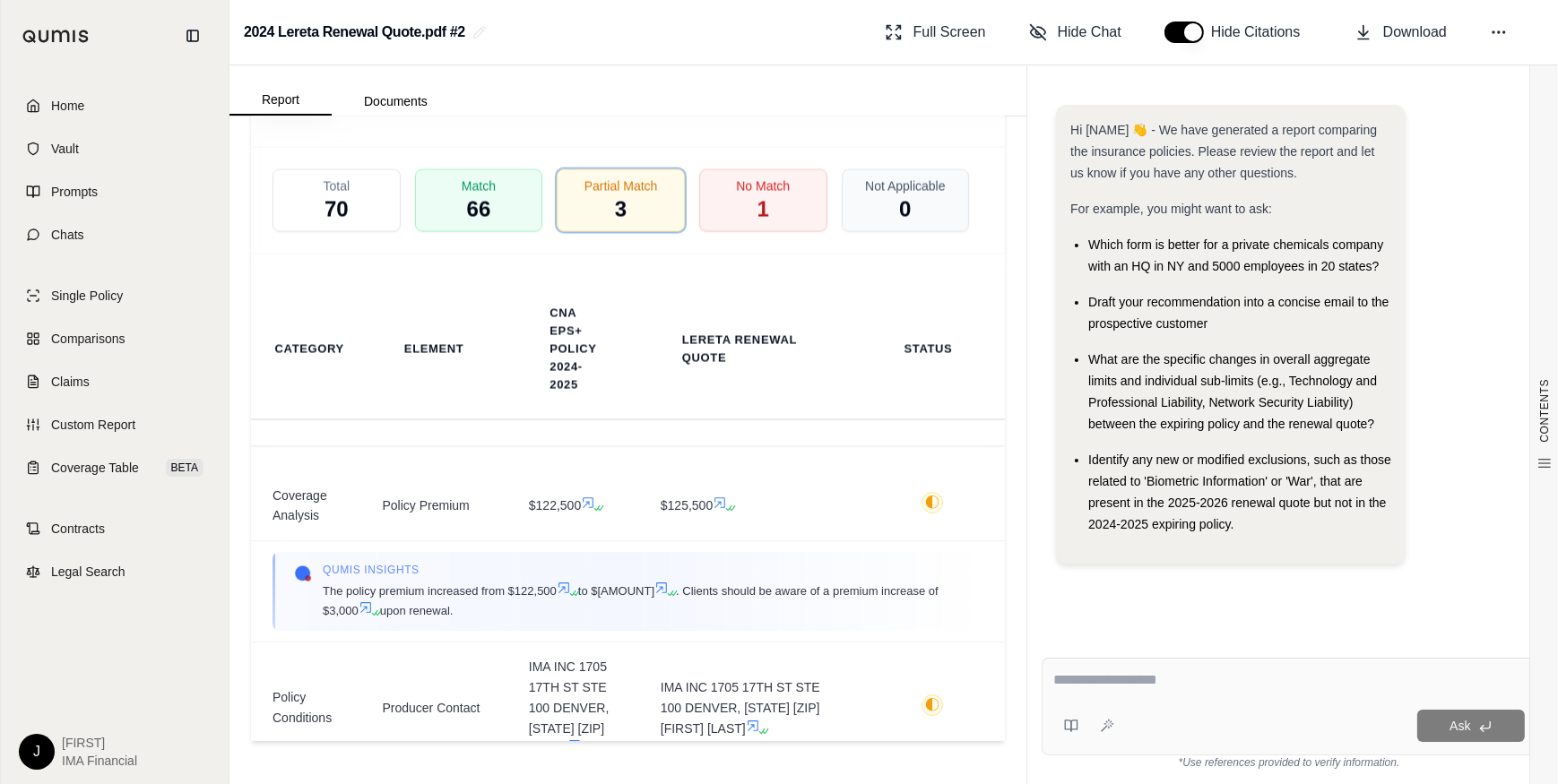 scroll, scrollTop: 4471, scrollLeft: 0, axis: vertical 